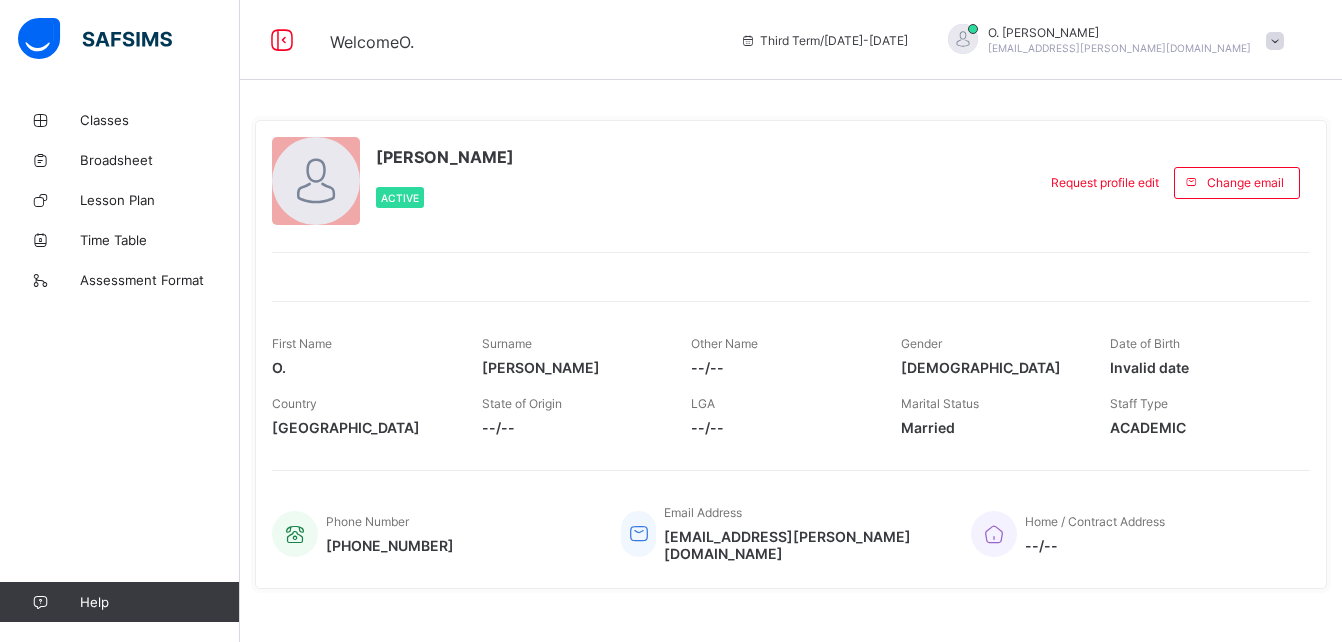 scroll, scrollTop: 0, scrollLeft: 0, axis: both 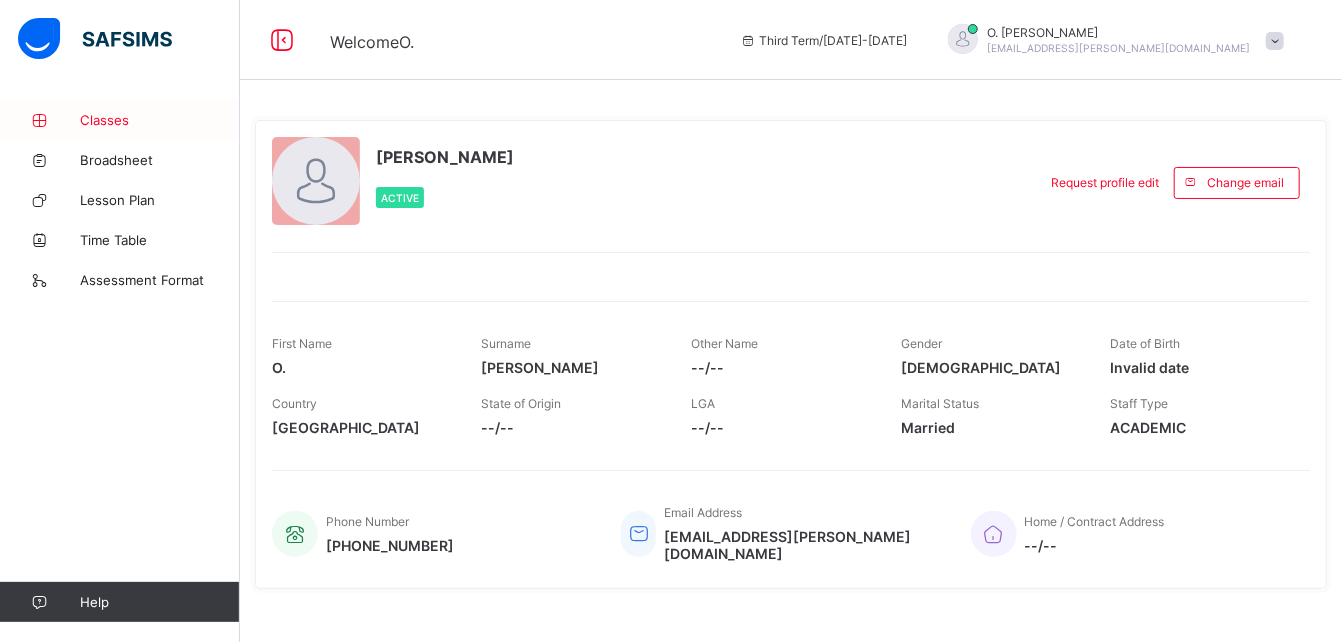 click on "Classes" at bounding box center [160, 120] 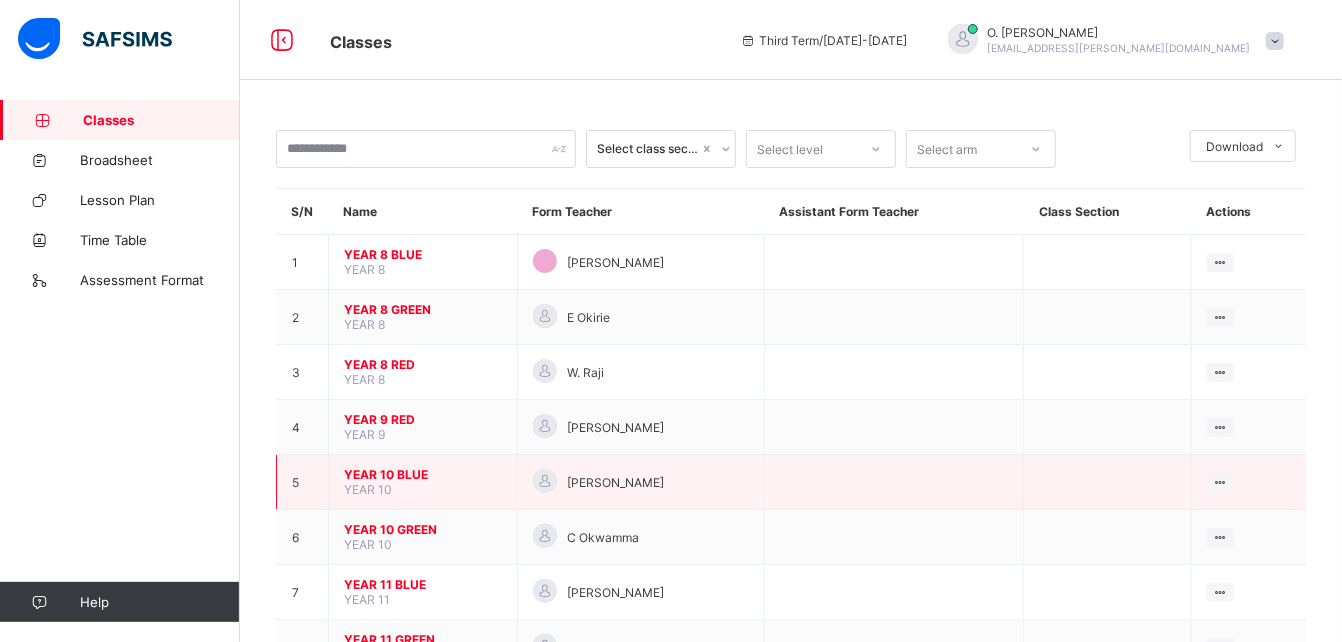 scroll, scrollTop: 82, scrollLeft: 0, axis: vertical 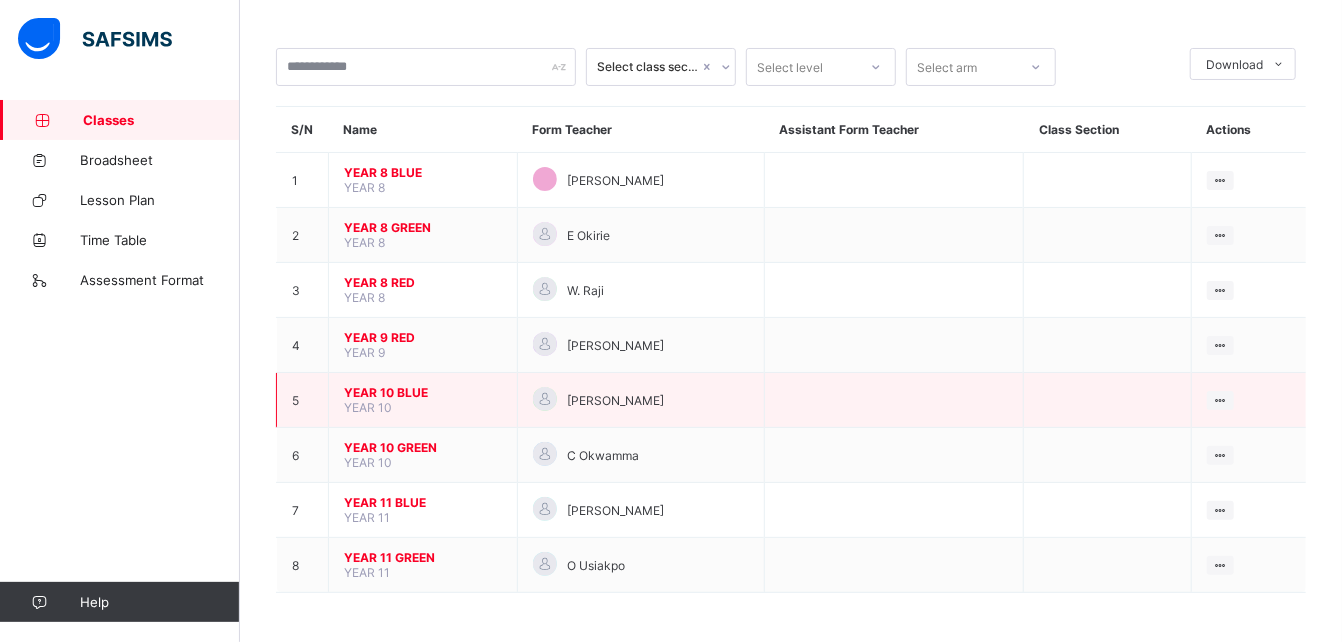 click on "YEAR 10   BLUE   YEAR 10" at bounding box center [423, 400] 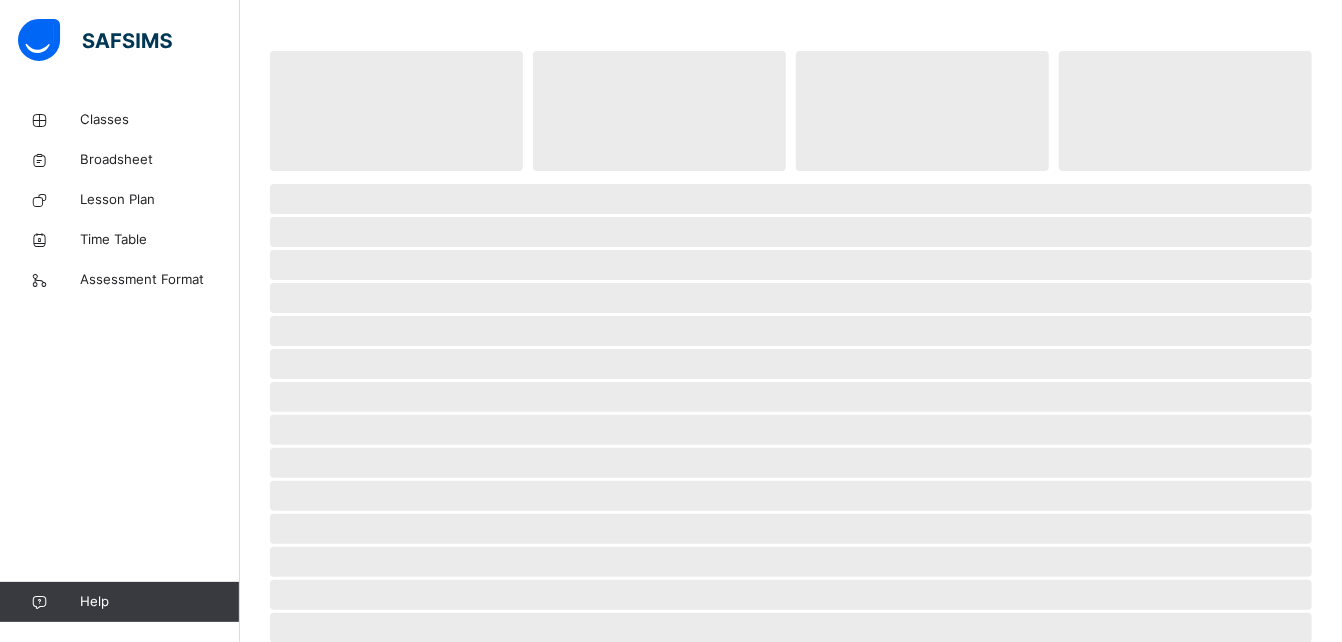 scroll, scrollTop: 0, scrollLeft: 0, axis: both 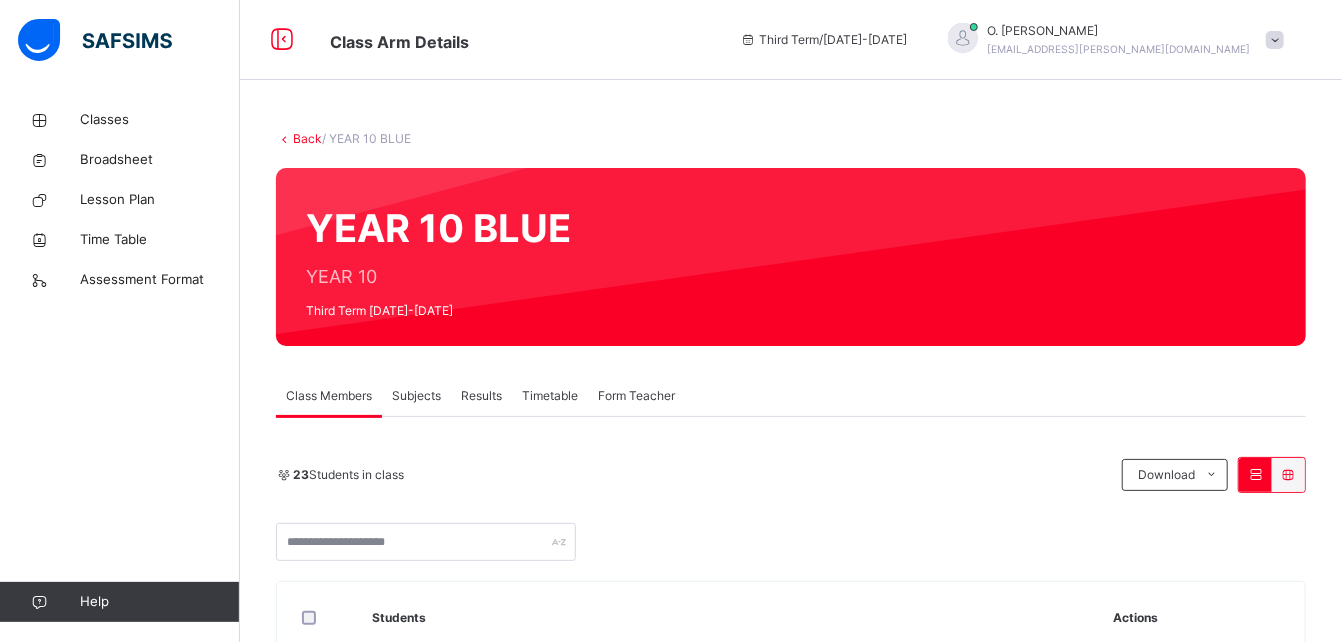 click on "Subjects" at bounding box center (416, 396) 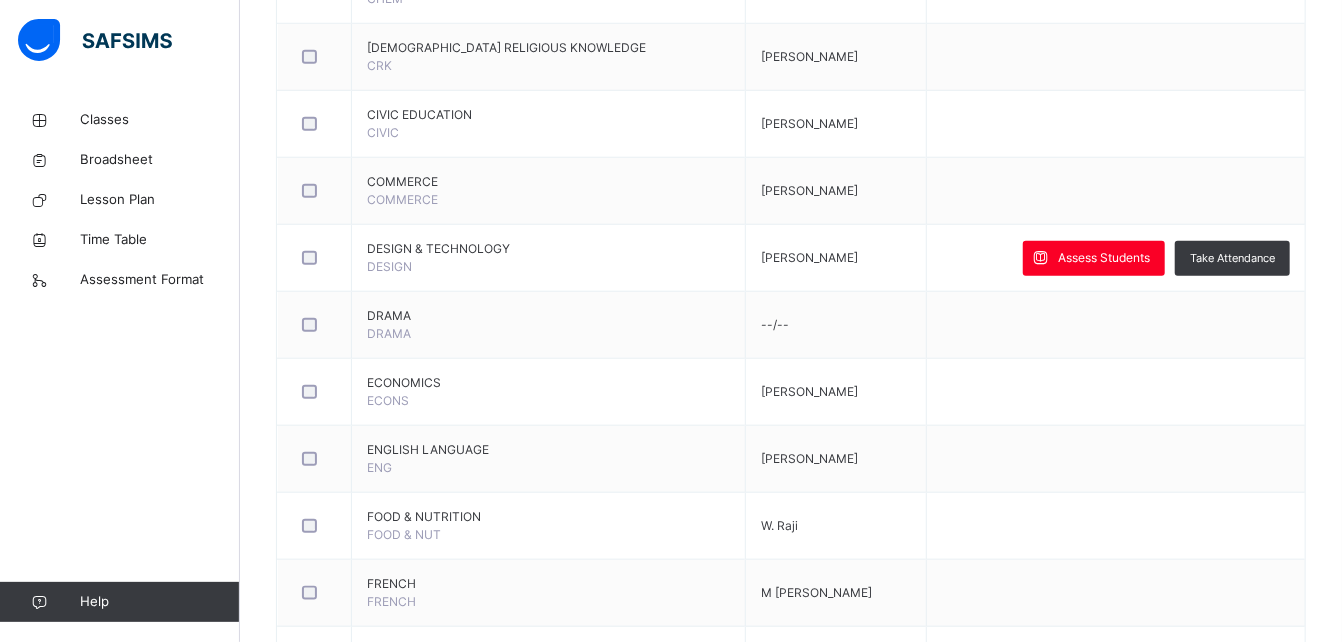 scroll, scrollTop: 882, scrollLeft: 0, axis: vertical 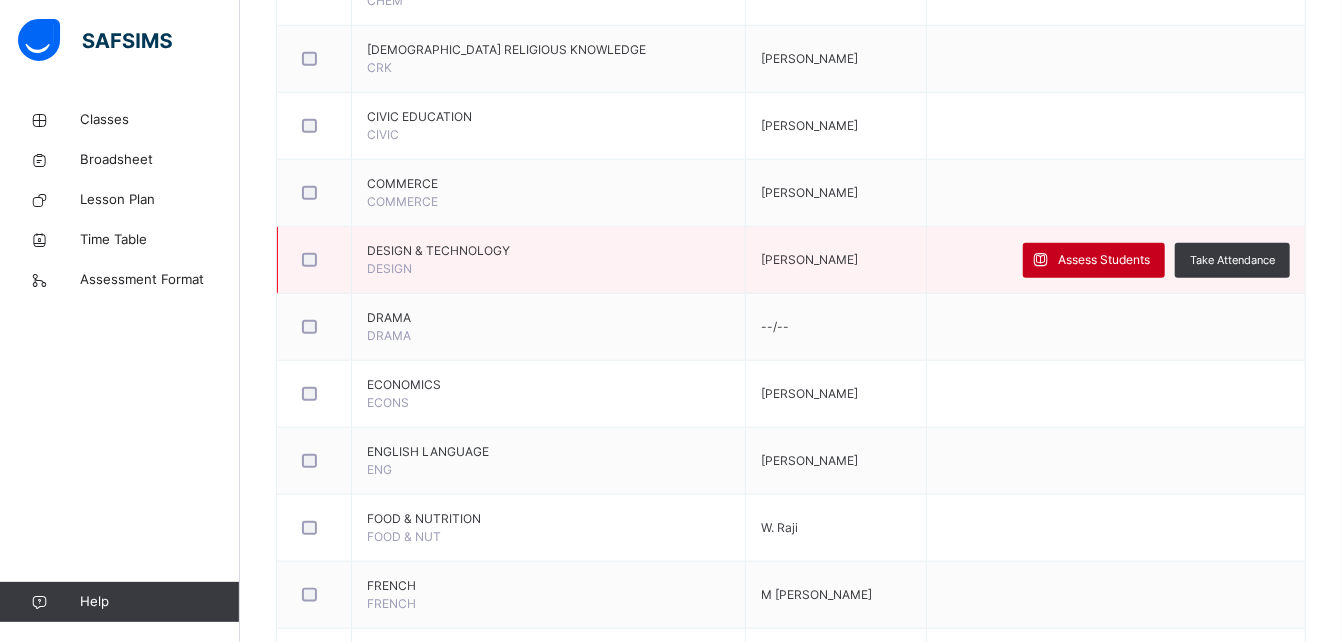 click on "Assess Students" at bounding box center [1104, 260] 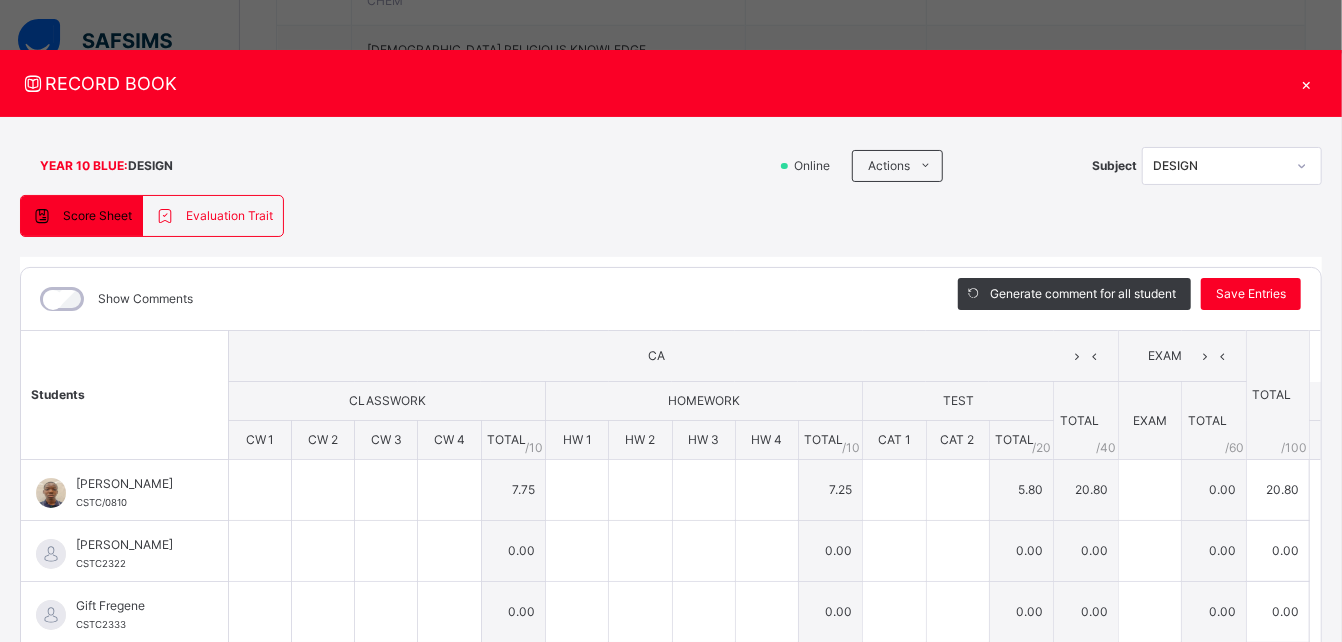 type on "*" 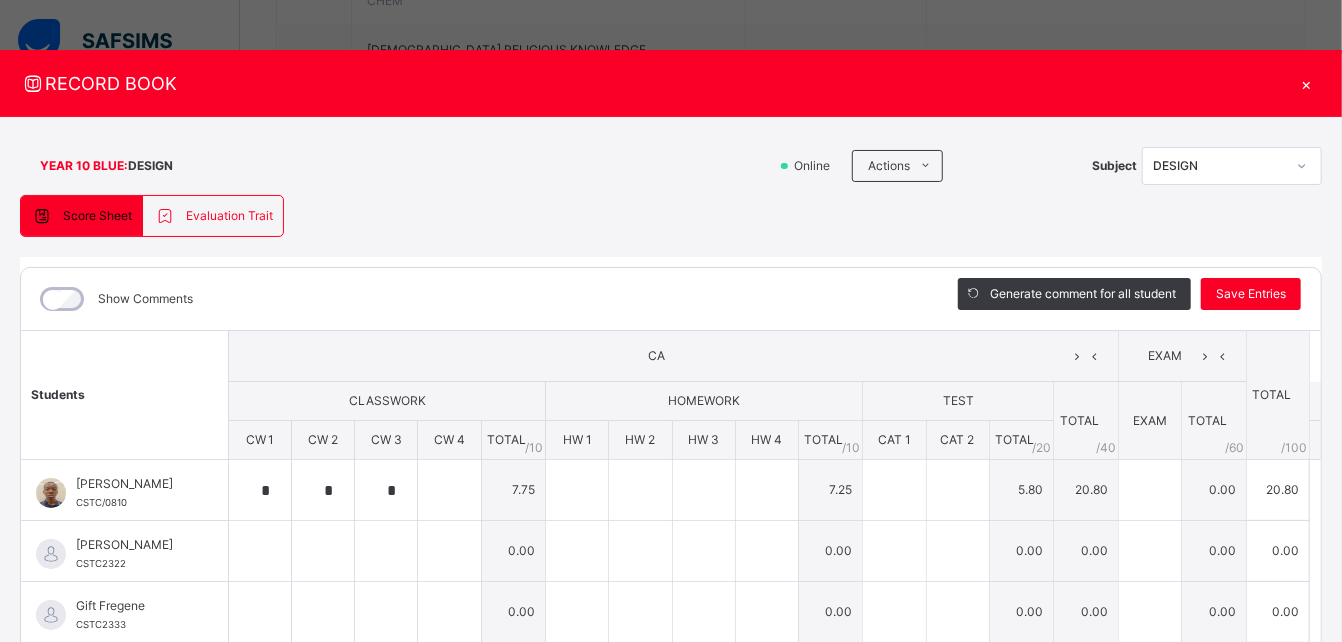 type on "*" 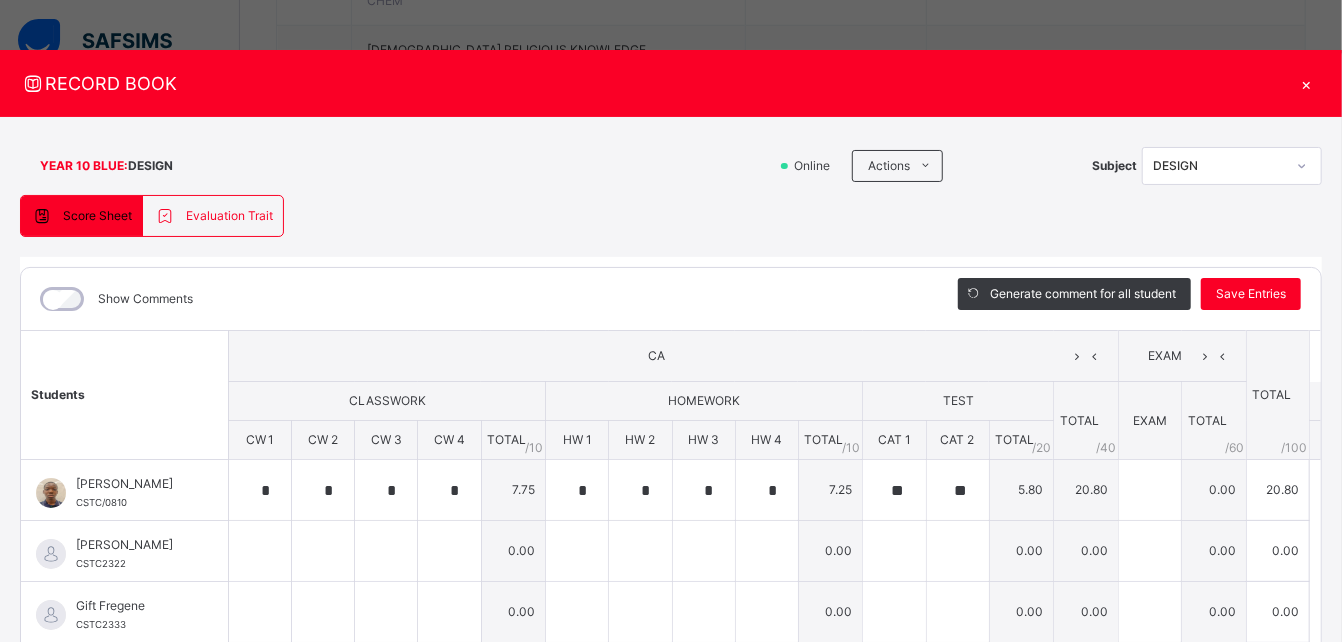 scroll, scrollTop: 285, scrollLeft: 0, axis: vertical 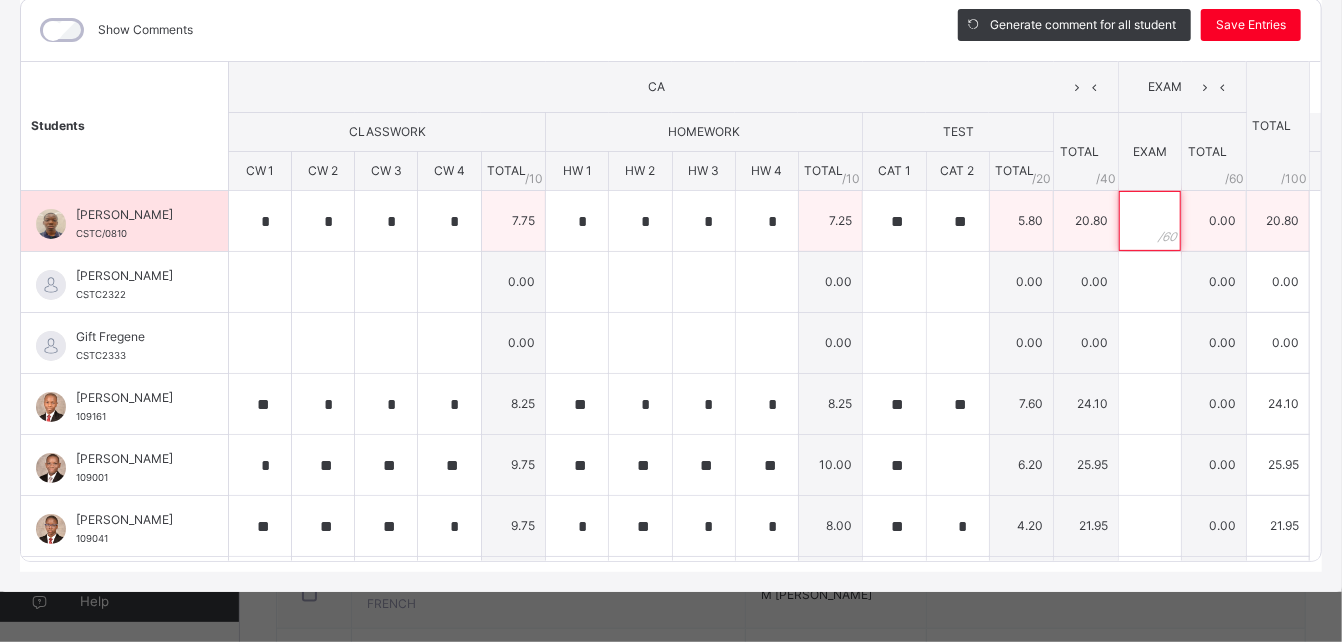 click at bounding box center [1150, 221] 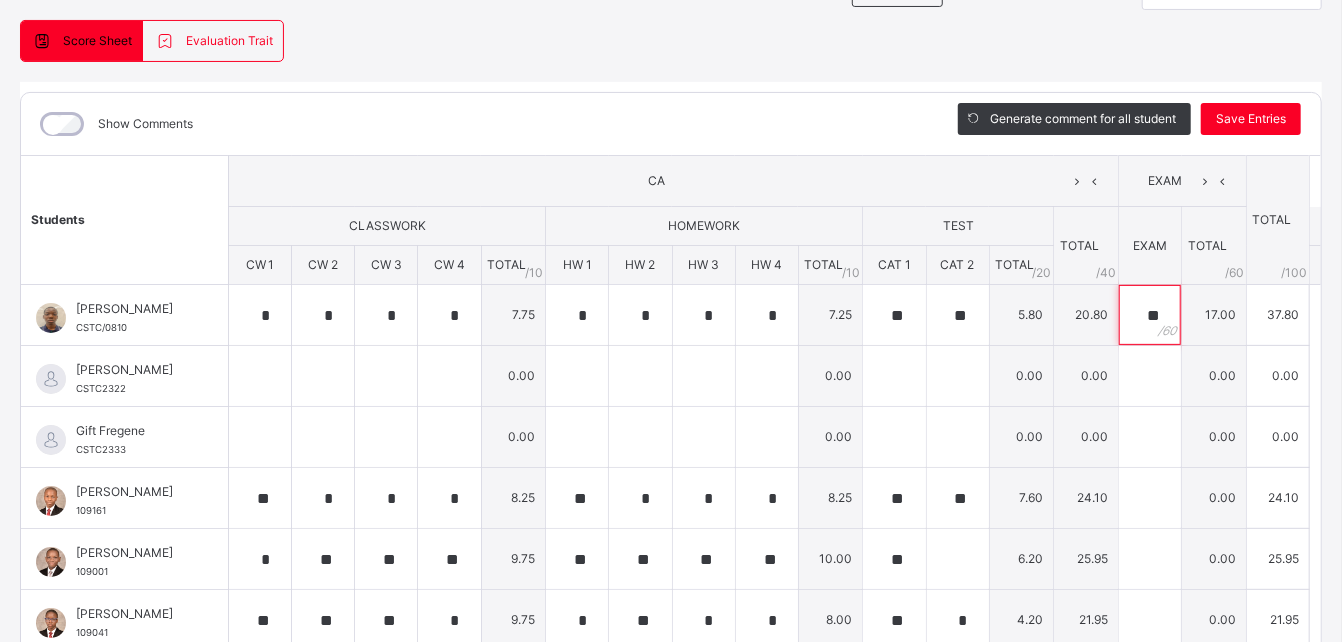 scroll, scrollTop: 168, scrollLeft: 2, axis: both 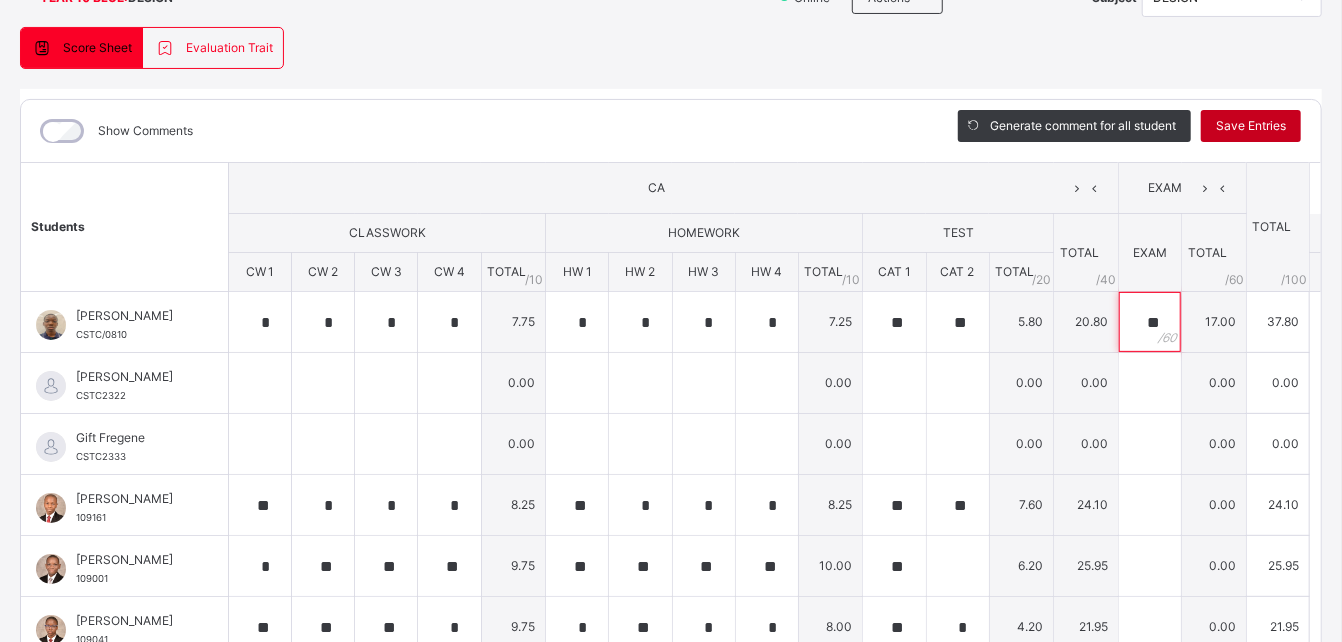 type on "**" 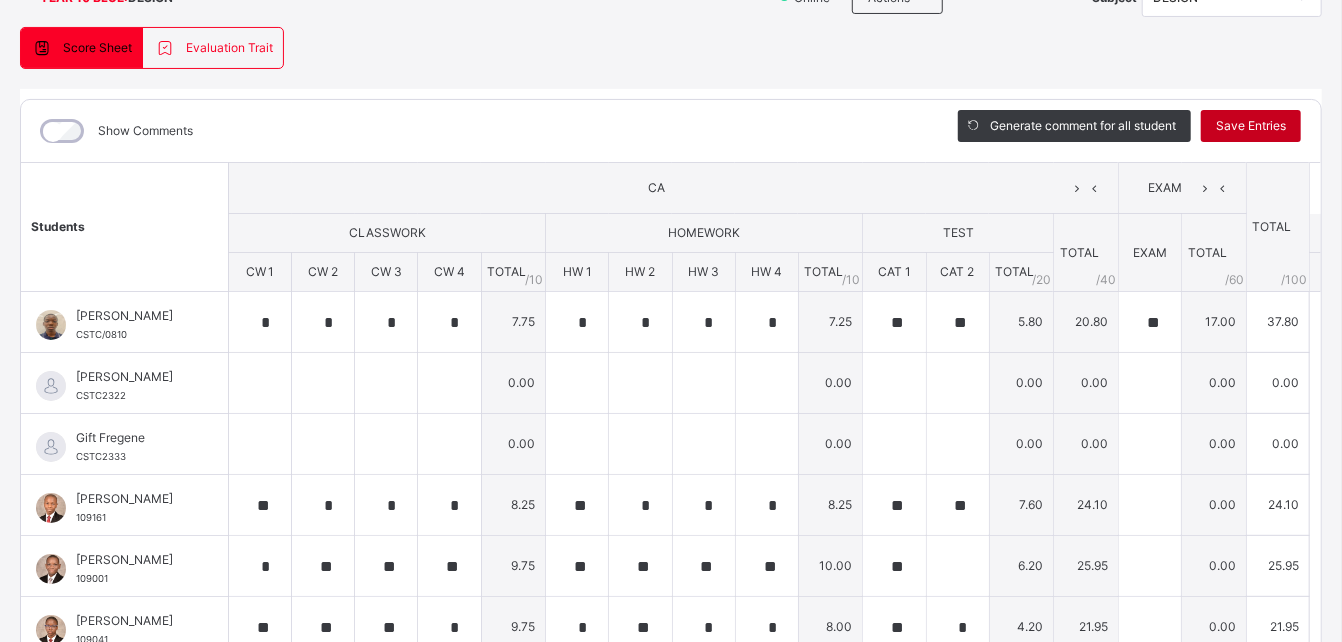click on "Save Entries" at bounding box center (1251, 126) 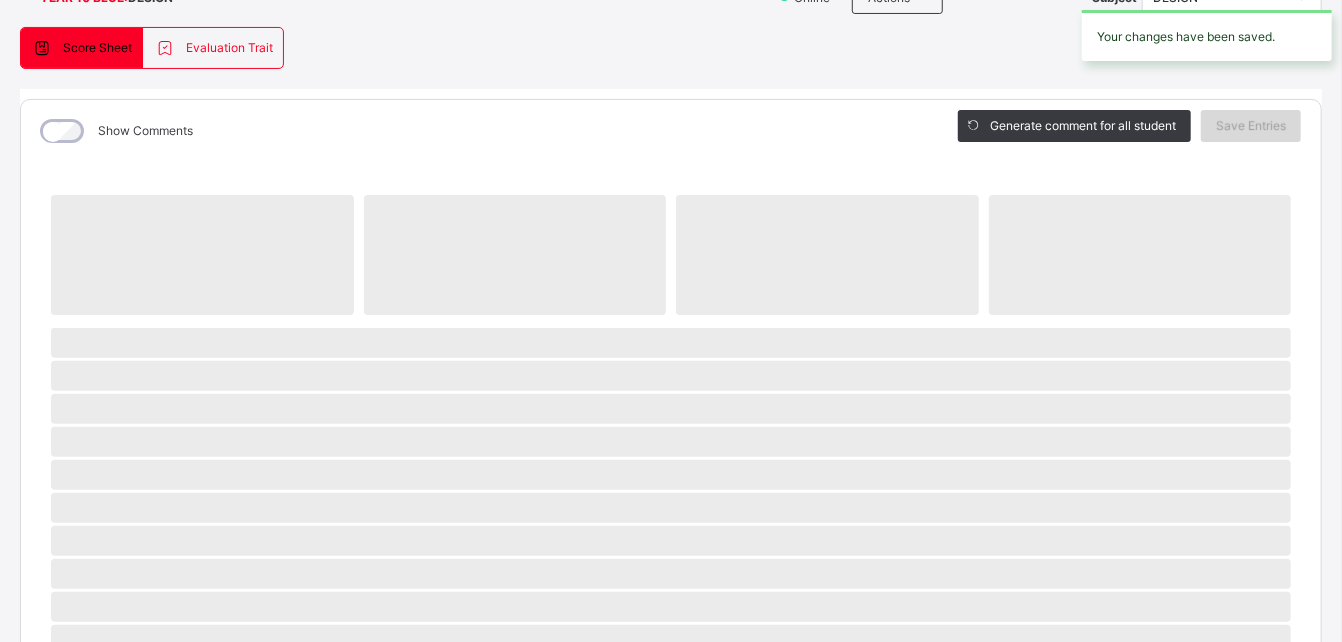 scroll, scrollTop: 168, scrollLeft: 0, axis: vertical 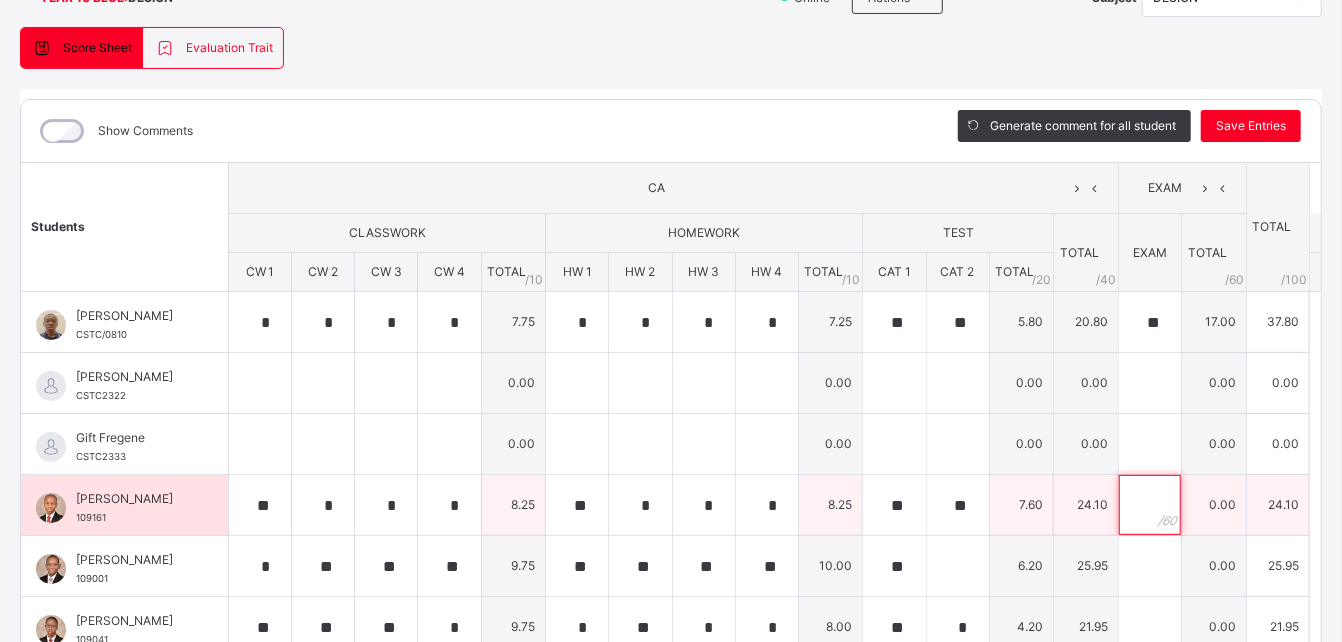 click at bounding box center [1150, 505] 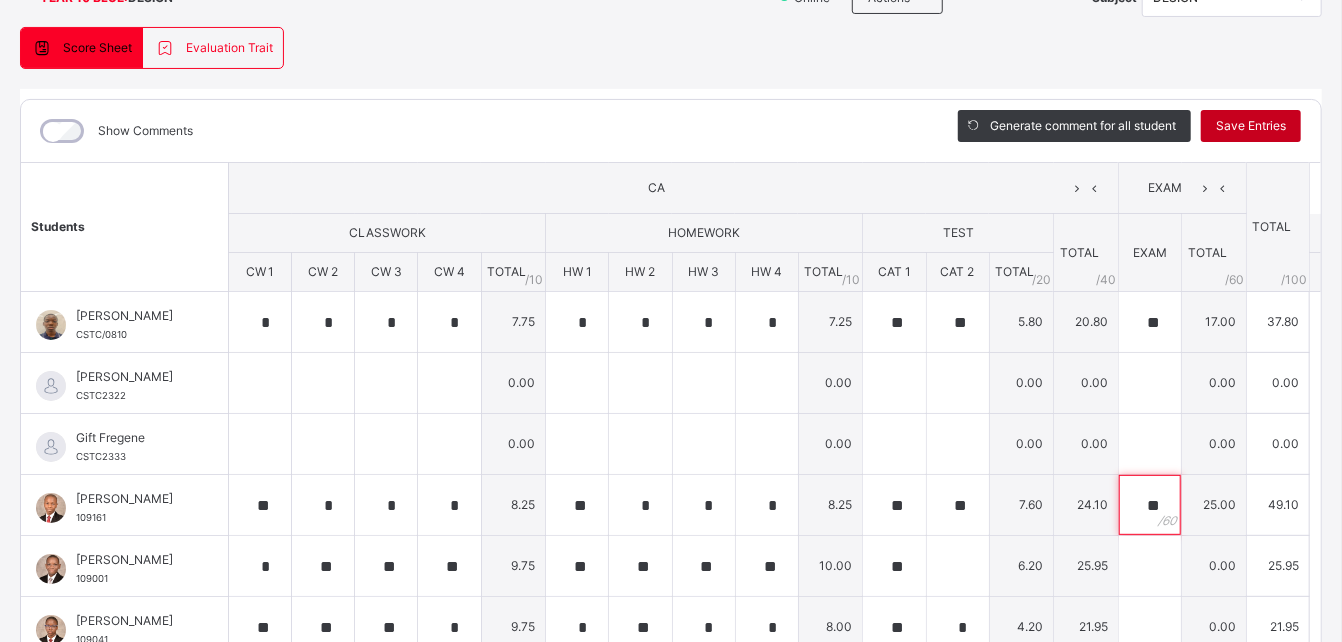 type on "**" 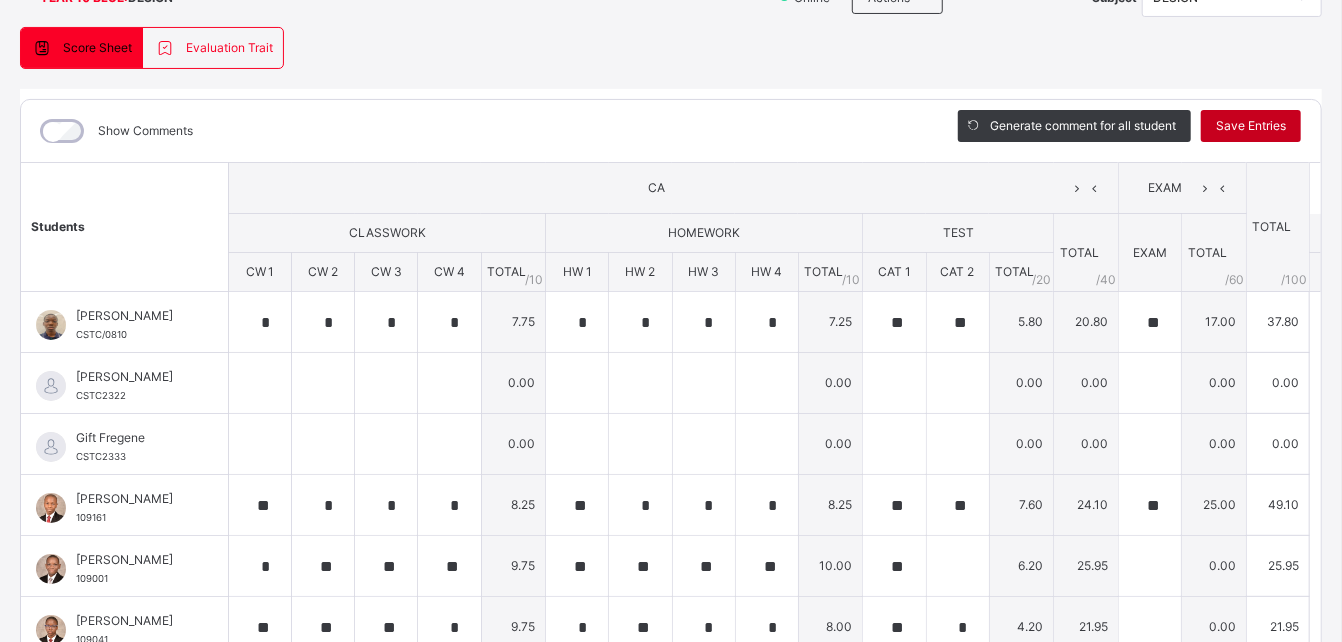 click on "Save Entries" at bounding box center (1251, 126) 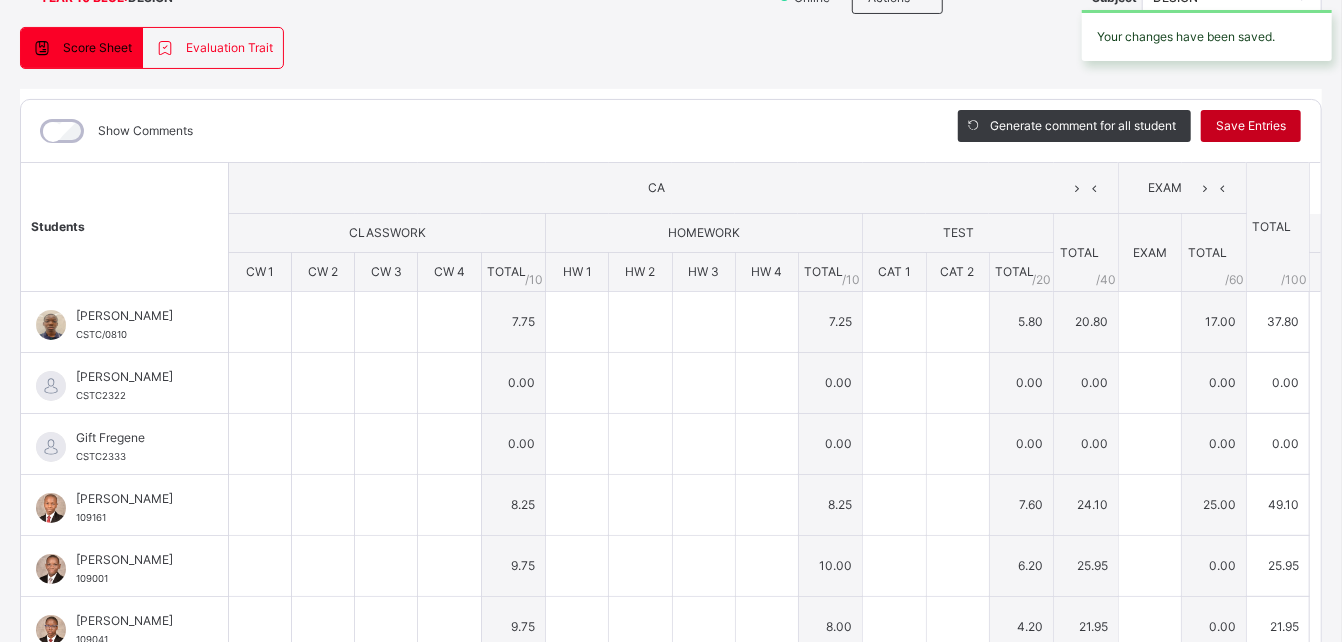 type on "*" 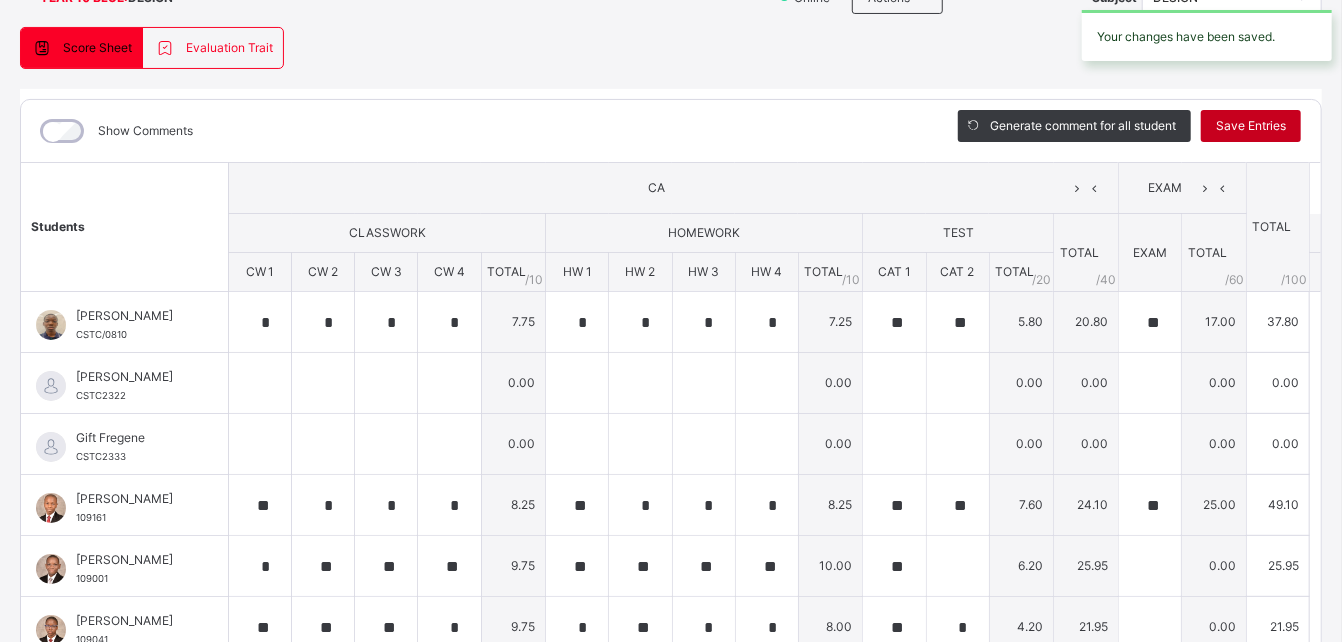 type on "**" 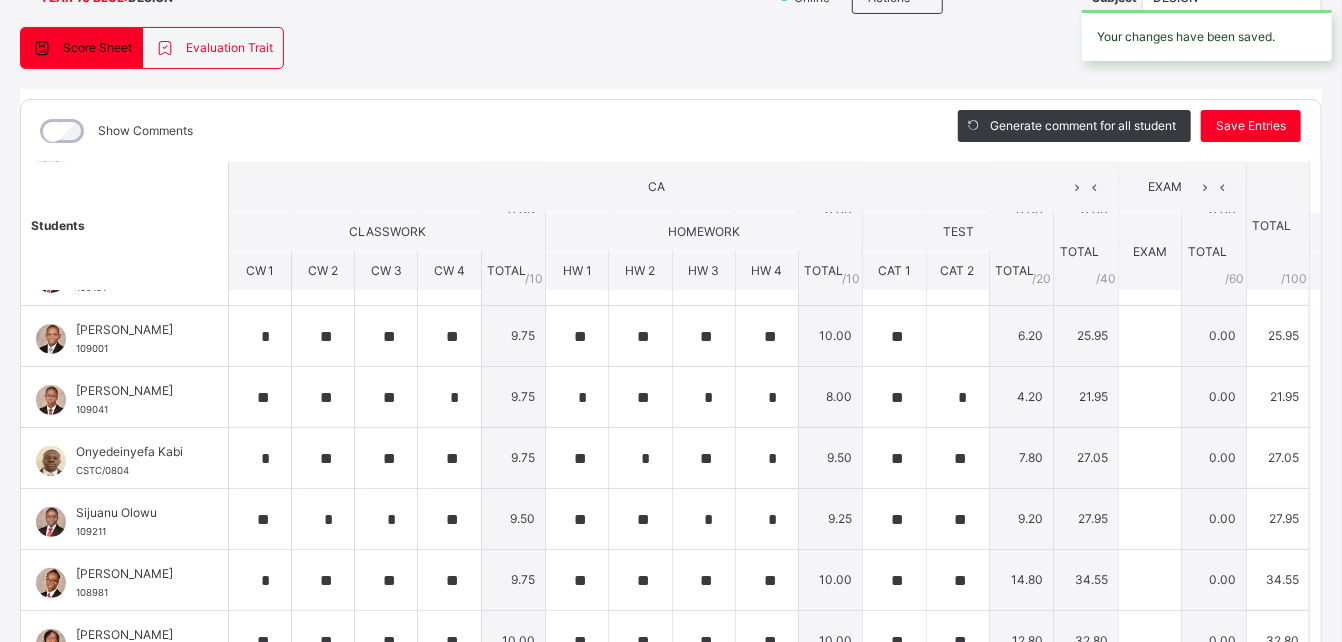 scroll, scrollTop: 233, scrollLeft: 0, axis: vertical 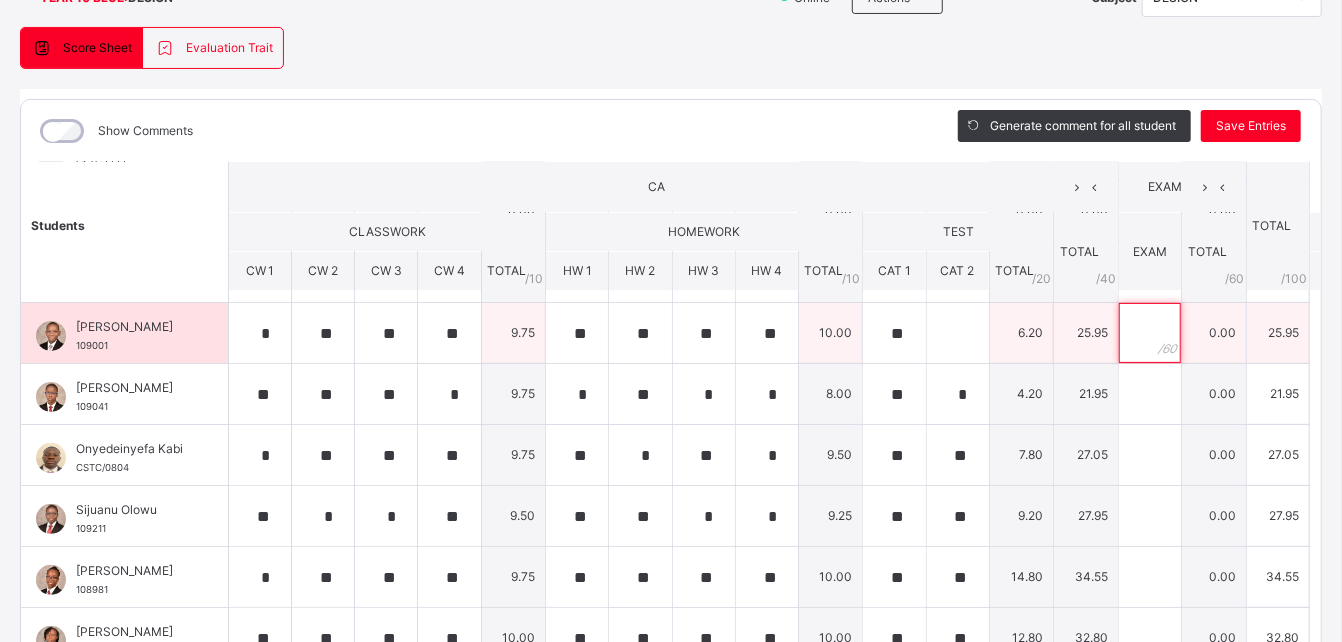 click at bounding box center (1150, 333) 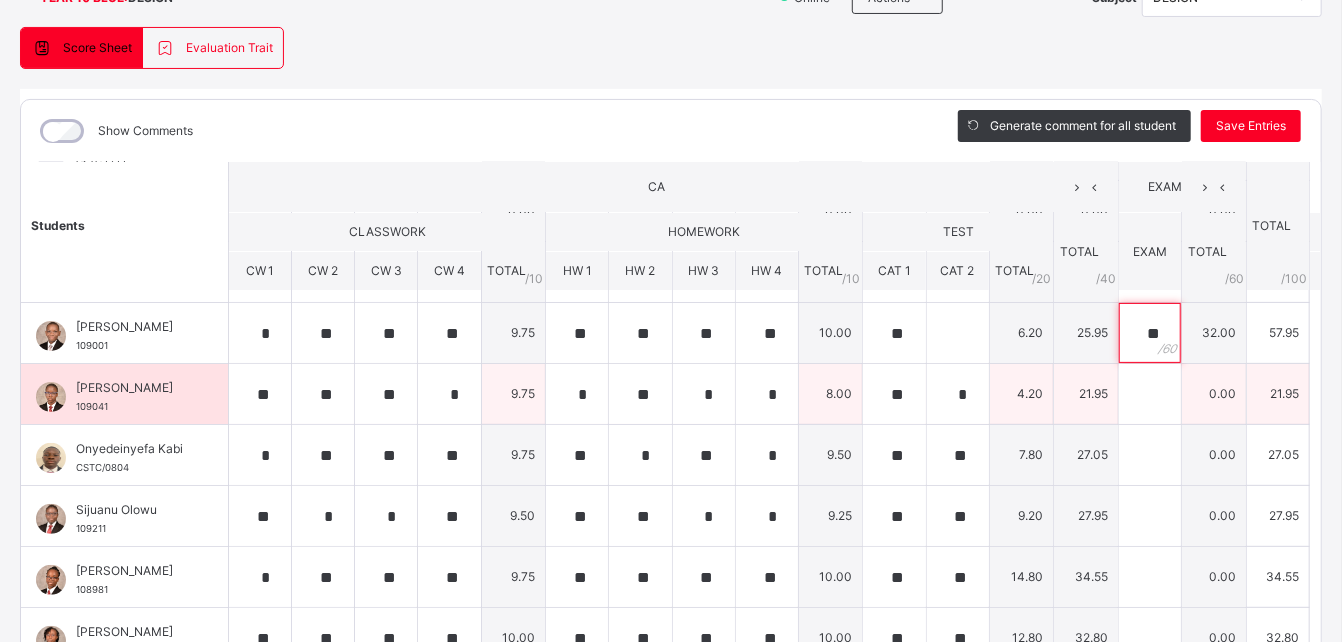 type on "**" 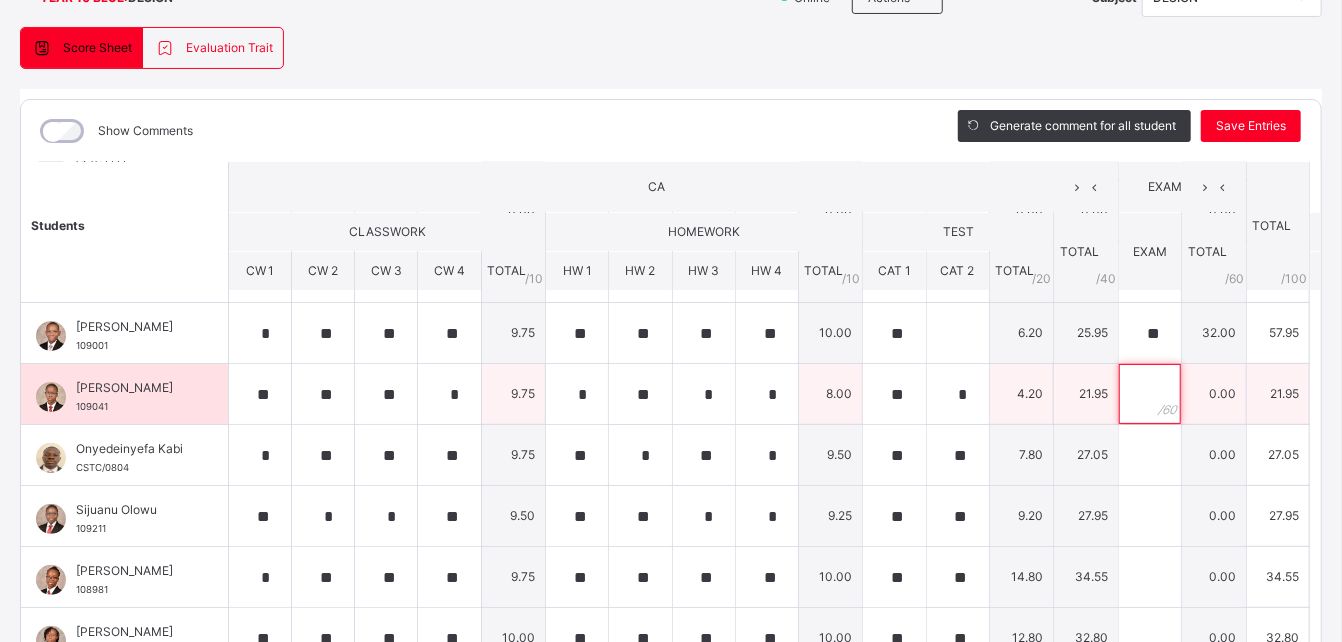 click at bounding box center (1150, 394) 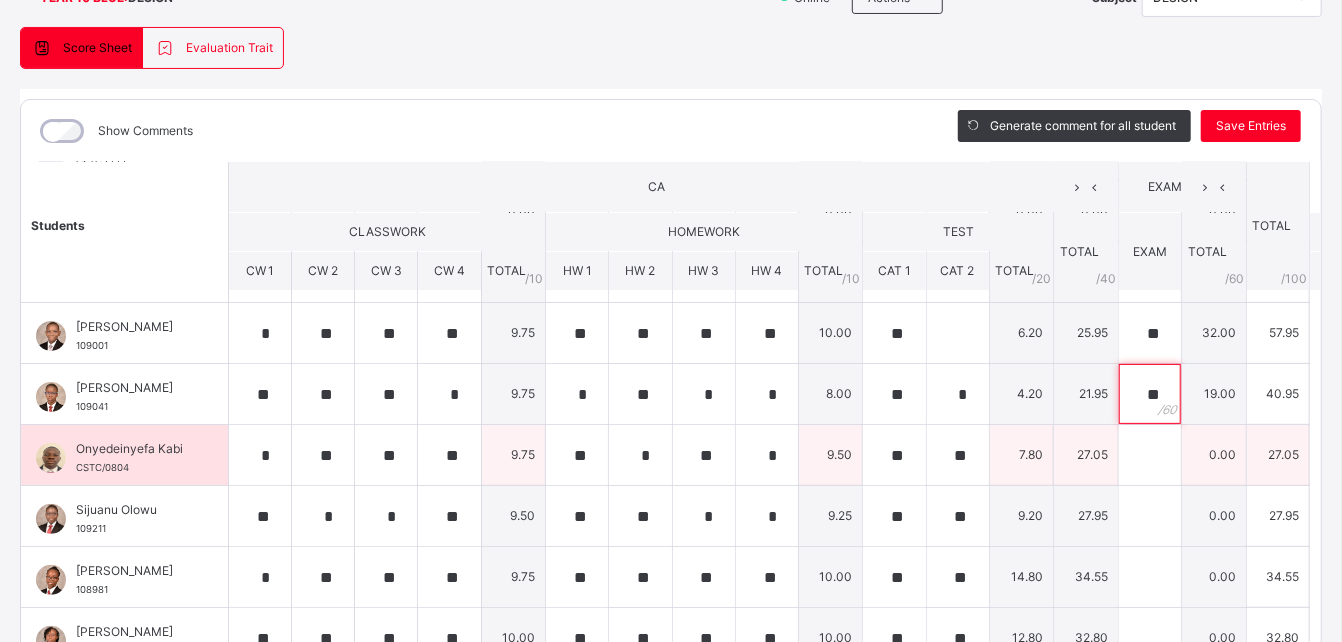 type on "**" 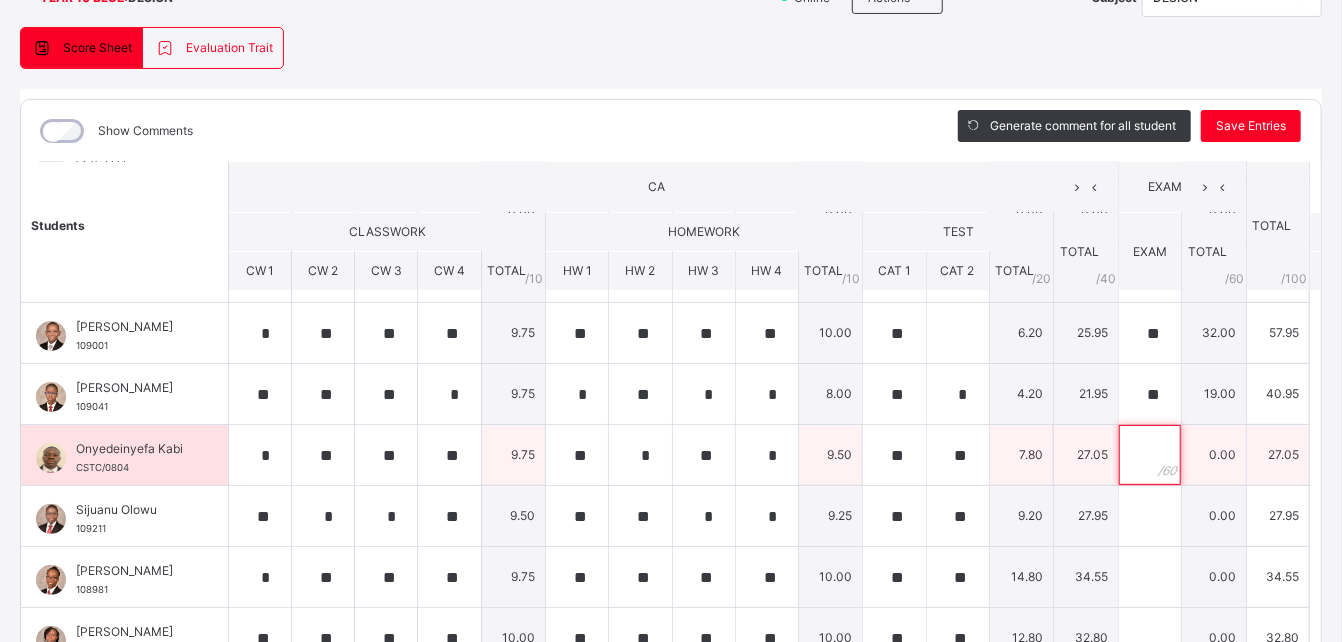 click at bounding box center [1150, 455] 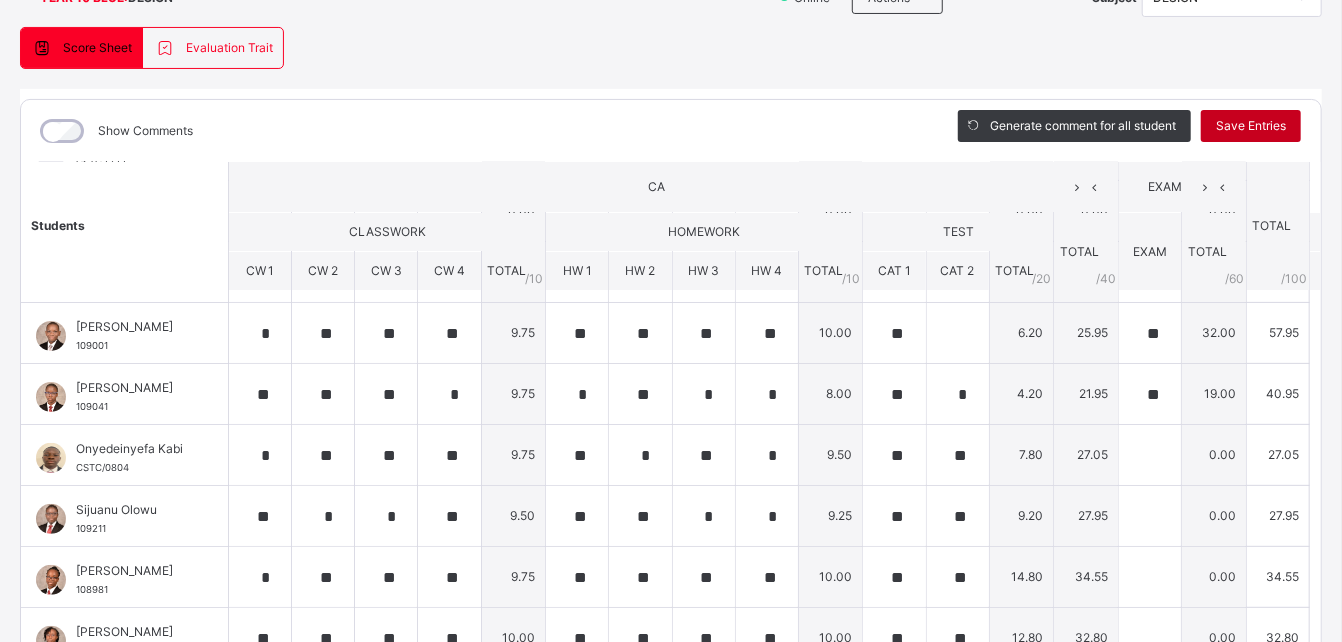 click on "Save Entries" at bounding box center [1251, 126] 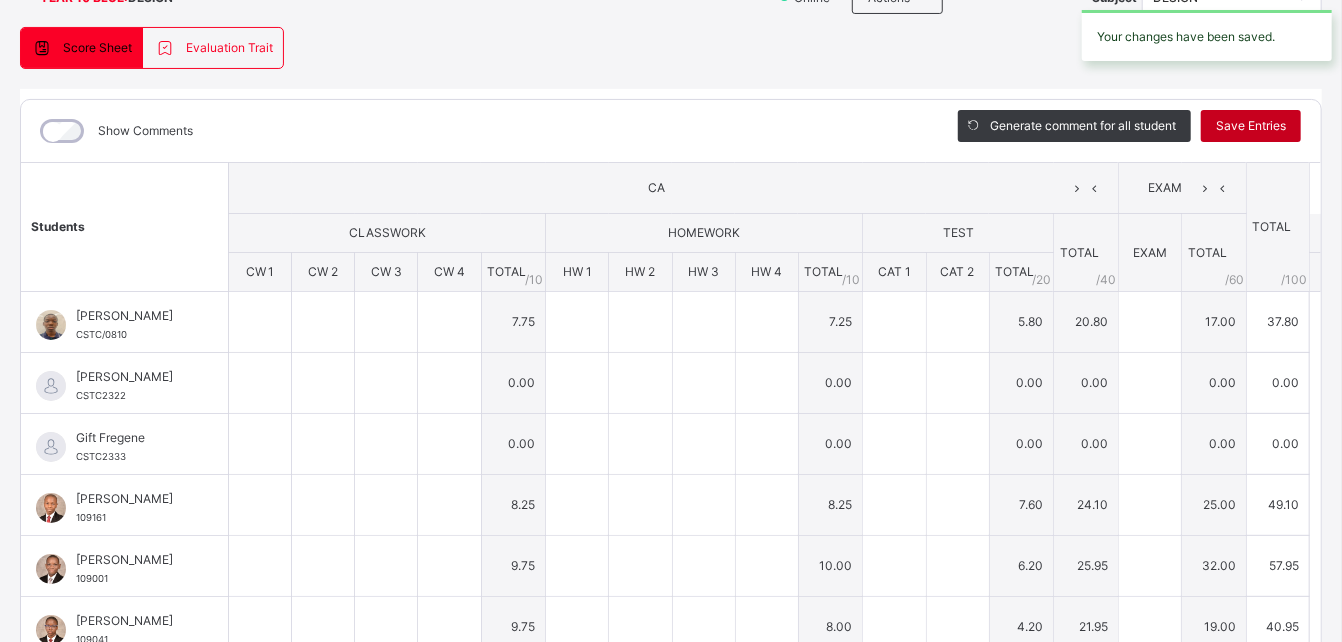 type on "*" 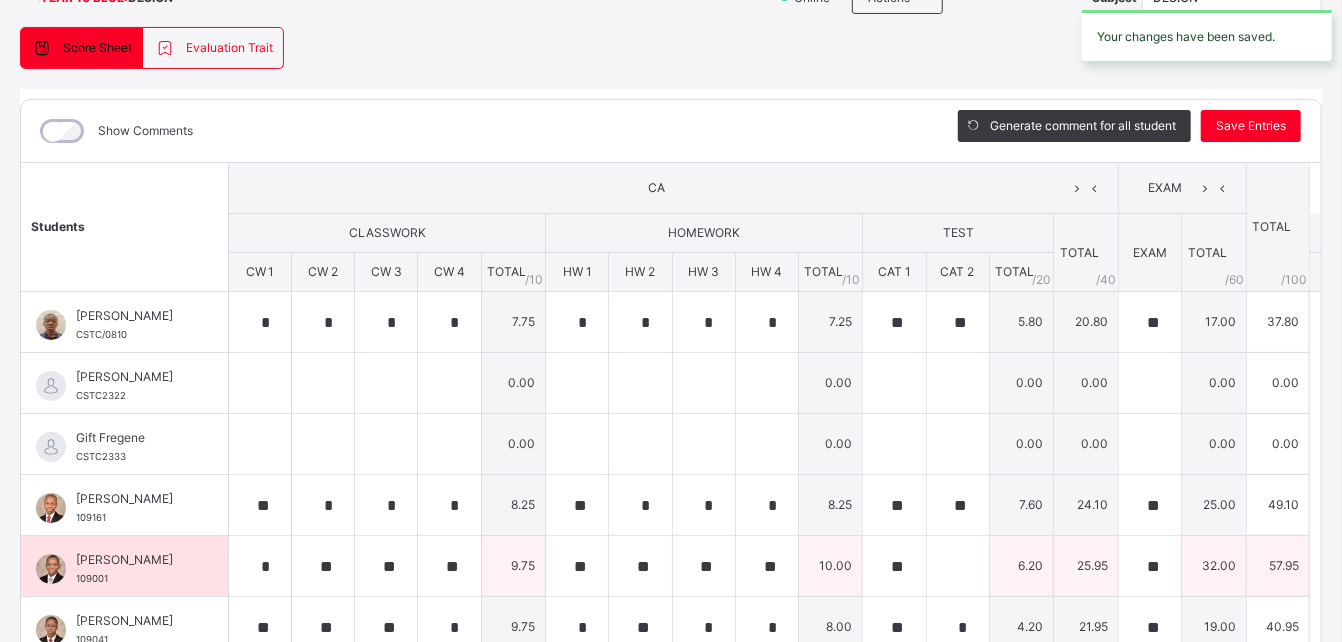 scroll, scrollTop: 239, scrollLeft: 0, axis: vertical 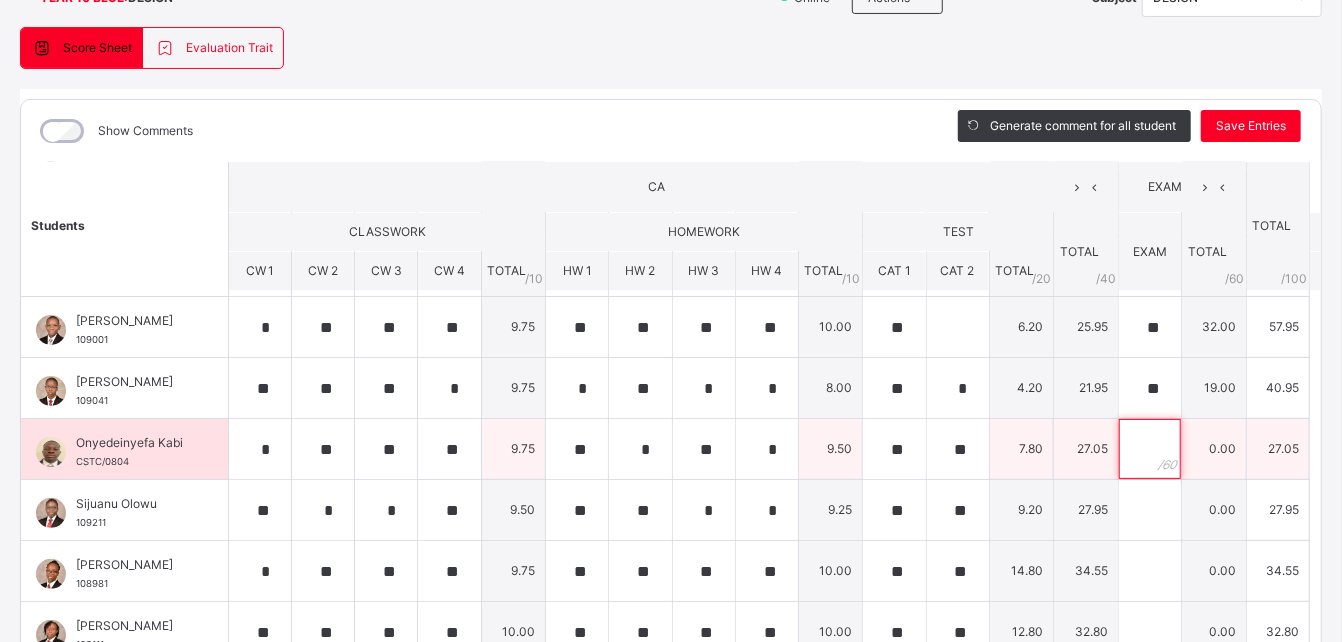 click at bounding box center (1150, 449) 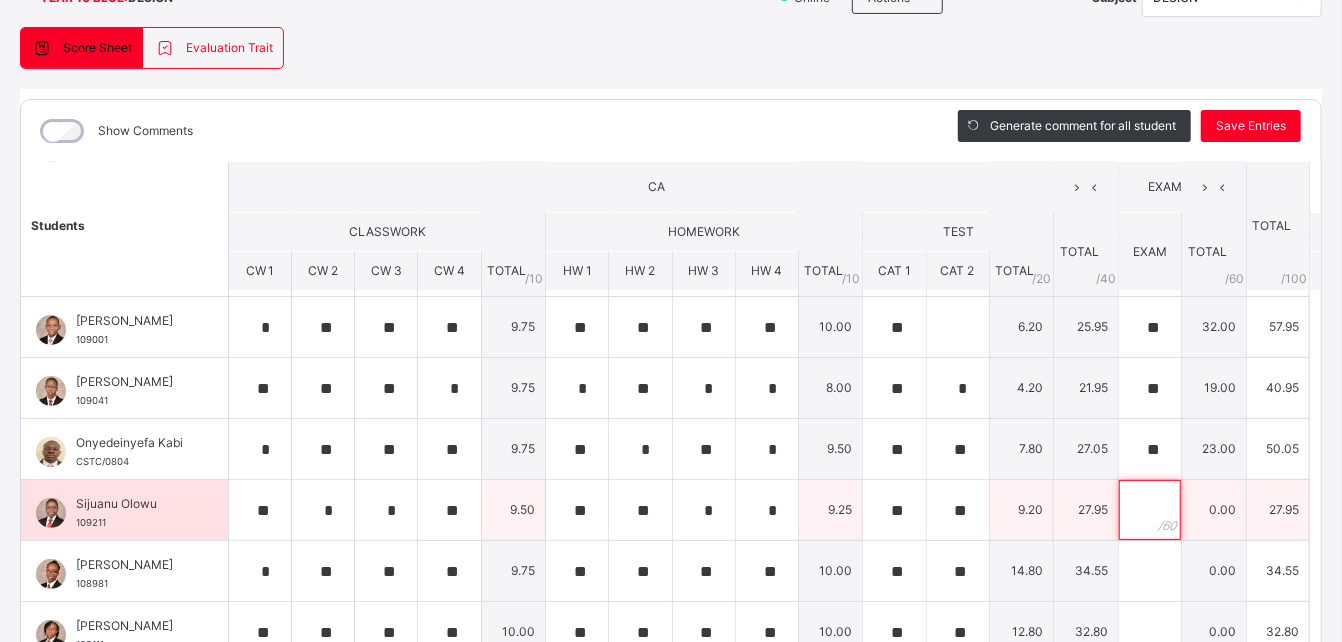 click at bounding box center [1150, 510] 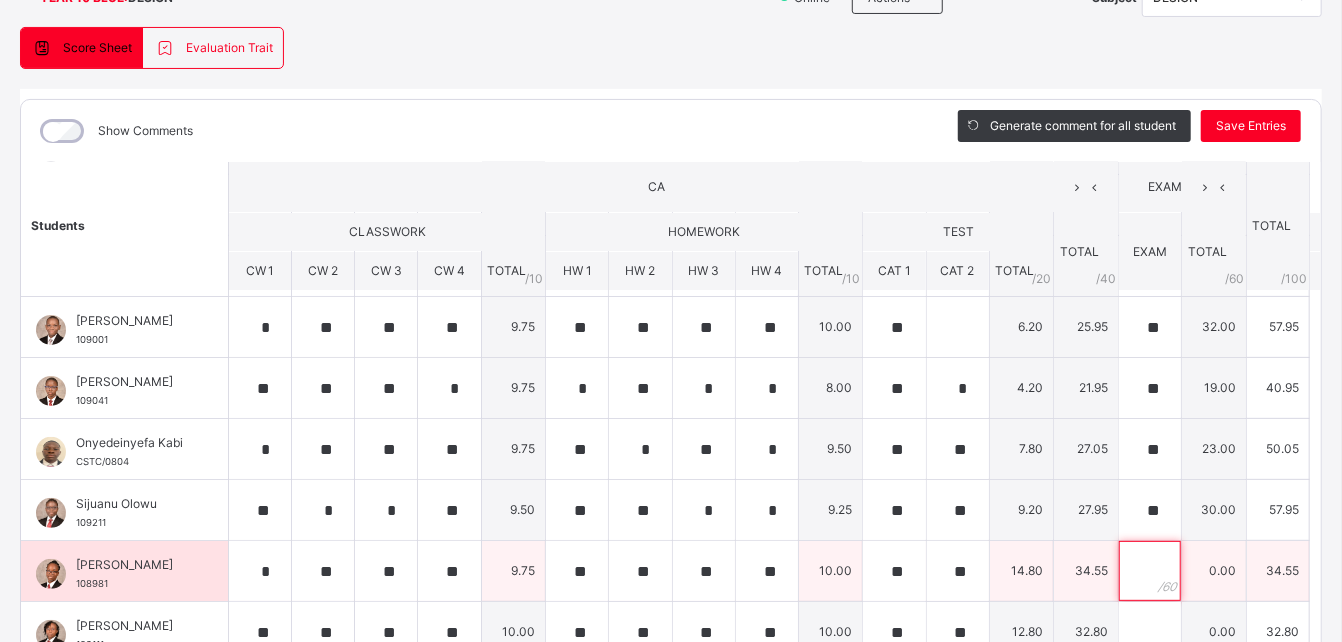 click at bounding box center (1150, 571) 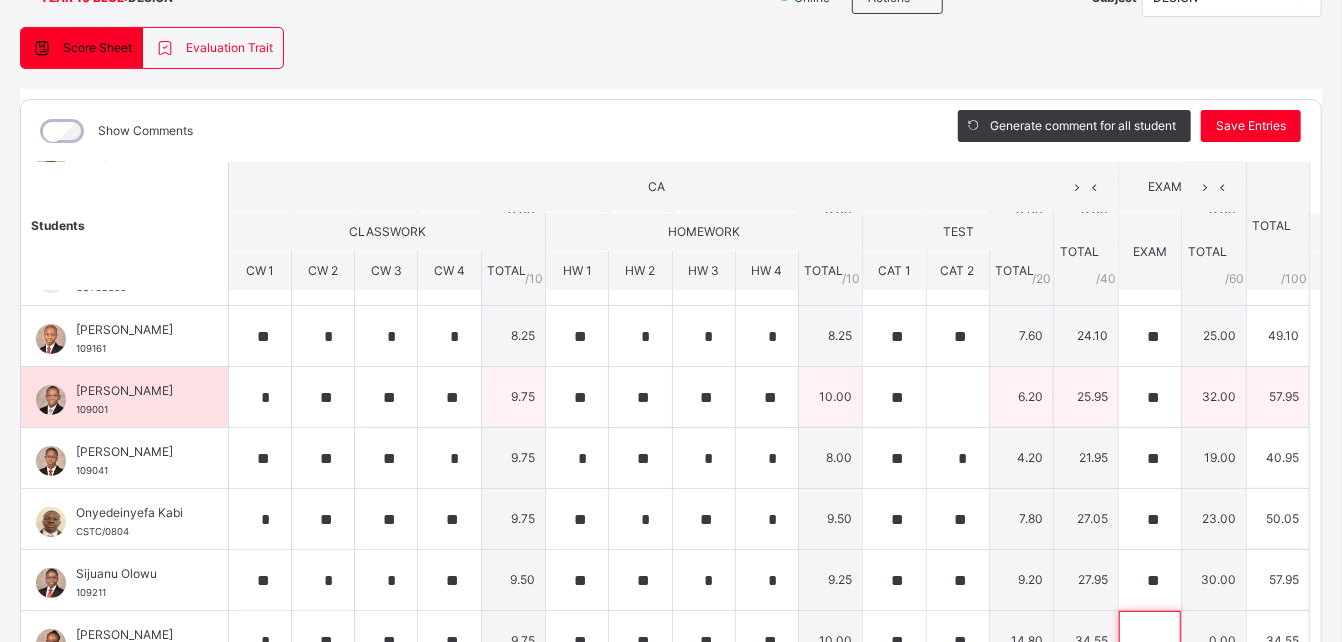 scroll, scrollTop: 239, scrollLeft: 0, axis: vertical 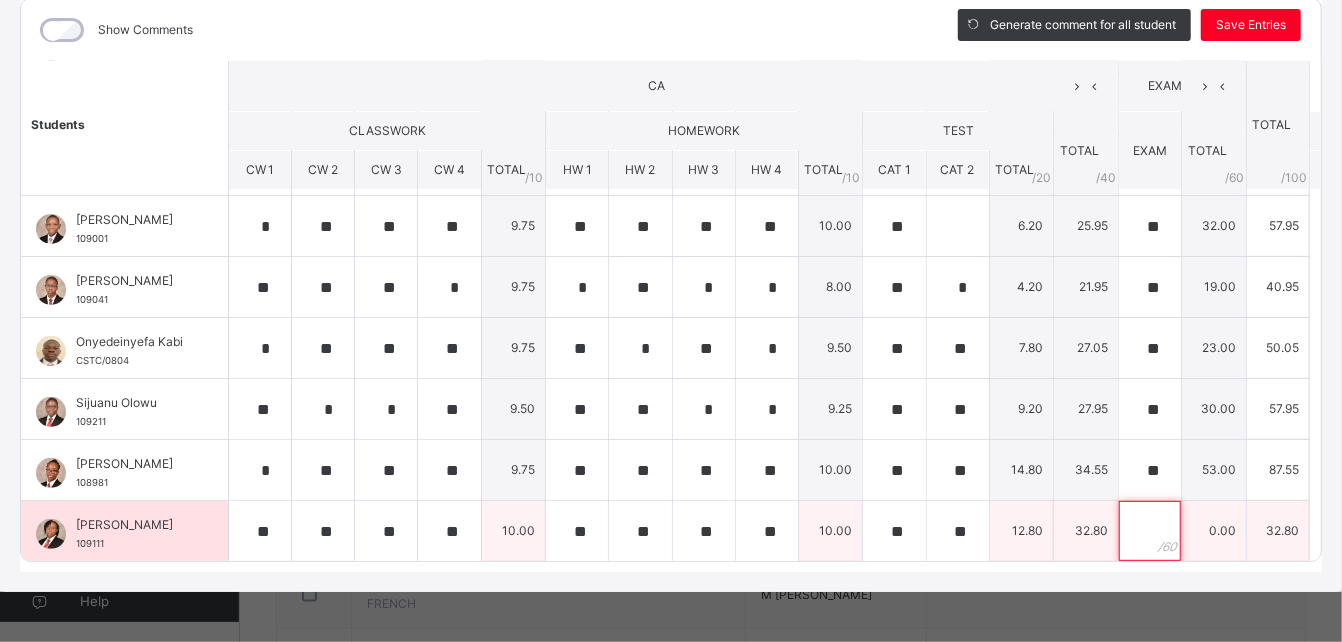 click at bounding box center (1150, 531) 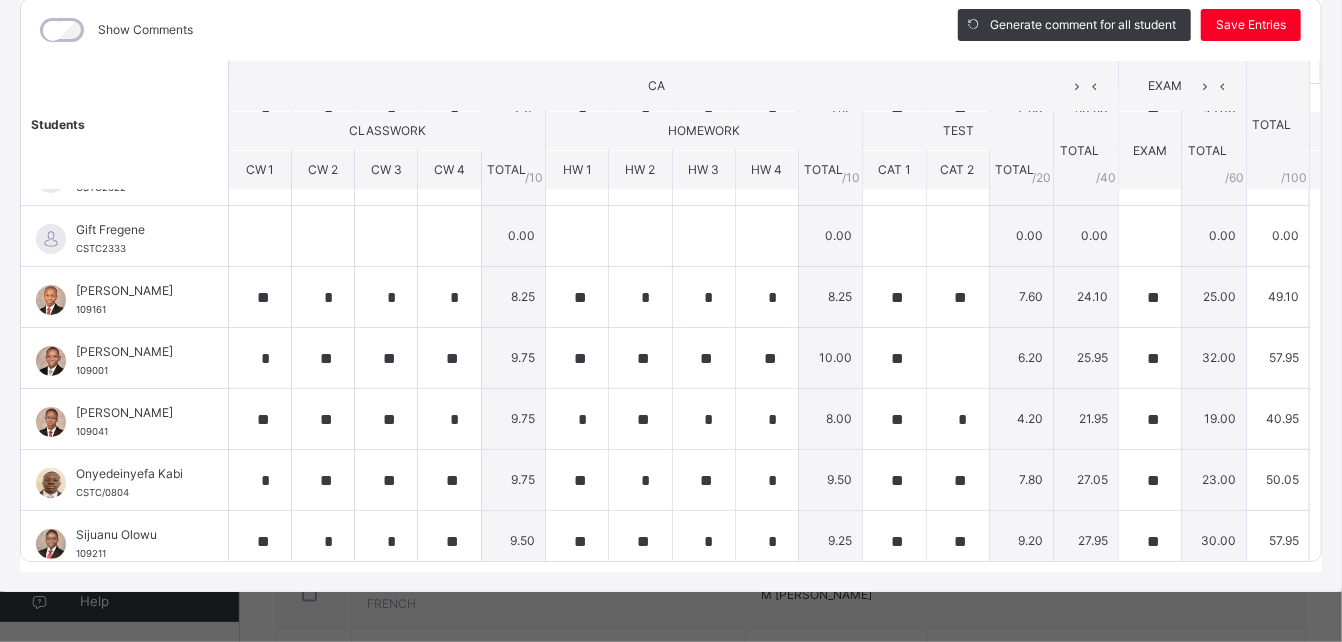 scroll, scrollTop: 0, scrollLeft: 0, axis: both 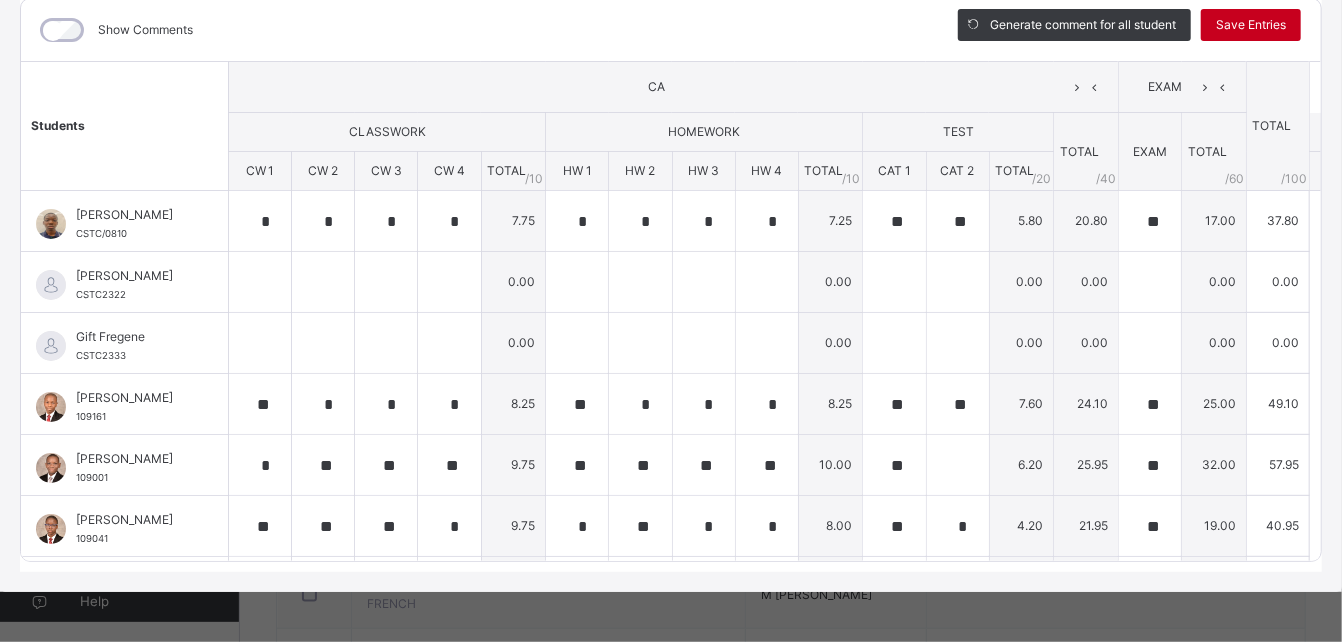 click on "Save Entries" at bounding box center [1251, 25] 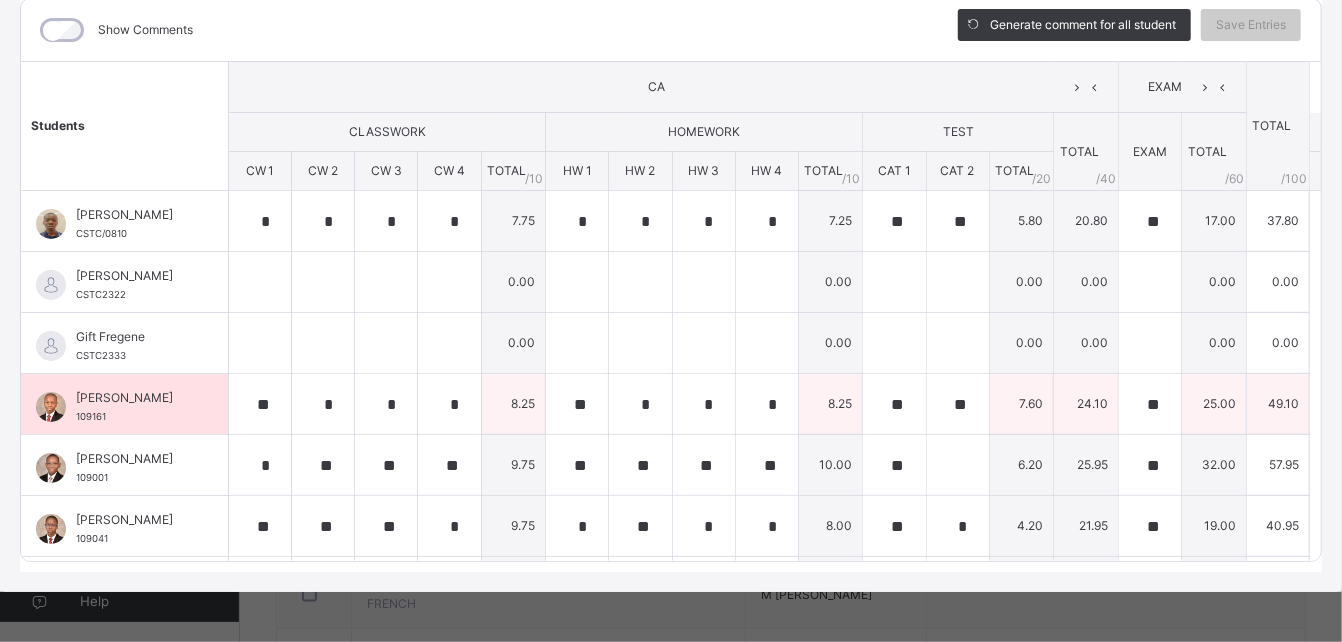 scroll, scrollTop: 239, scrollLeft: 0, axis: vertical 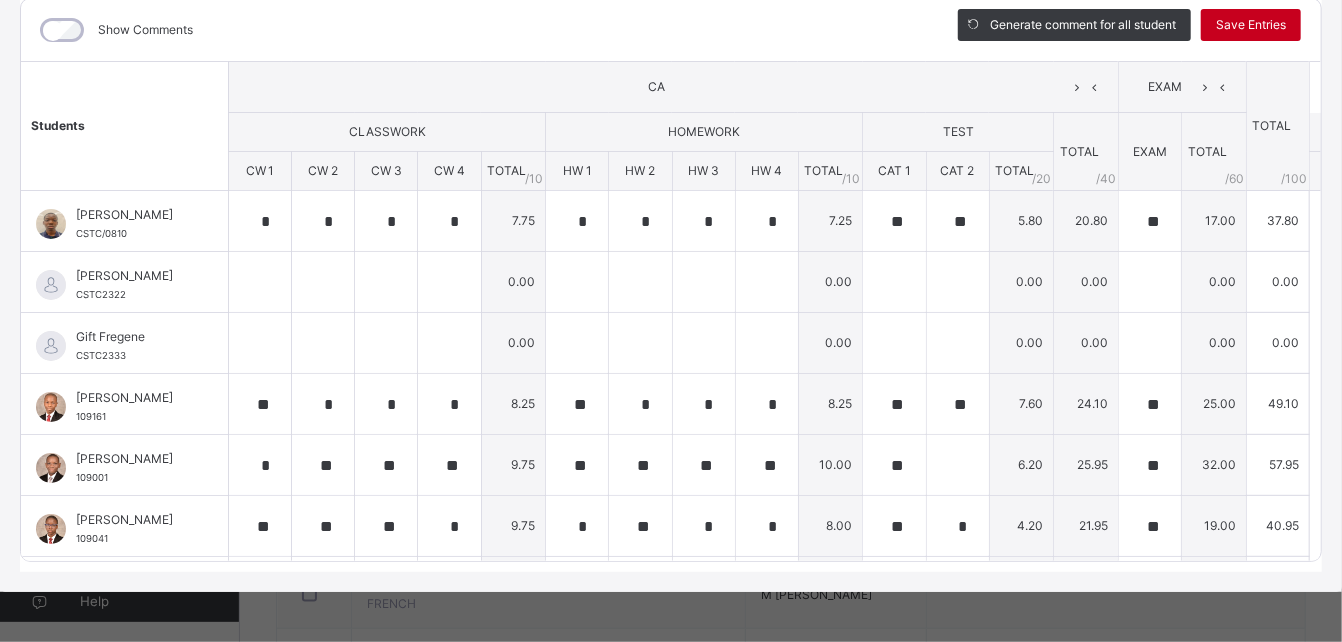 click on "Save Entries" at bounding box center [1251, 25] 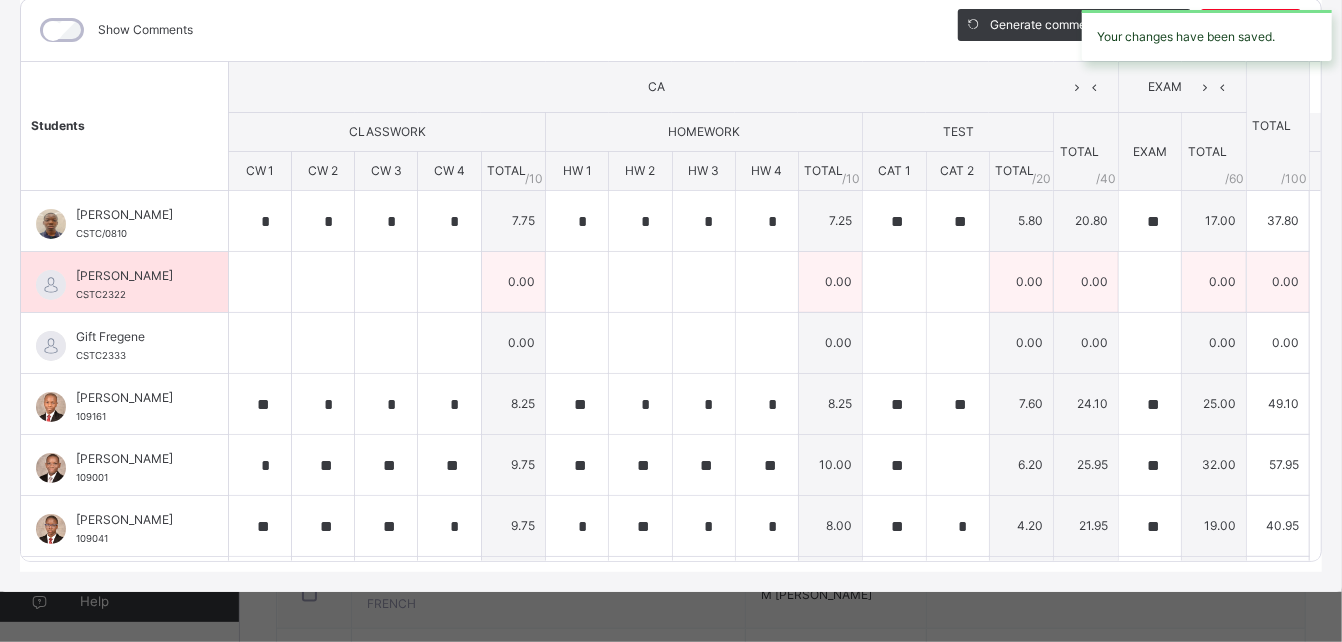 scroll, scrollTop: 0, scrollLeft: 0, axis: both 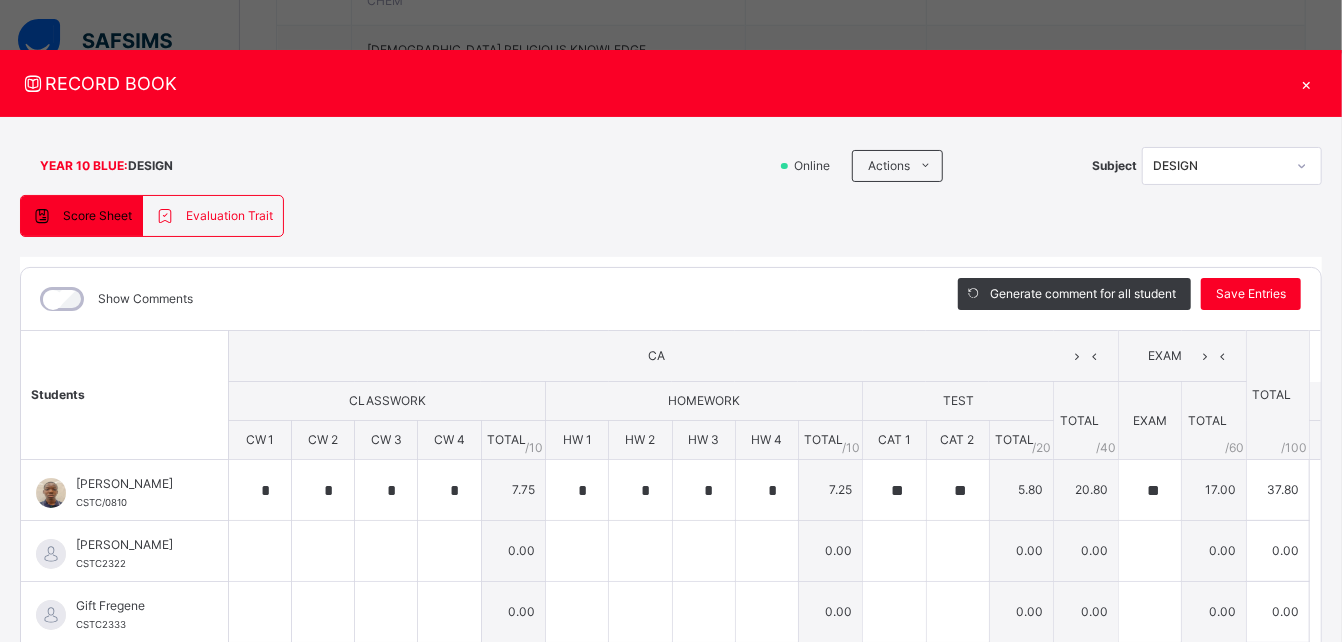 click on "×" at bounding box center (1307, 83) 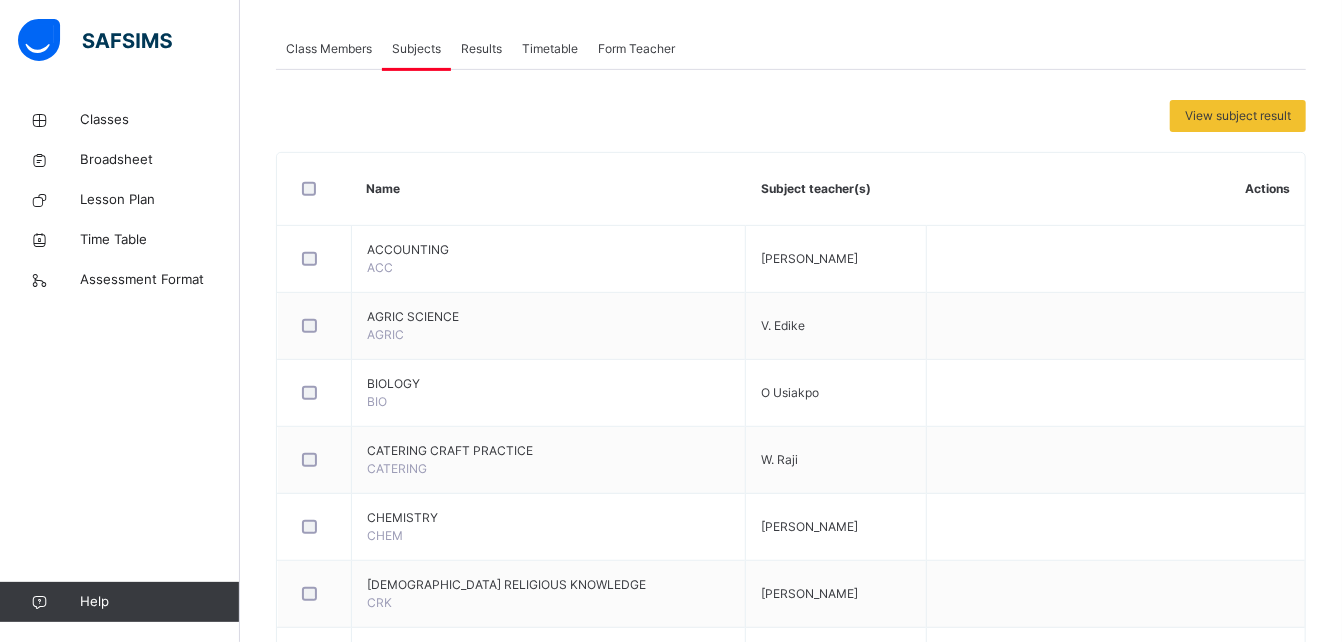 scroll, scrollTop: 315, scrollLeft: 0, axis: vertical 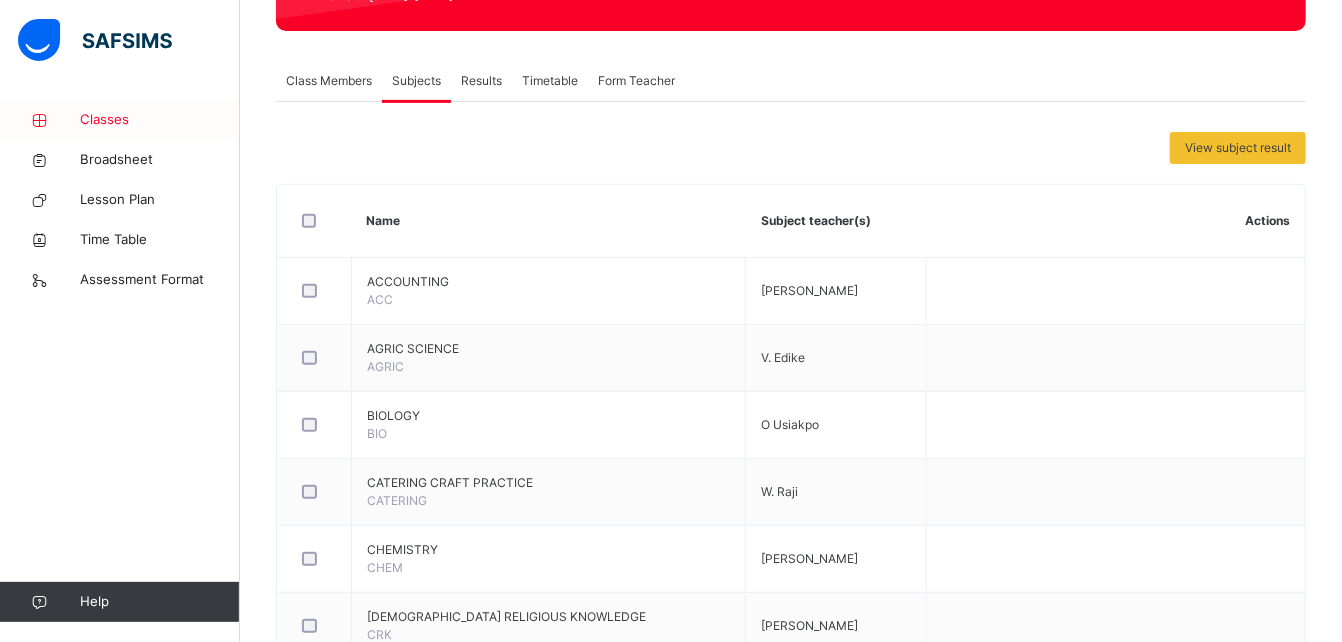 click on "Classes" at bounding box center [160, 120] 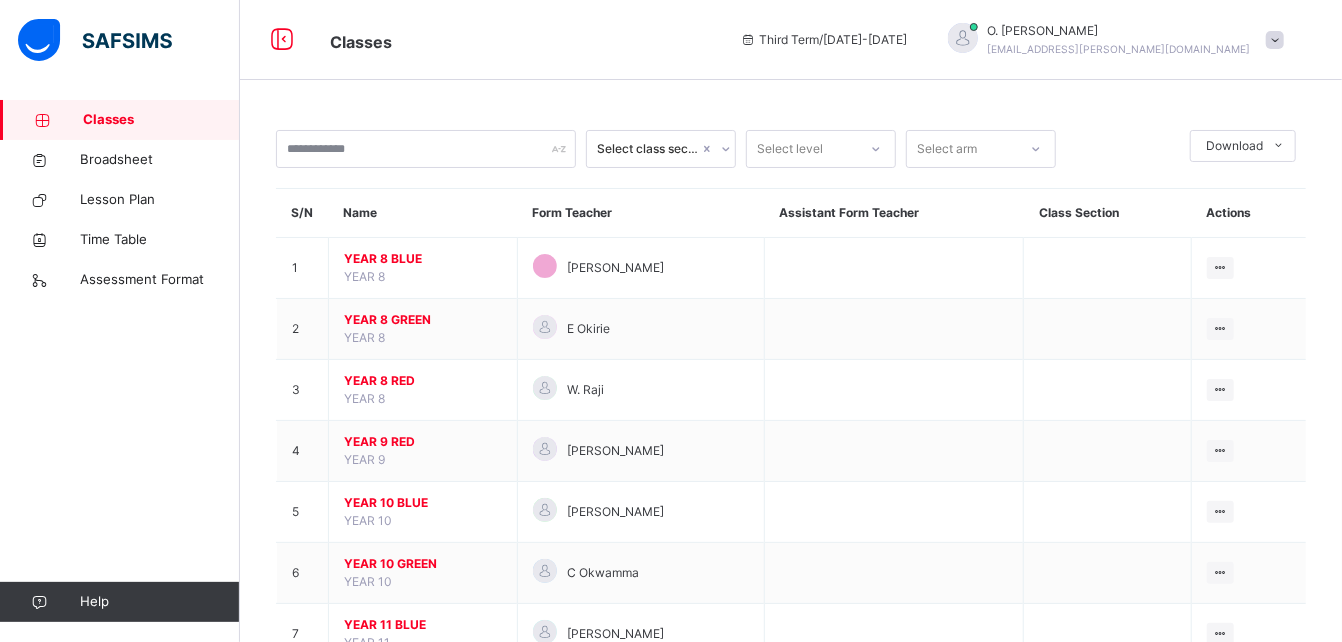 scroll, scrollTop: 133, scrollLeft: 0, axis: vertical 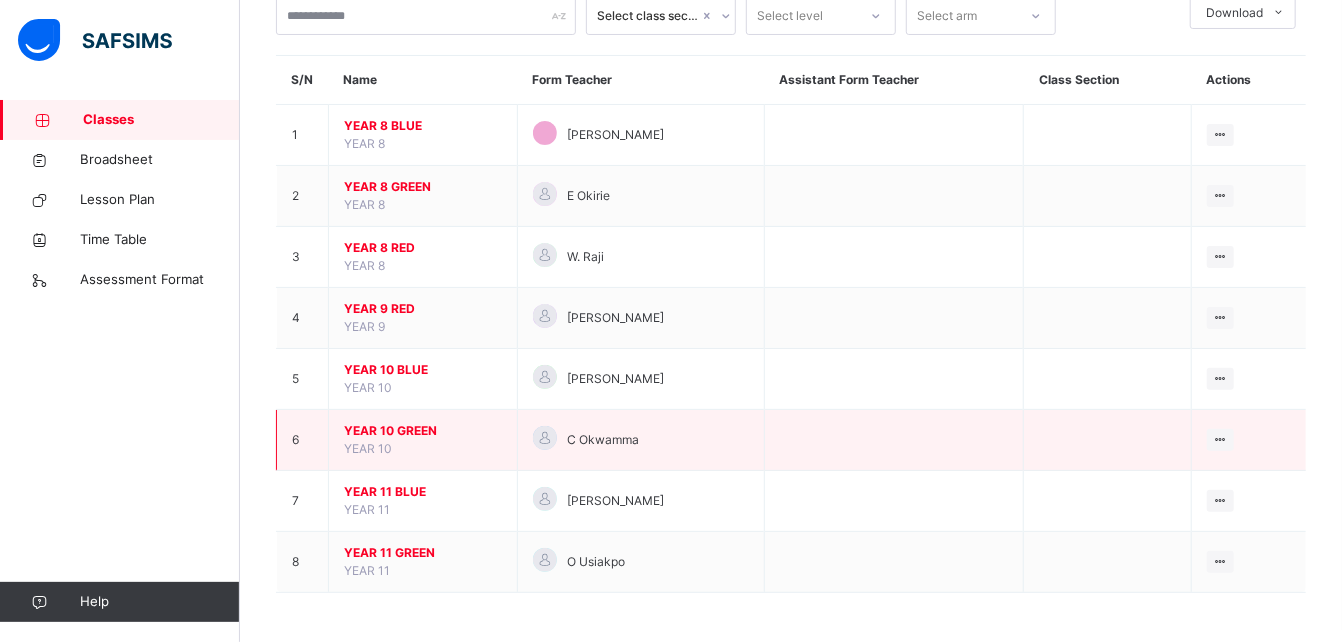 click on "YEAR 10   GREEN" at bounding box center (423, 431) 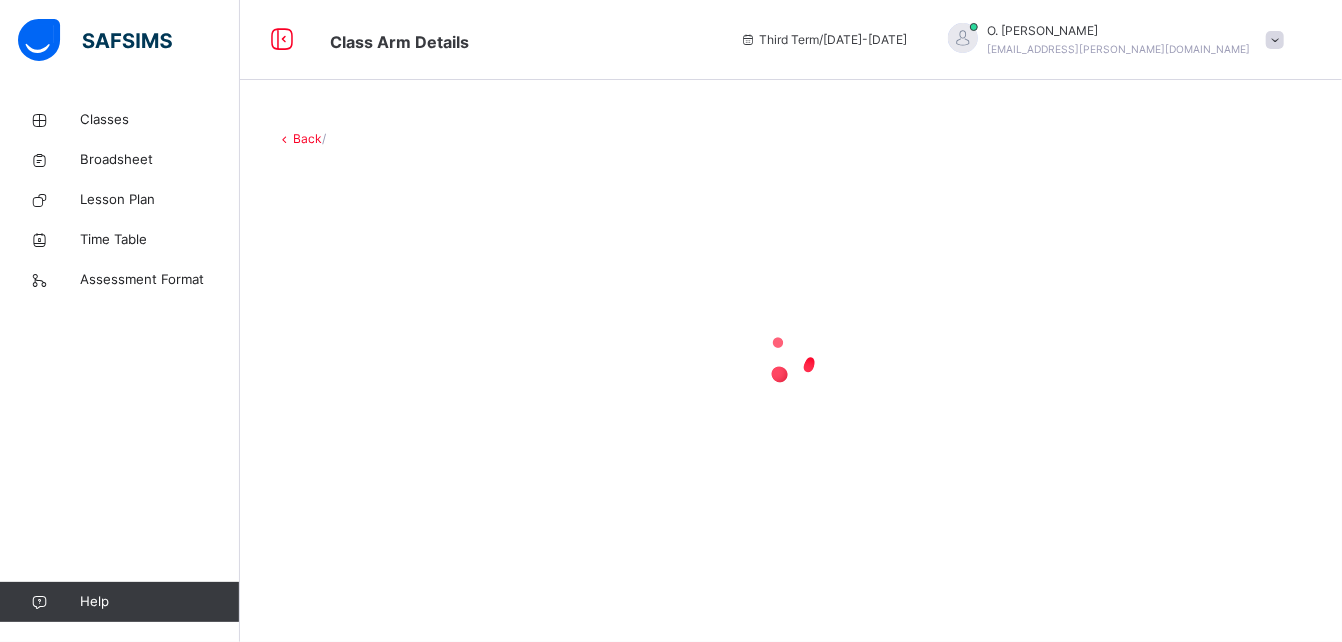 scroll, scrollTop: 0, scrollLeft: 0, axis: both 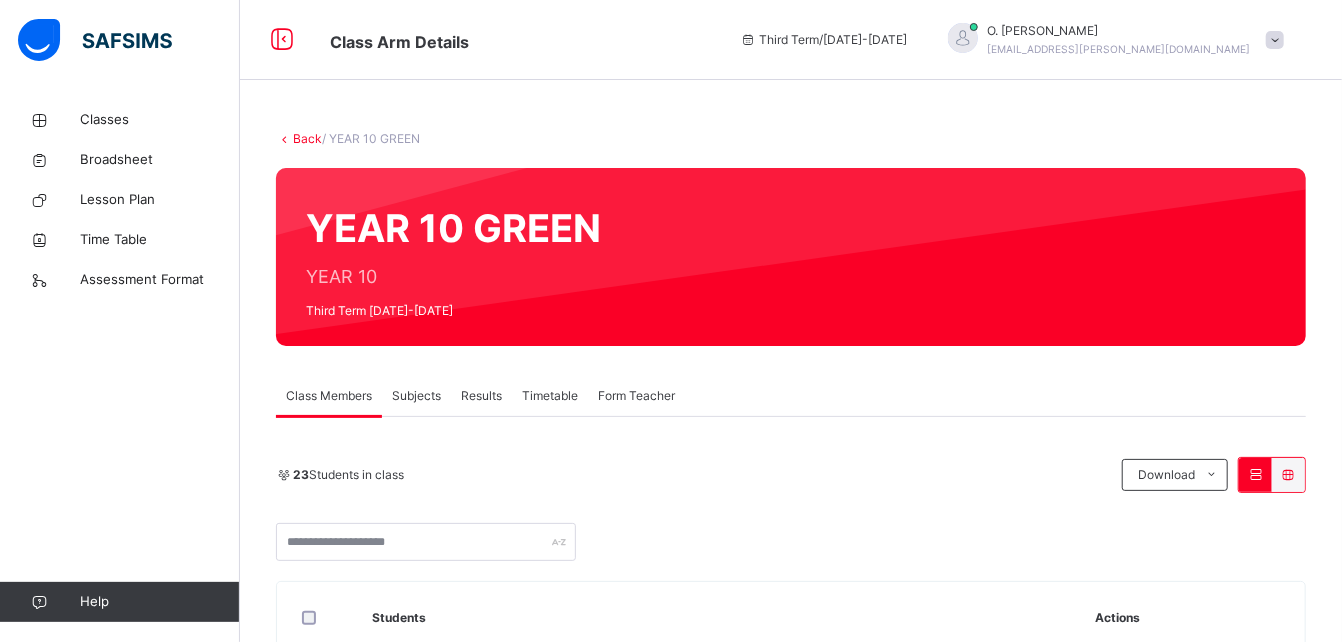 click on "Subjects" at bounding box center [416, 396] 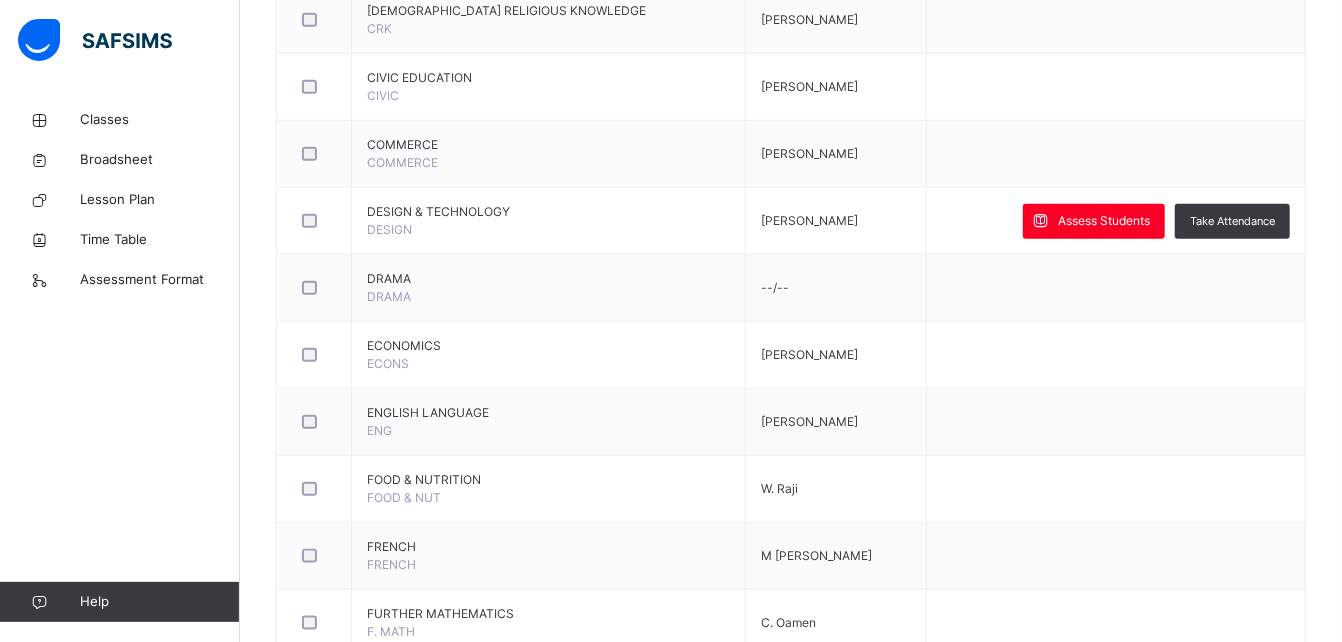 scroll, scrollTop: 919, scrollLeft: 0, axis: vertical 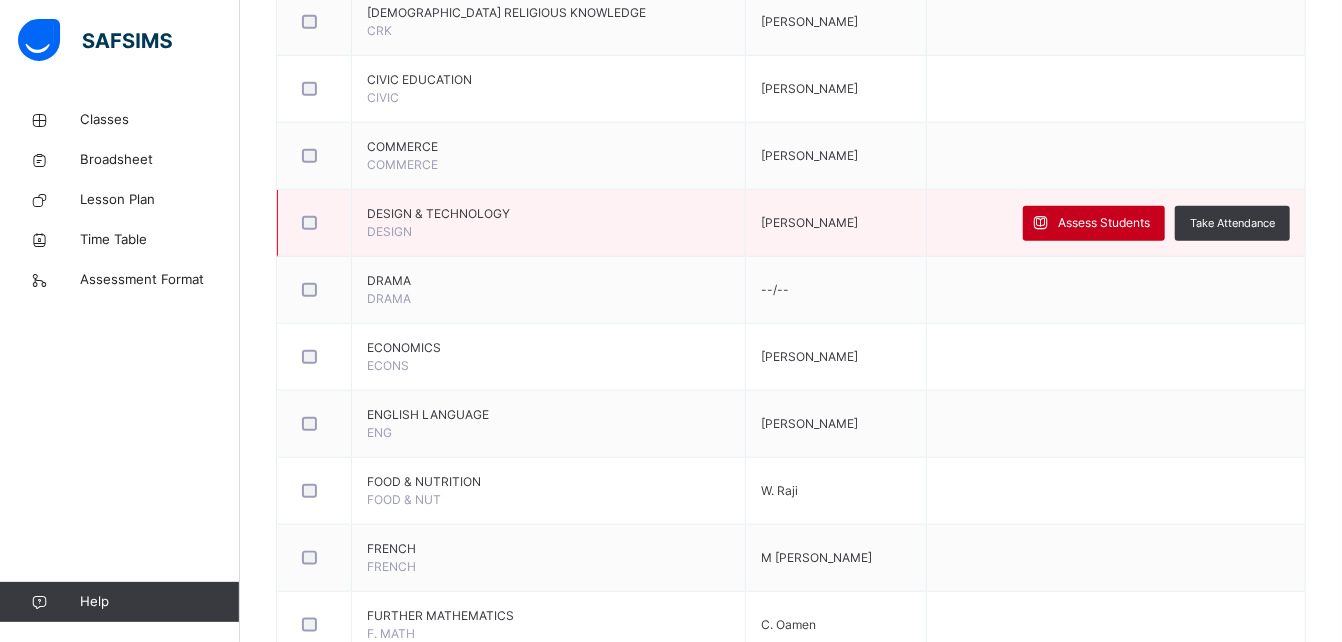 click on "Assess Students" at bounding box center (1104, 223) 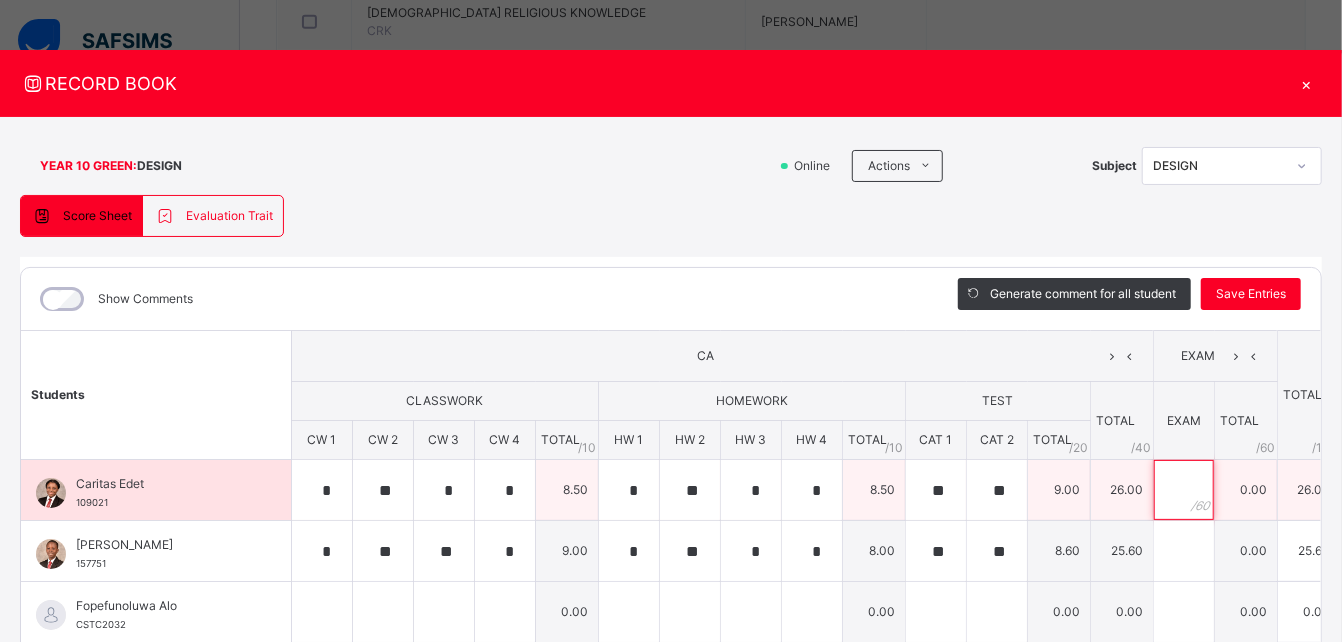 click at bounding box center (1184, 490) 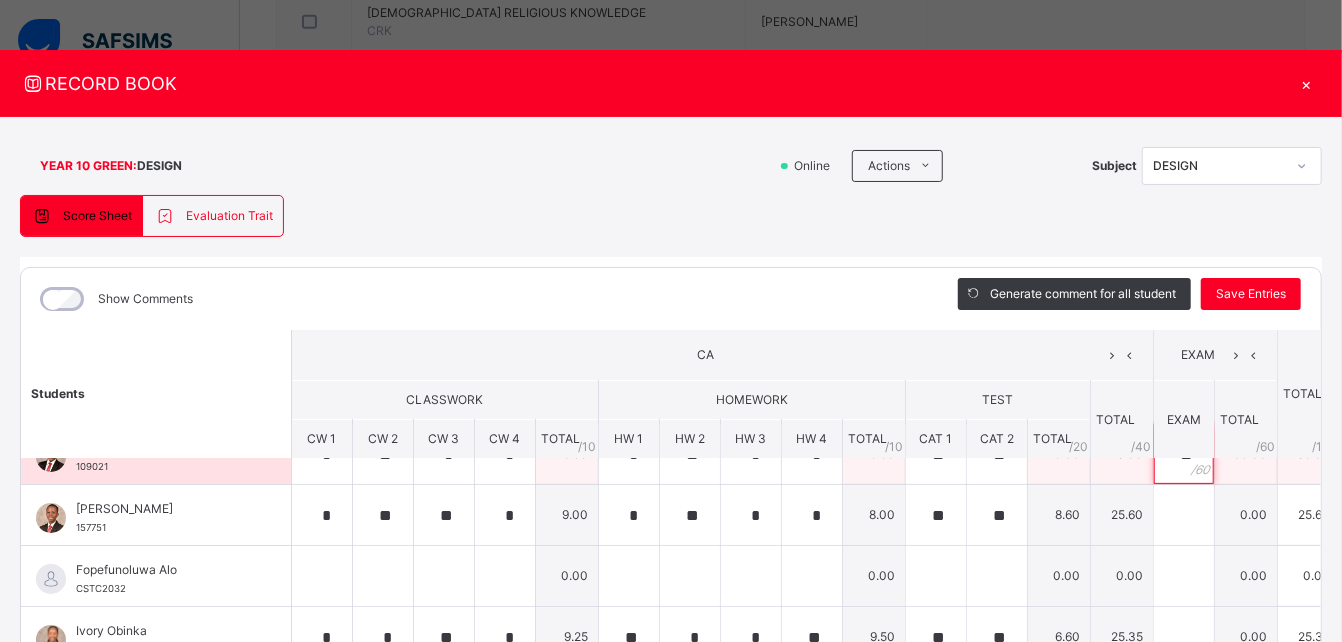 scroll, scrollTop: 0, scrollLeft: 0, axis: both 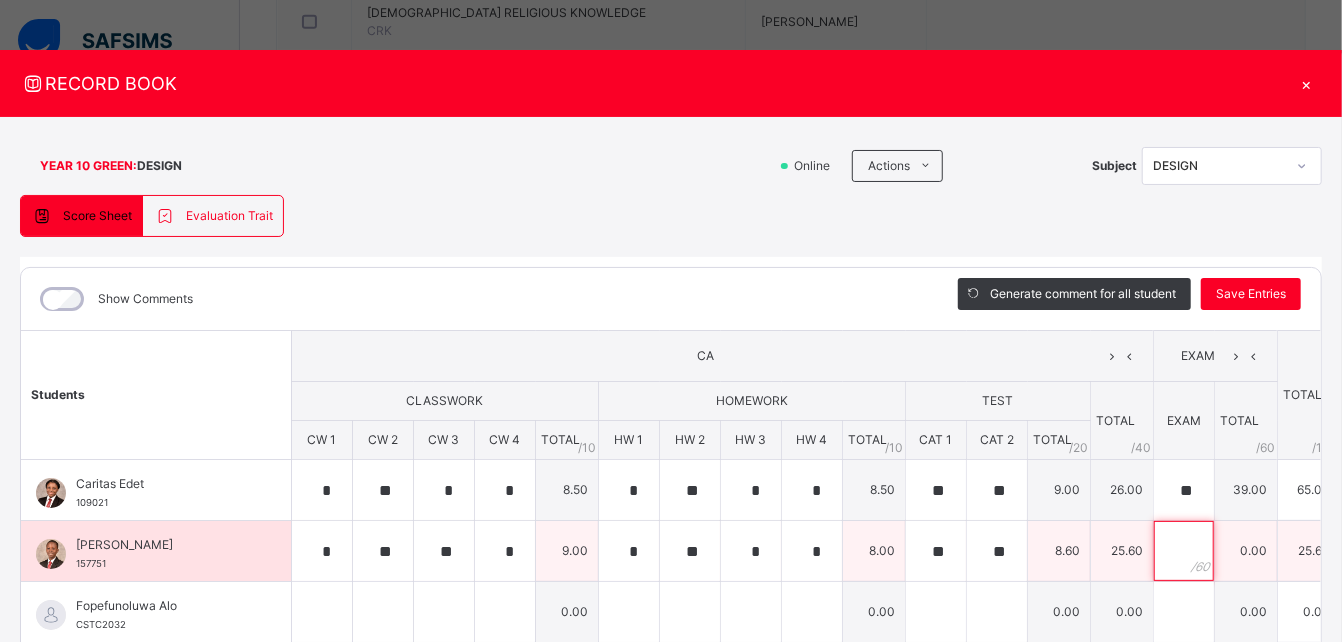 click at bounding box center (1184, 551) 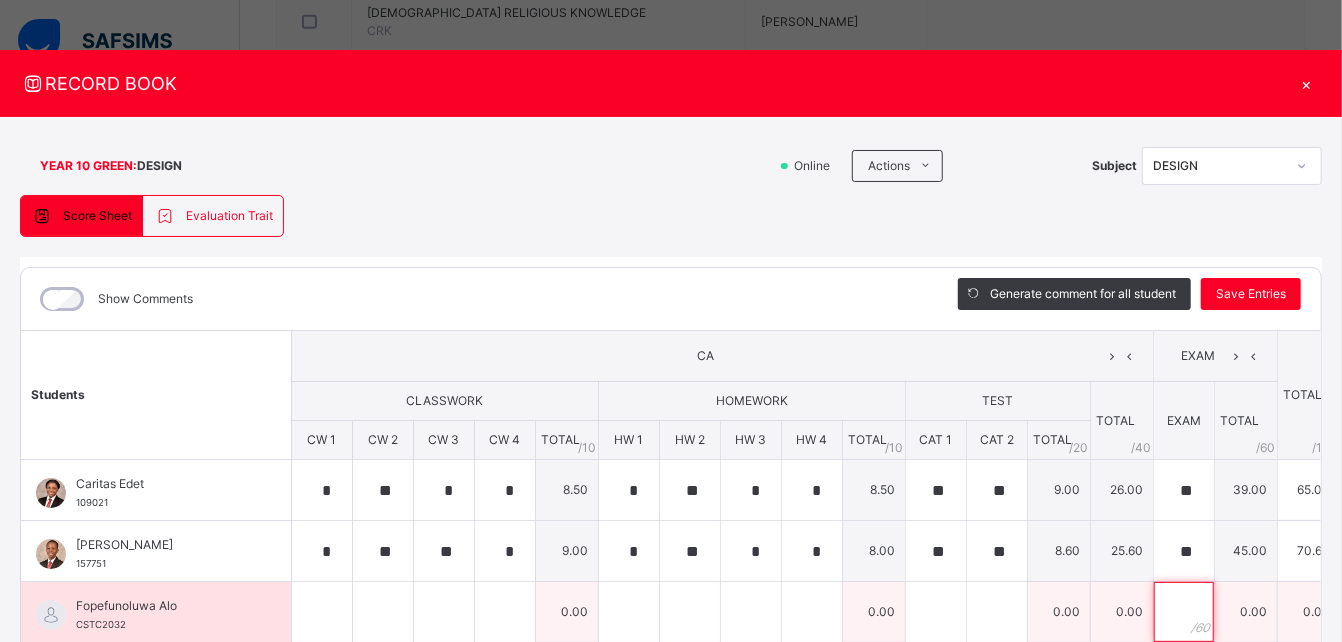 click at bounding box center (1184, 612) 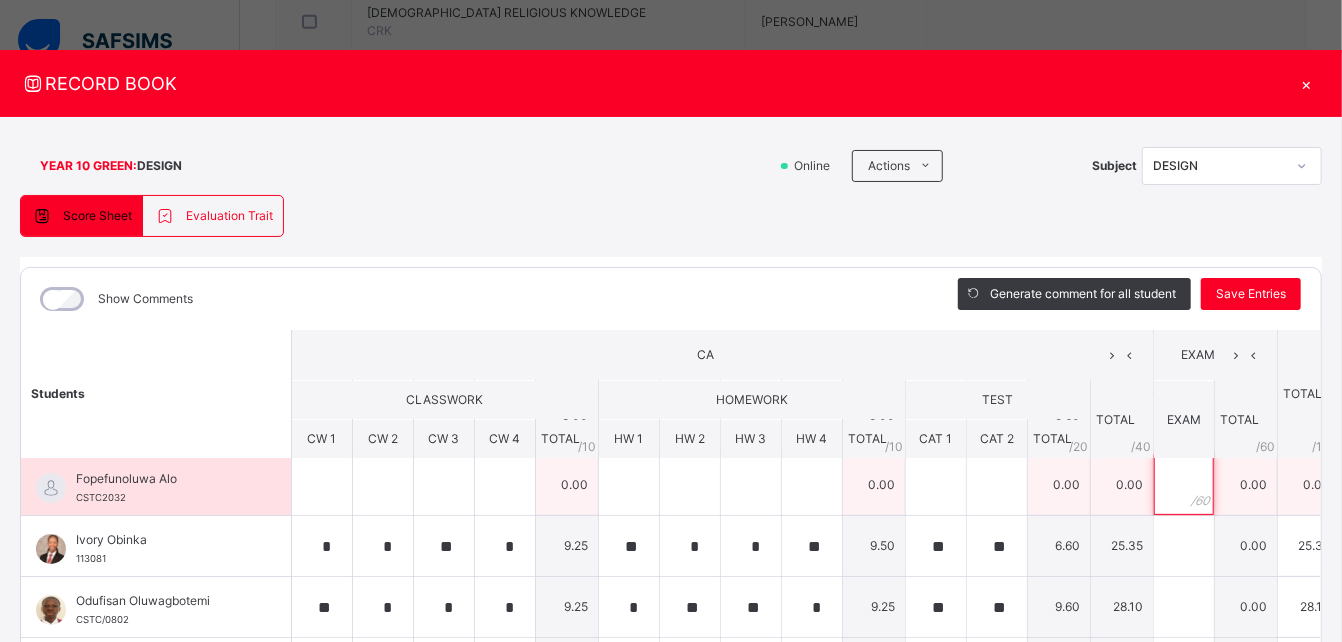 scroll, scrollTop: 129, scrollLeft: 0, axis: vertical 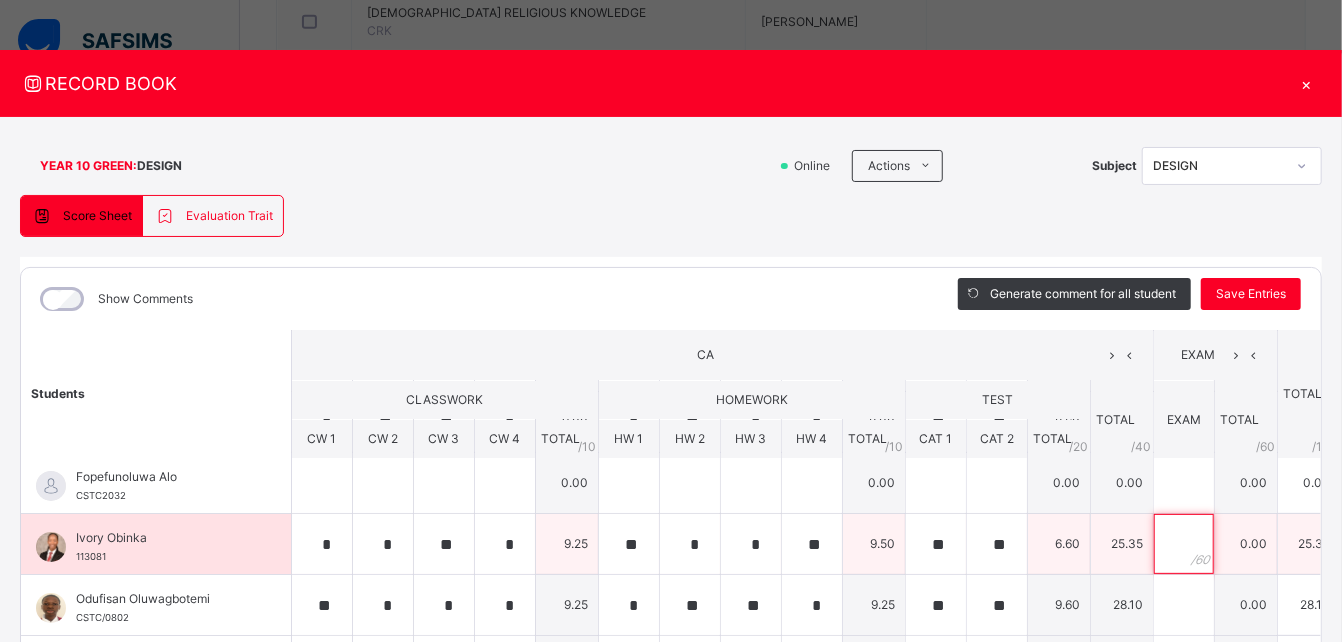 click at bounding box center [1184, 544] 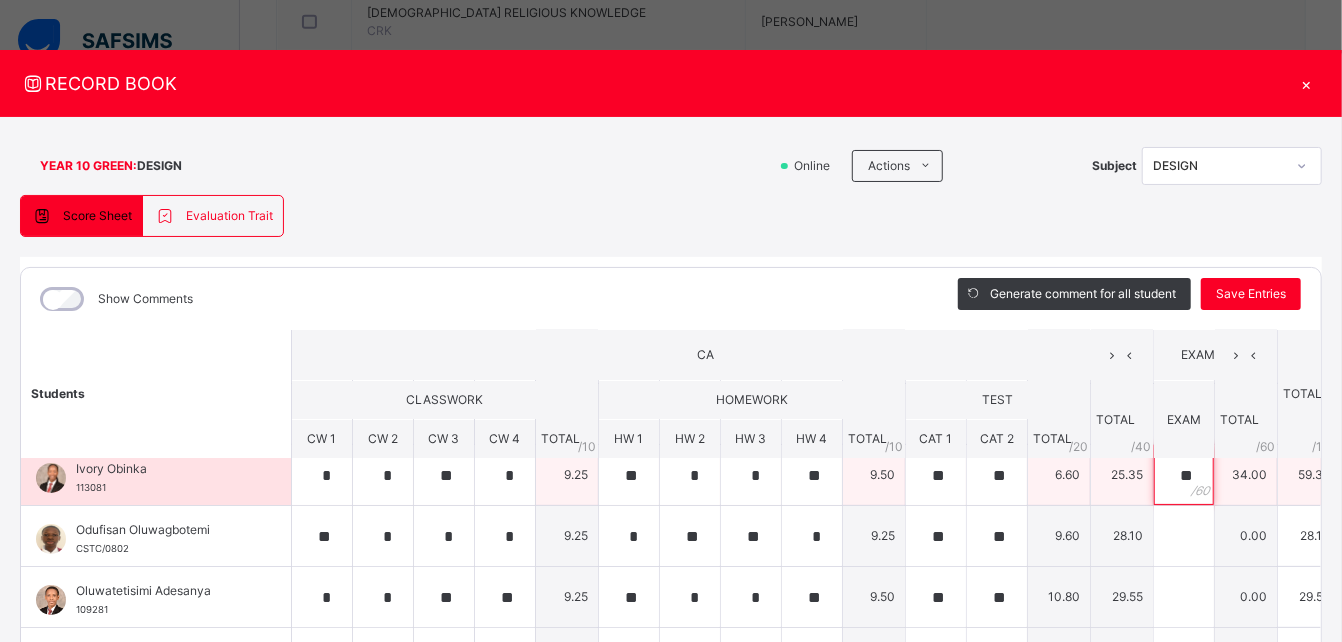 scroll, scrollTop: 199, scrollLeft: 0, axis: vertical 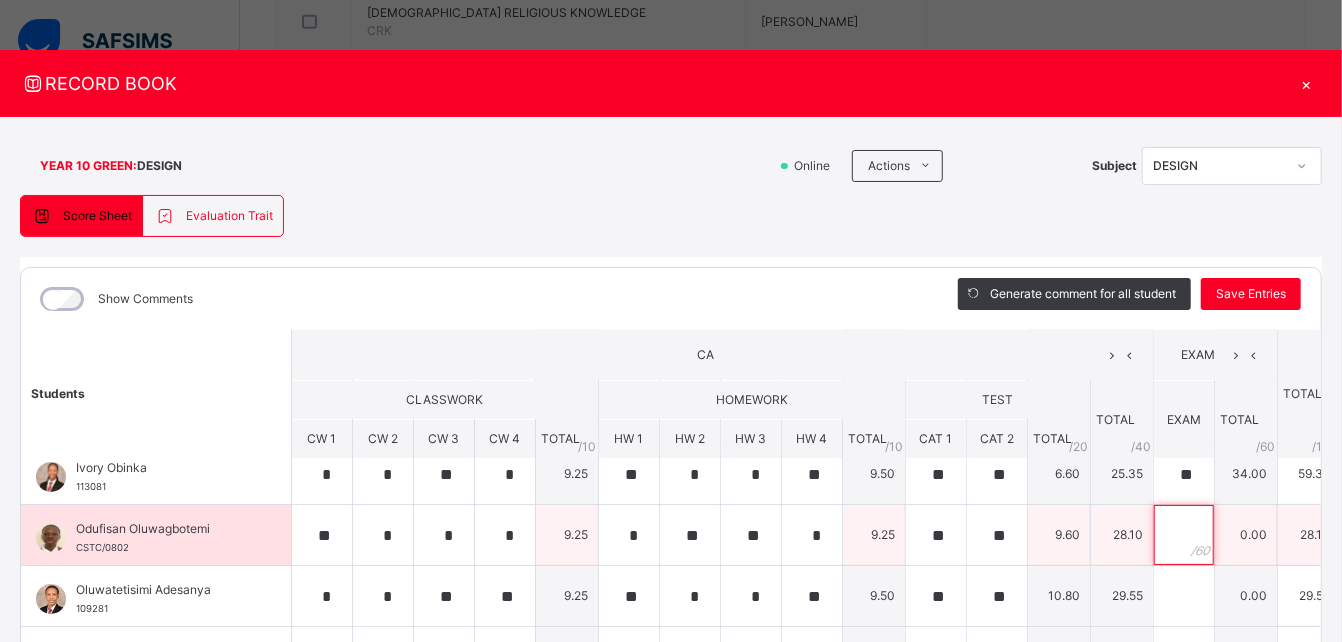 click at bounding box center (1184, 535) 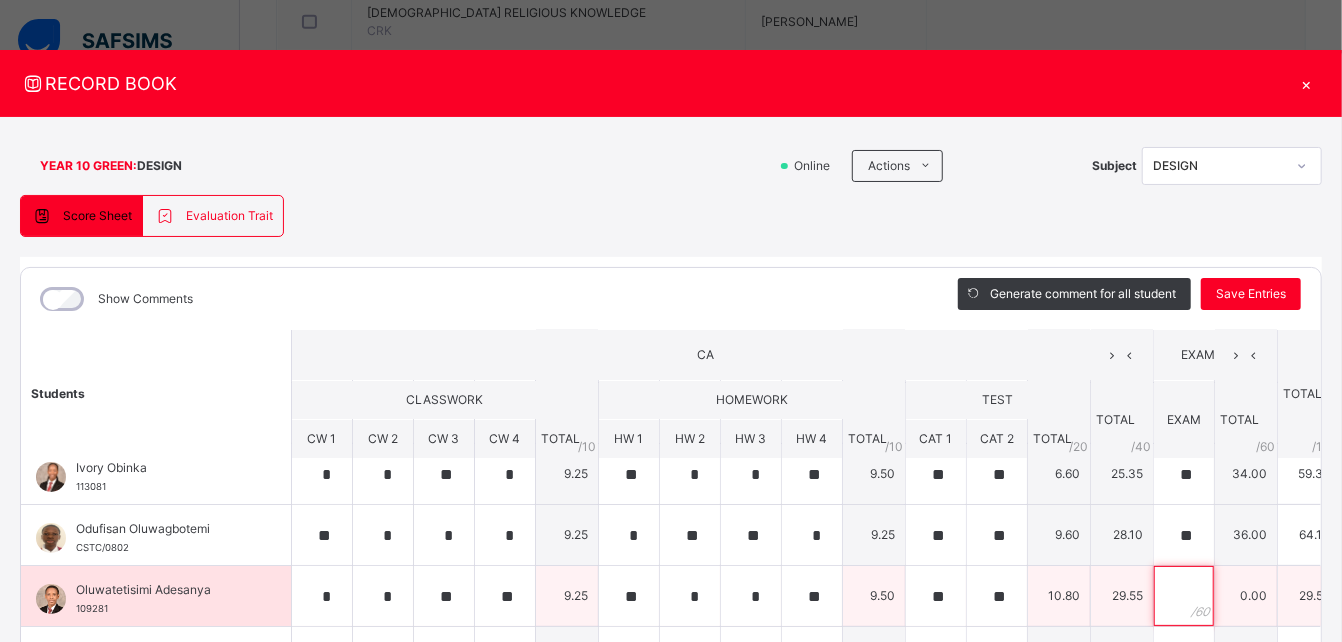 click at bounding box center [1184, 596] 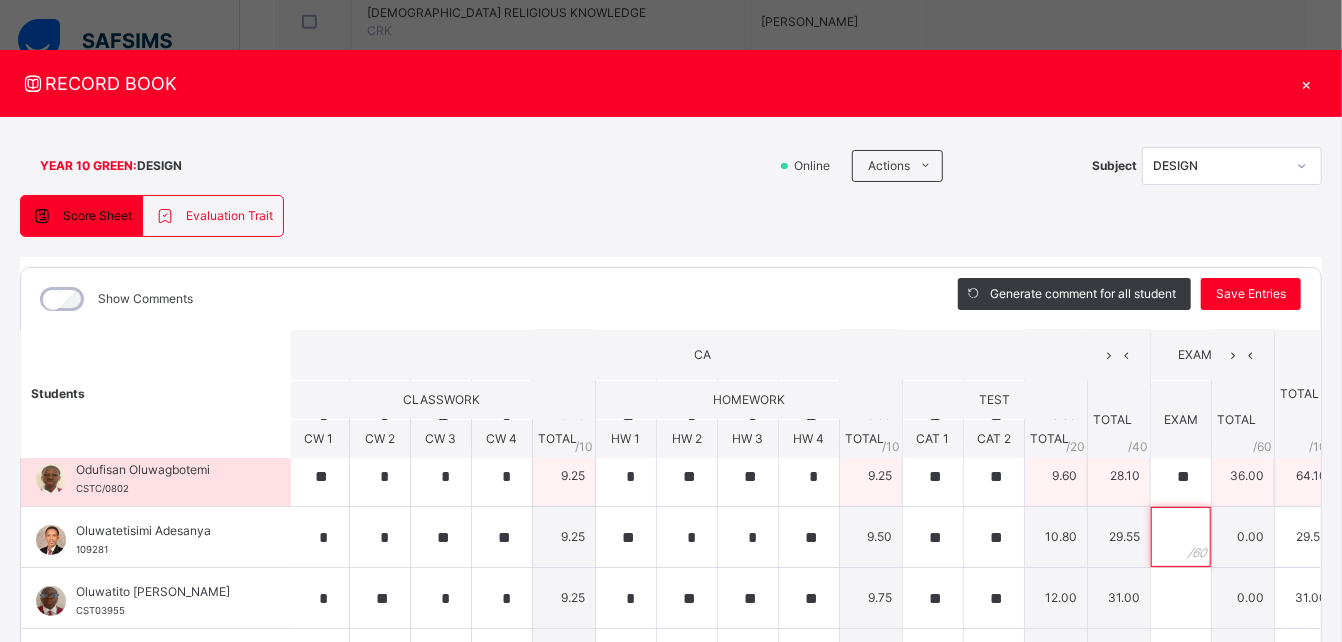 scroll, scrollTop: 259, scrollLeft: 3, axis: both 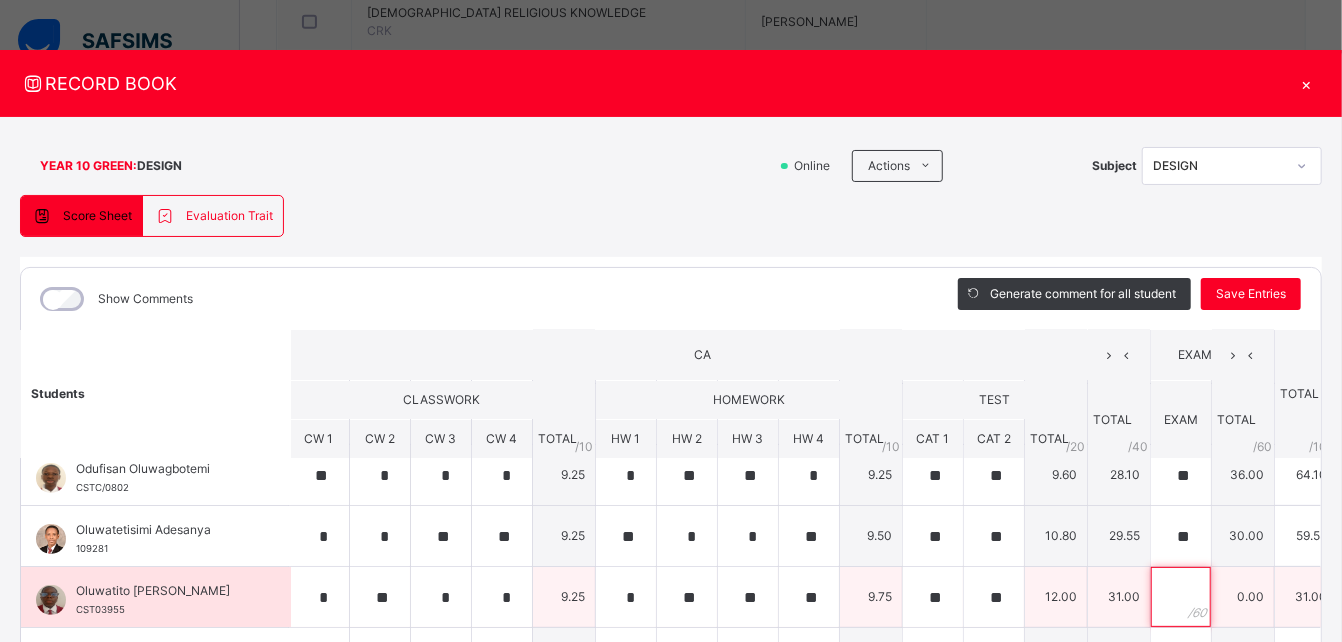 click at bounding box center (1181, 597) 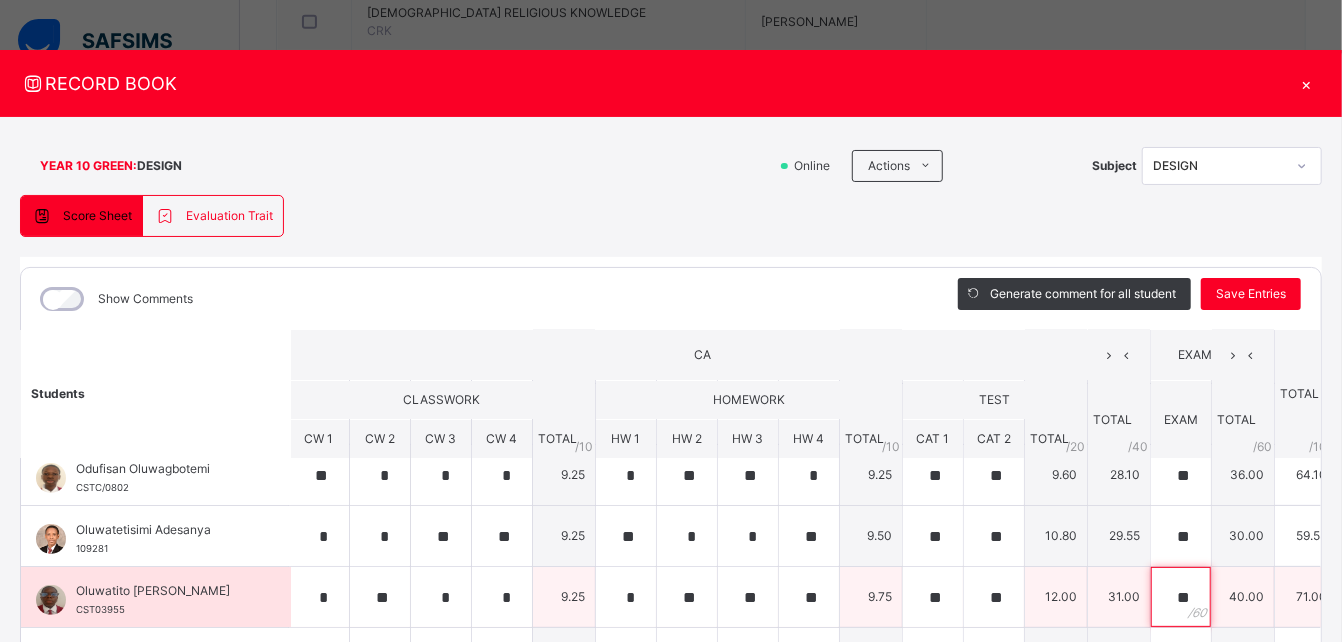 scroll, scrollTop: 317, scrollLeft: 3, axis: both 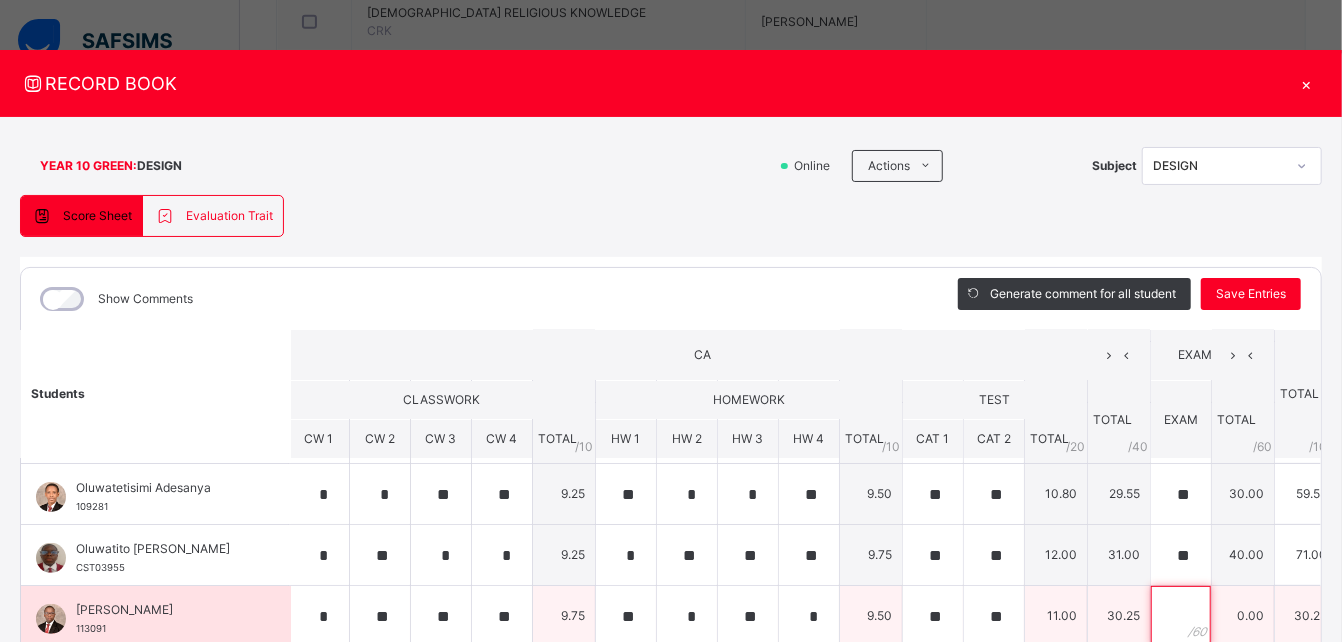 click at bounding box center (1181, 616) 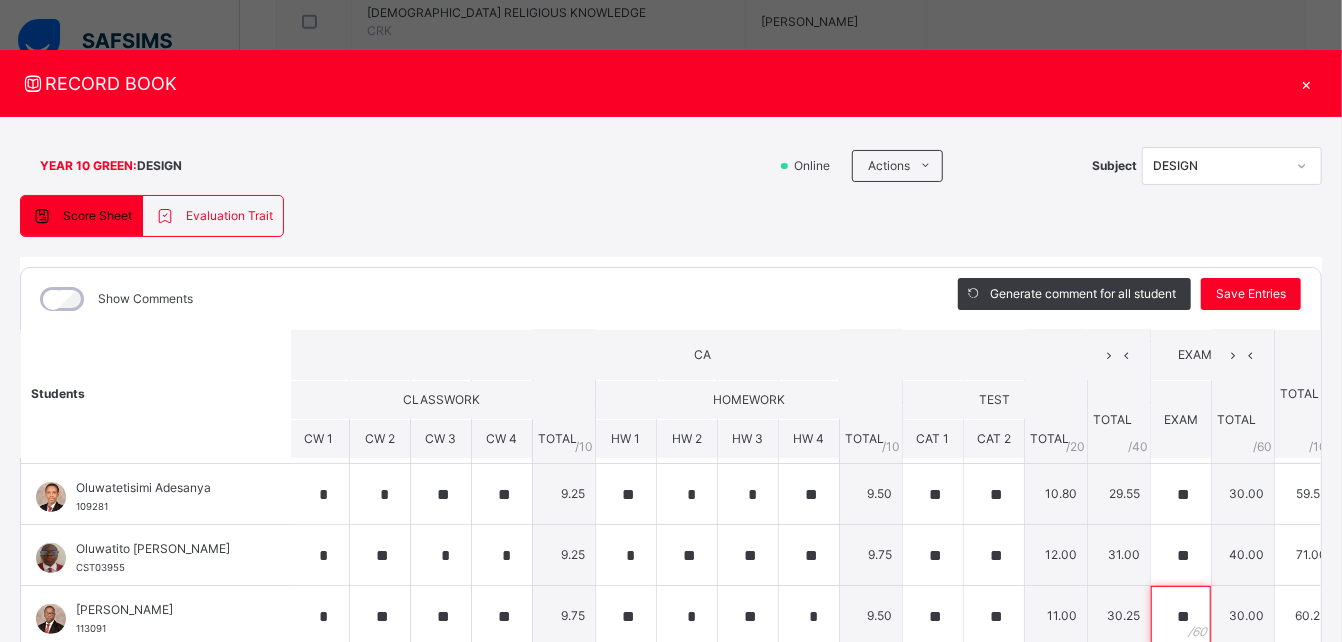 scroll, scrollTop: 317, scrollLeft: 25, axis: both 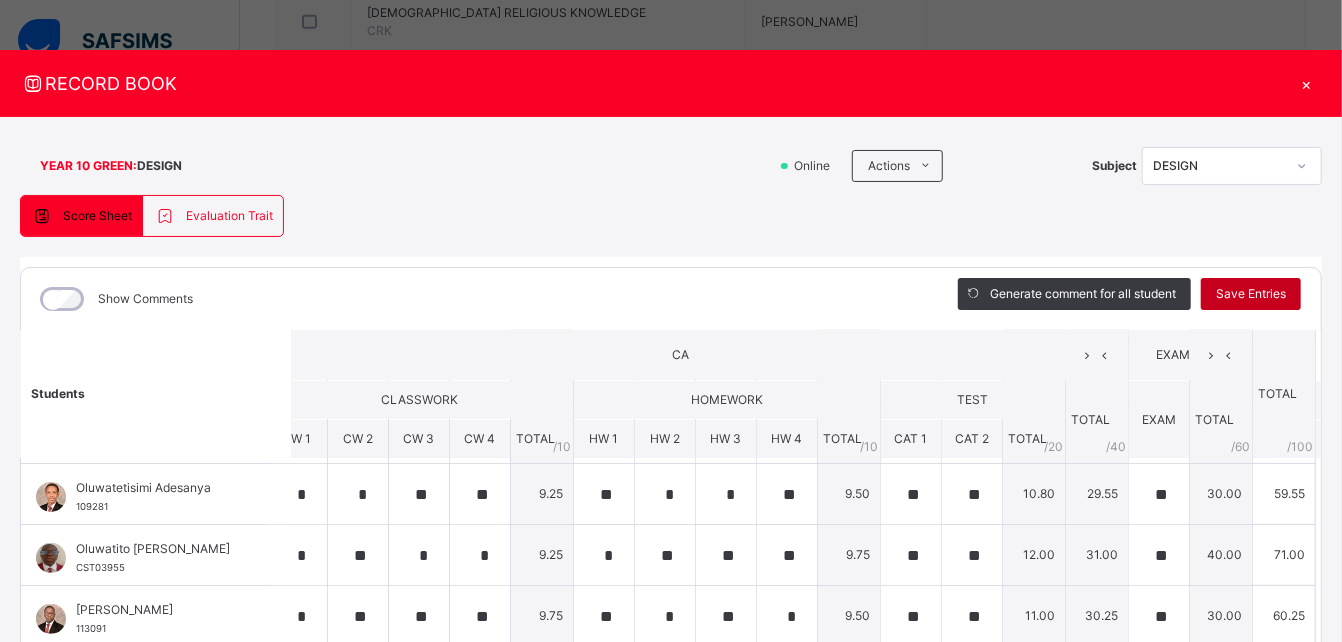 click on "Save Entries" at bounding box center [1251, 294] 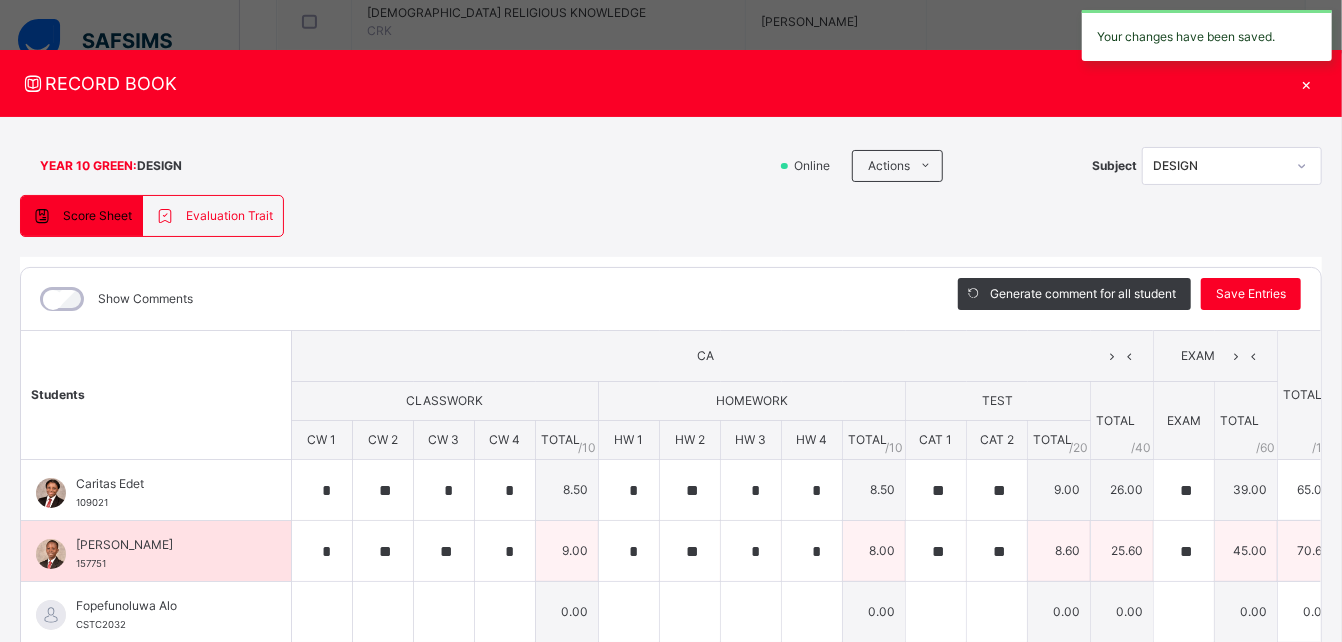 scroll, scrollTop: 317, scrollLeft: 0, axis: vertical 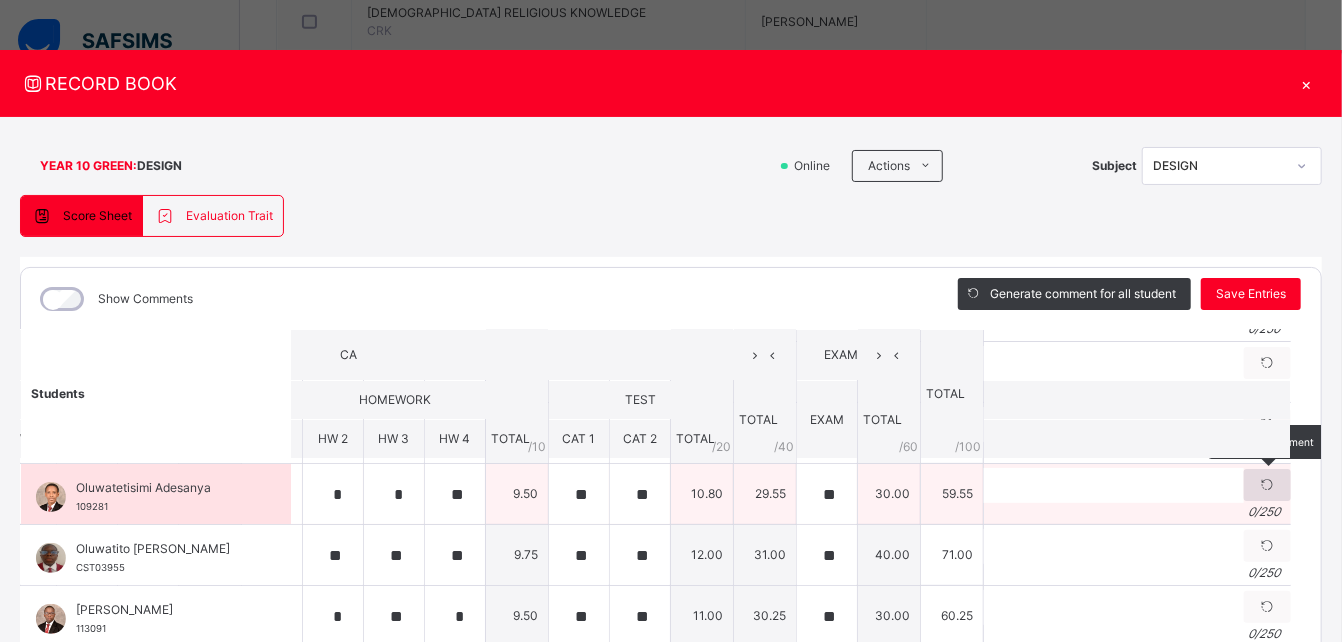 click at bounding box center [1267, 485] 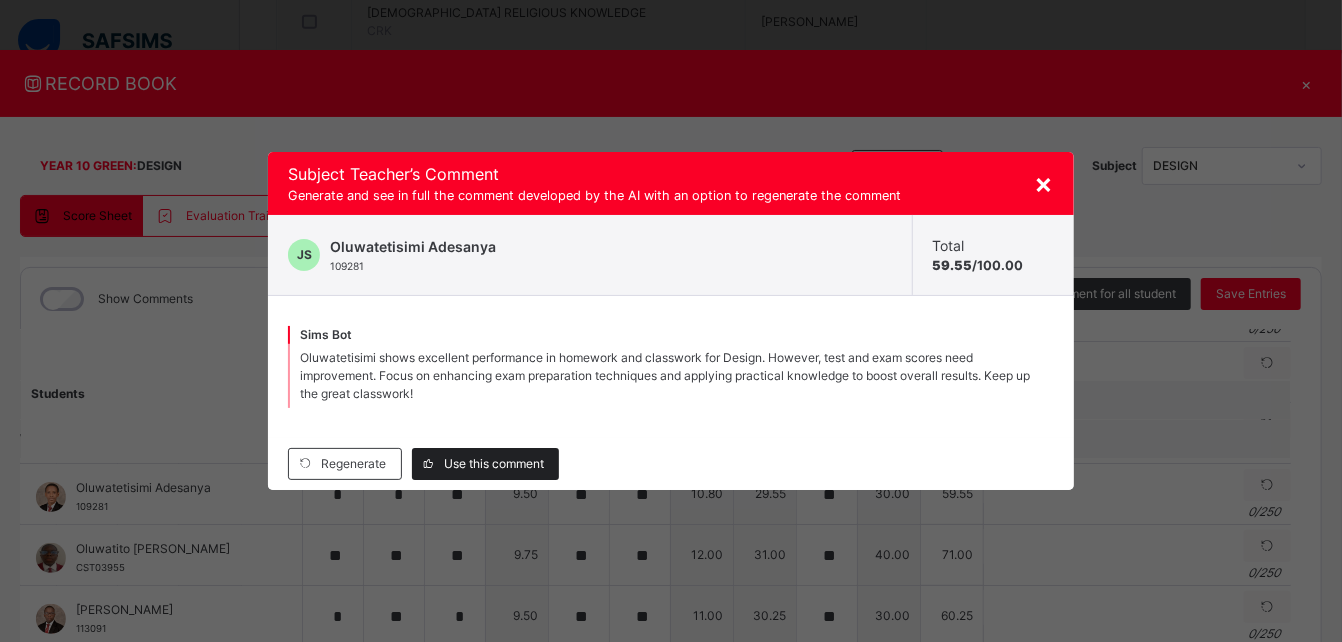 click on "Use this comment" at bounding box center (494, 464) 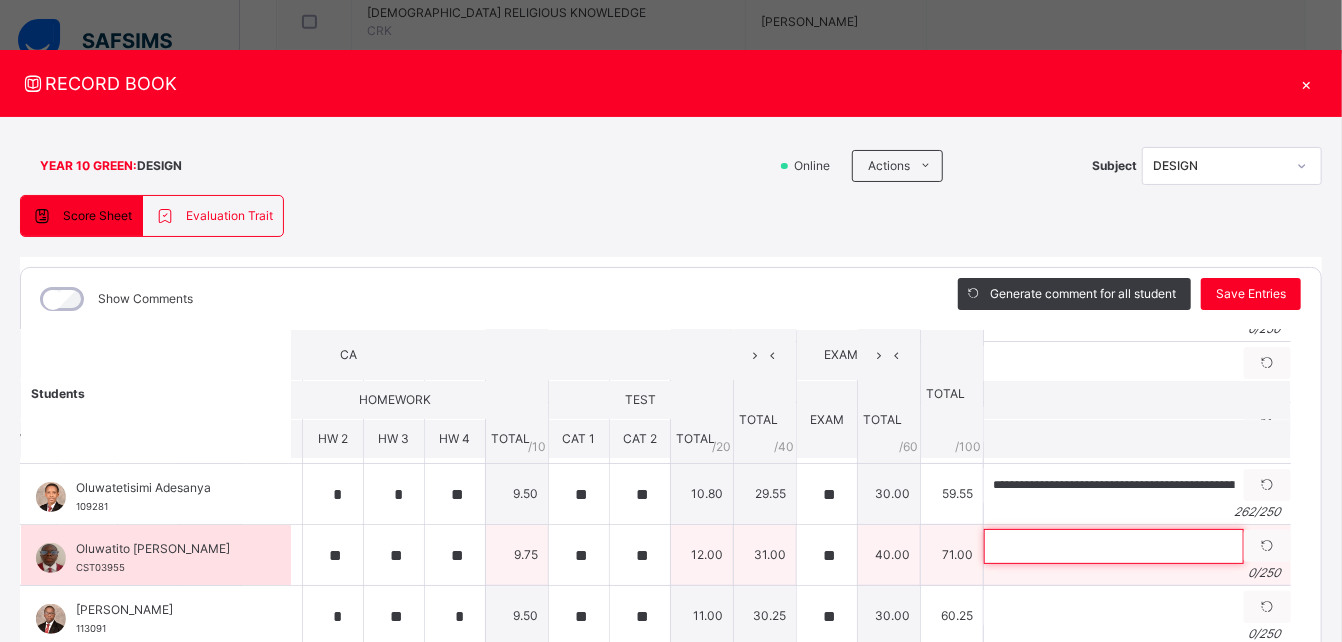 click at bounding box center (1114, 546) 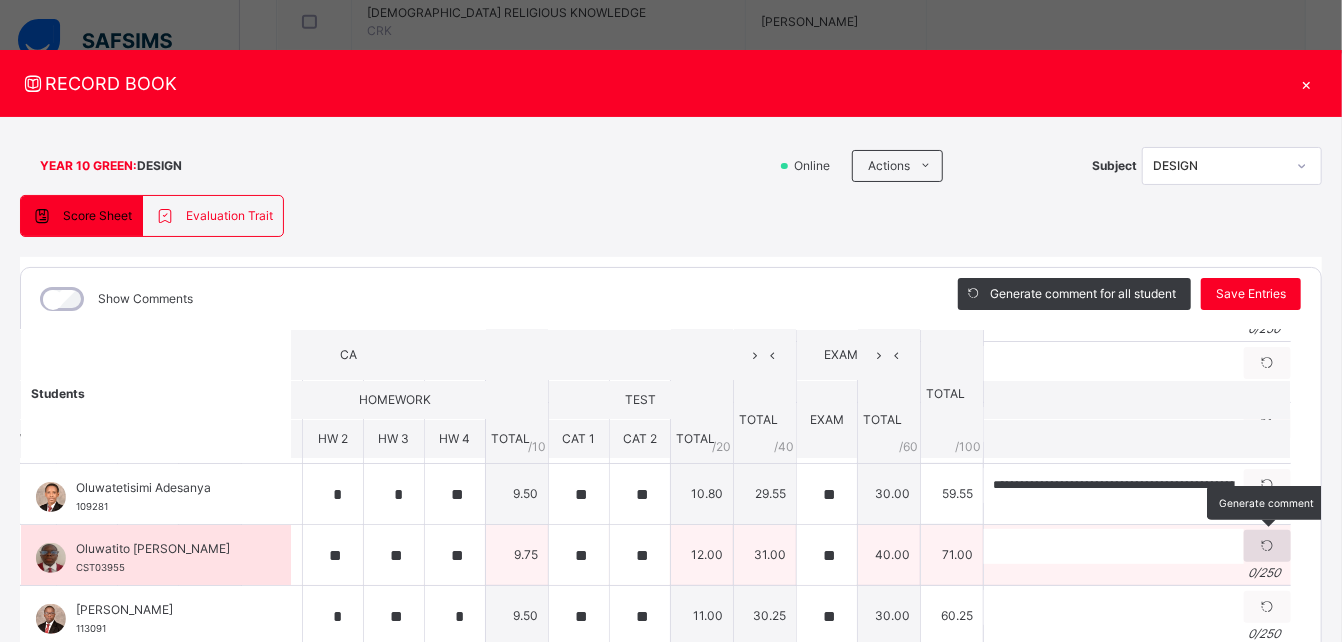 click at bounding box center (1267, 546) 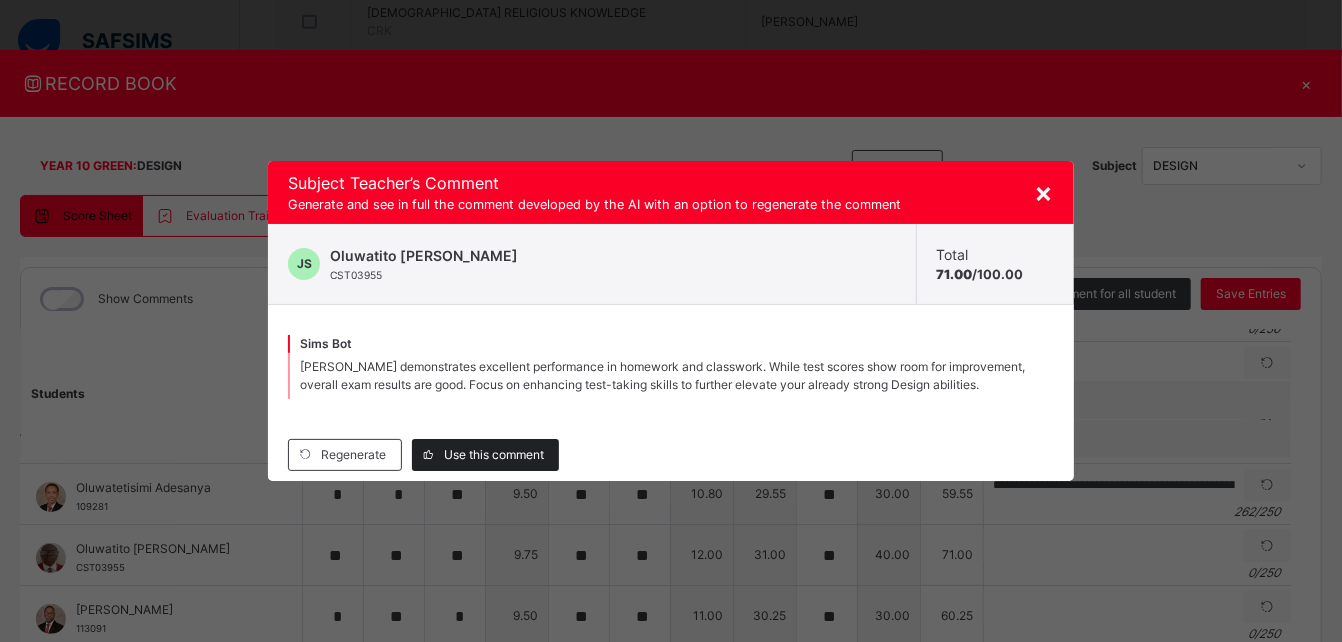 click on "Use this comment" at bounding box center [494, 455] 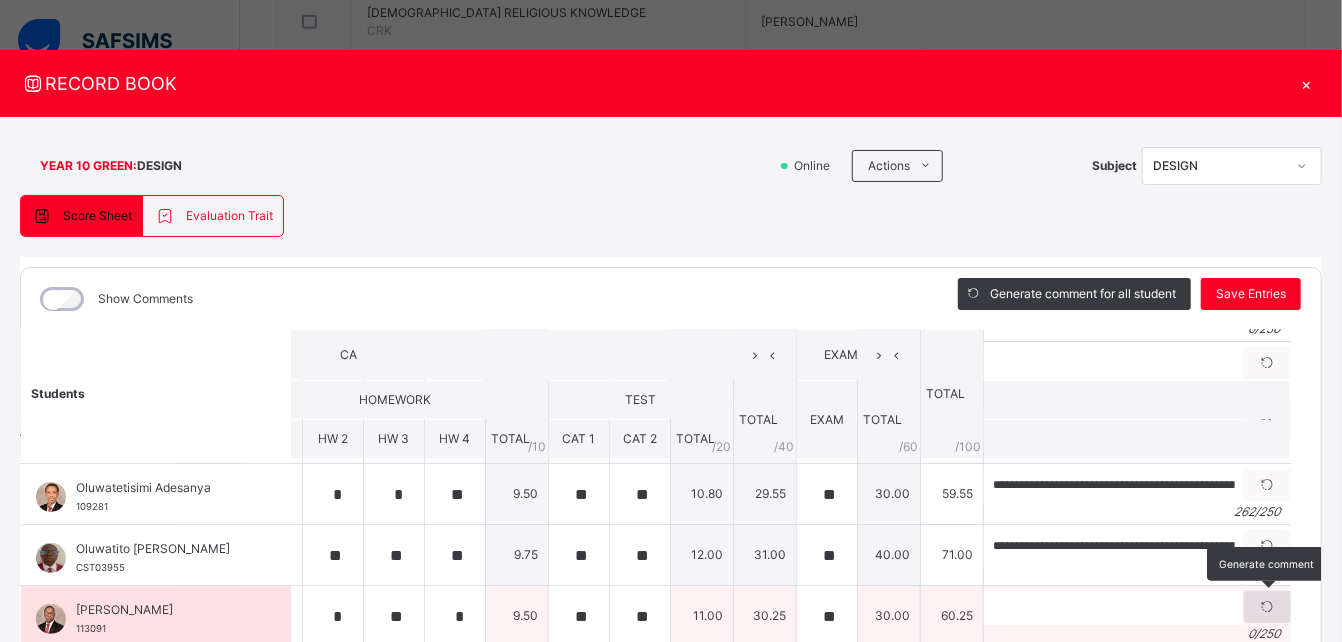 click at bounding box center [1267, 607] 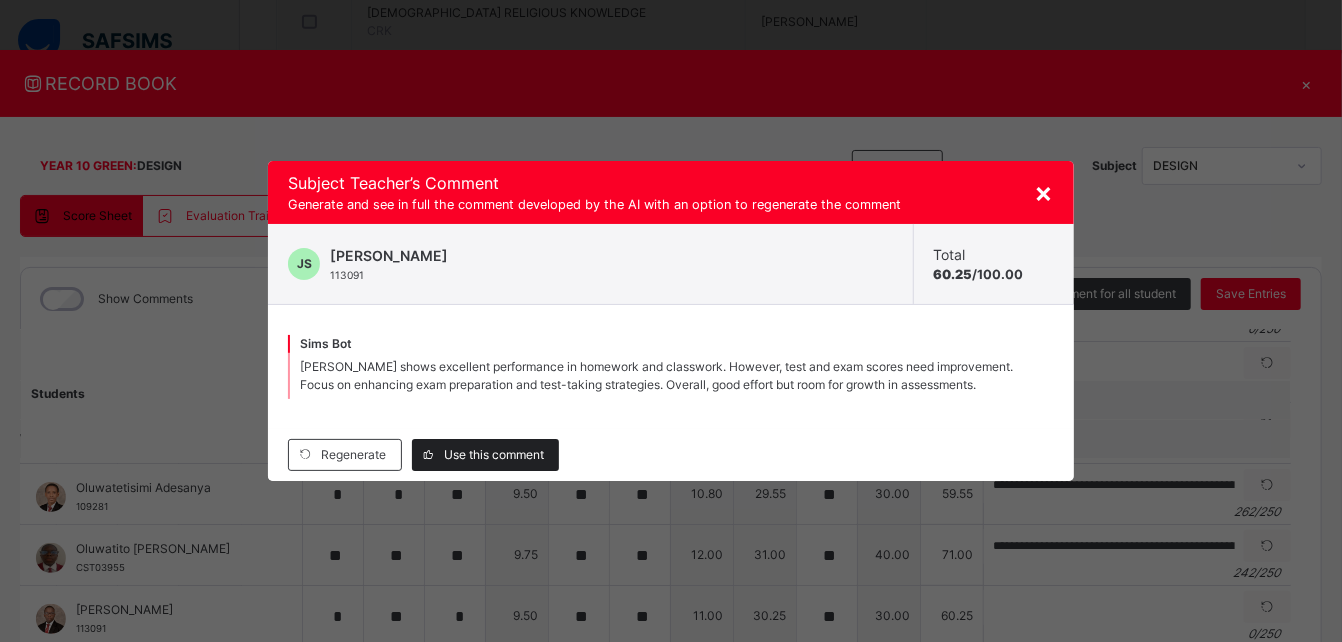 click on "Use this comment" at bounding box center (494, 455) 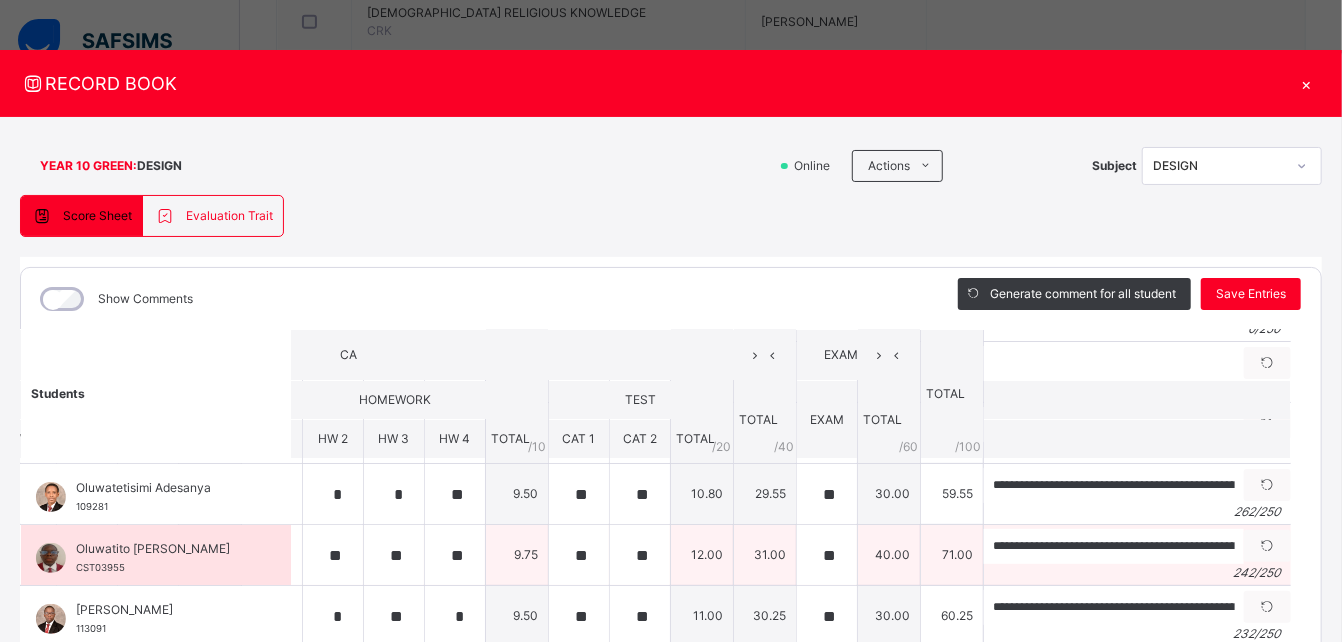 scroll, scrollTop: 285, scrollLeft: 0, axis: vertical 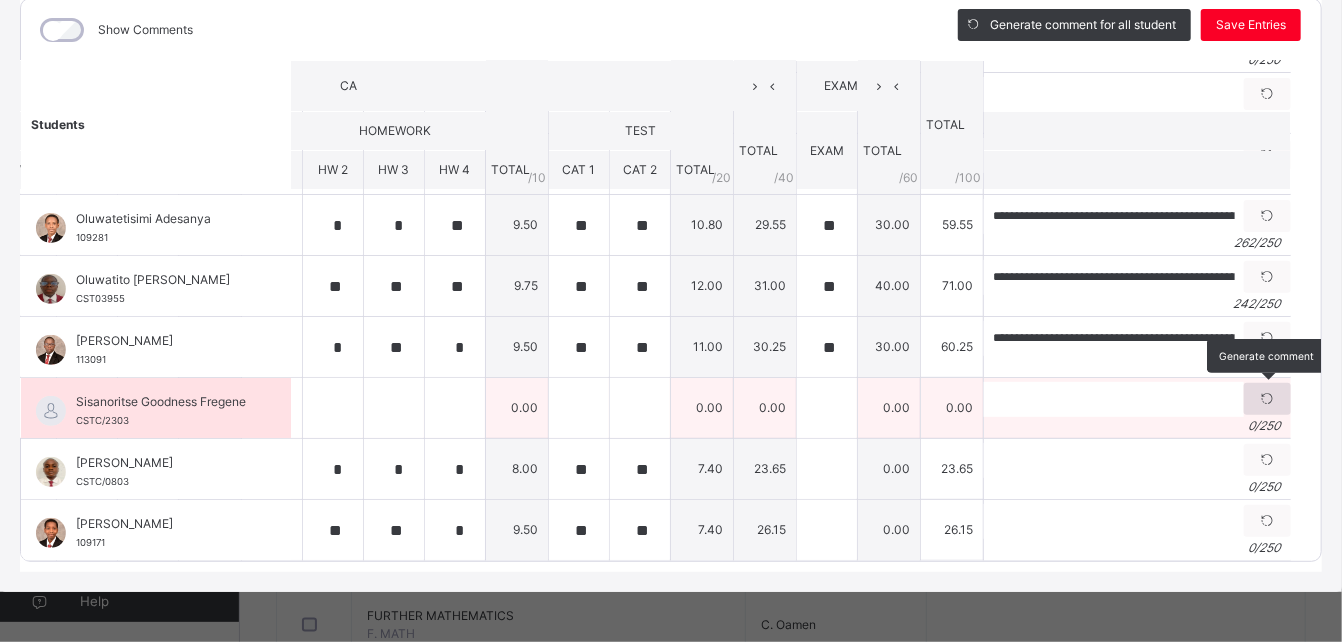 click at bounding box center (1267, 399) 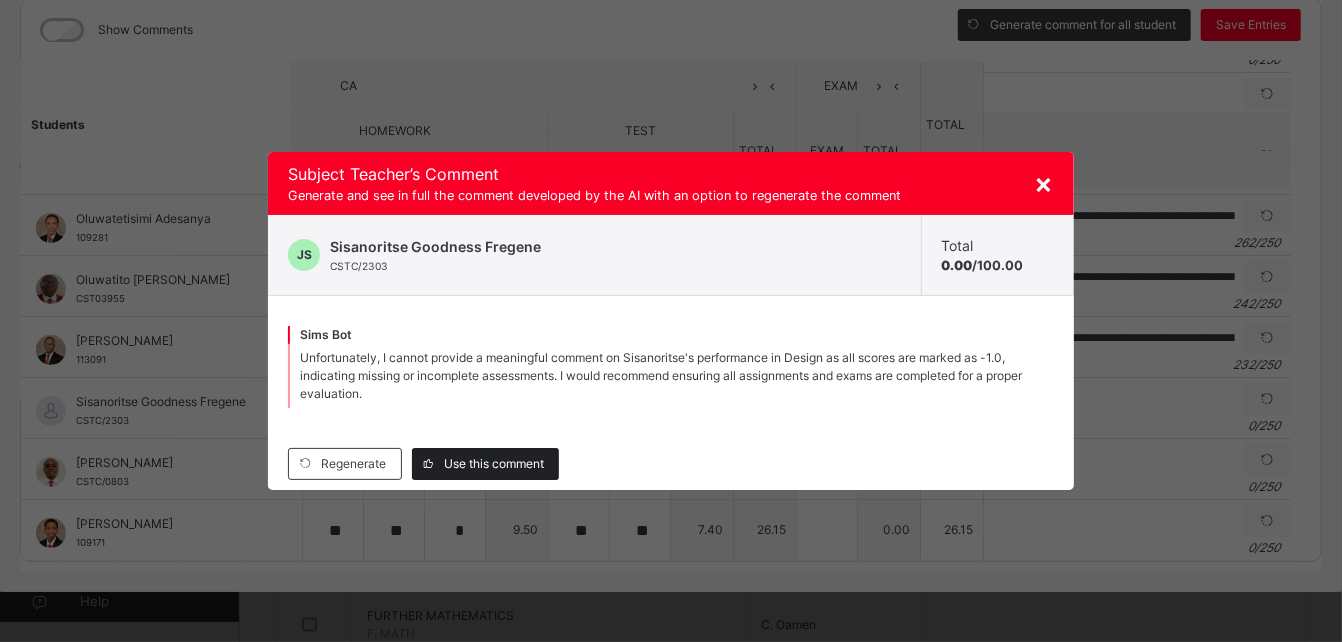 click on "Use this comment" at bounding box center [494, 464] 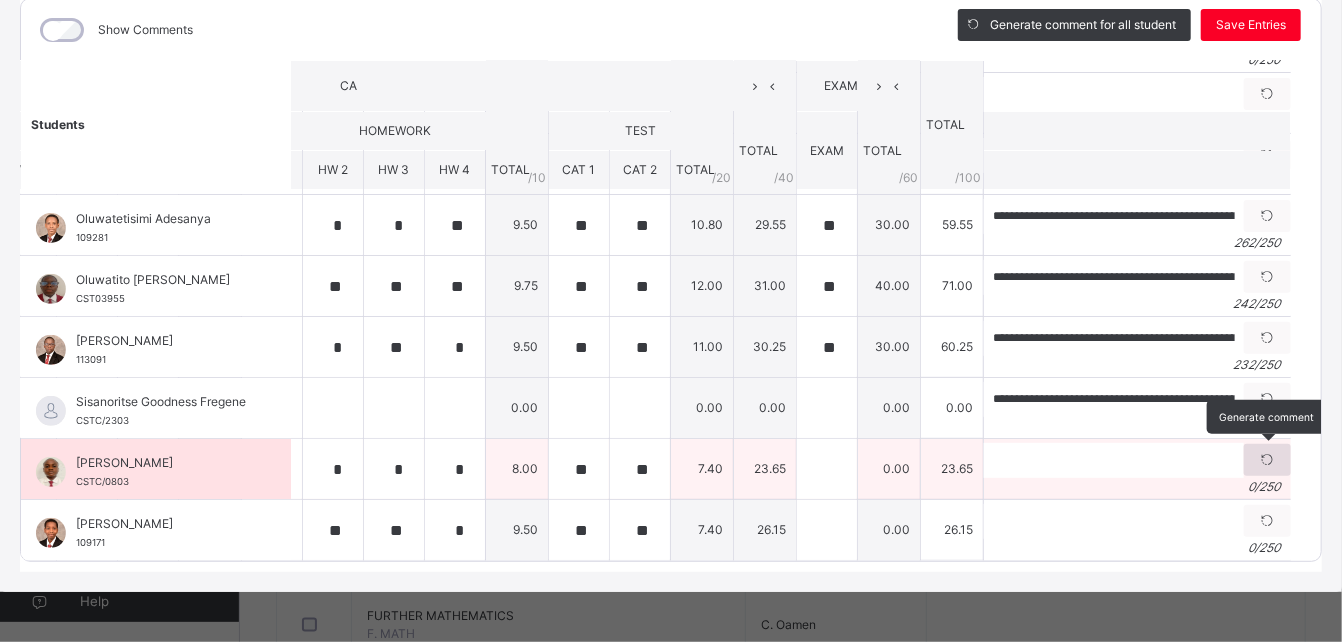 click at bounding box center [1267, 460] 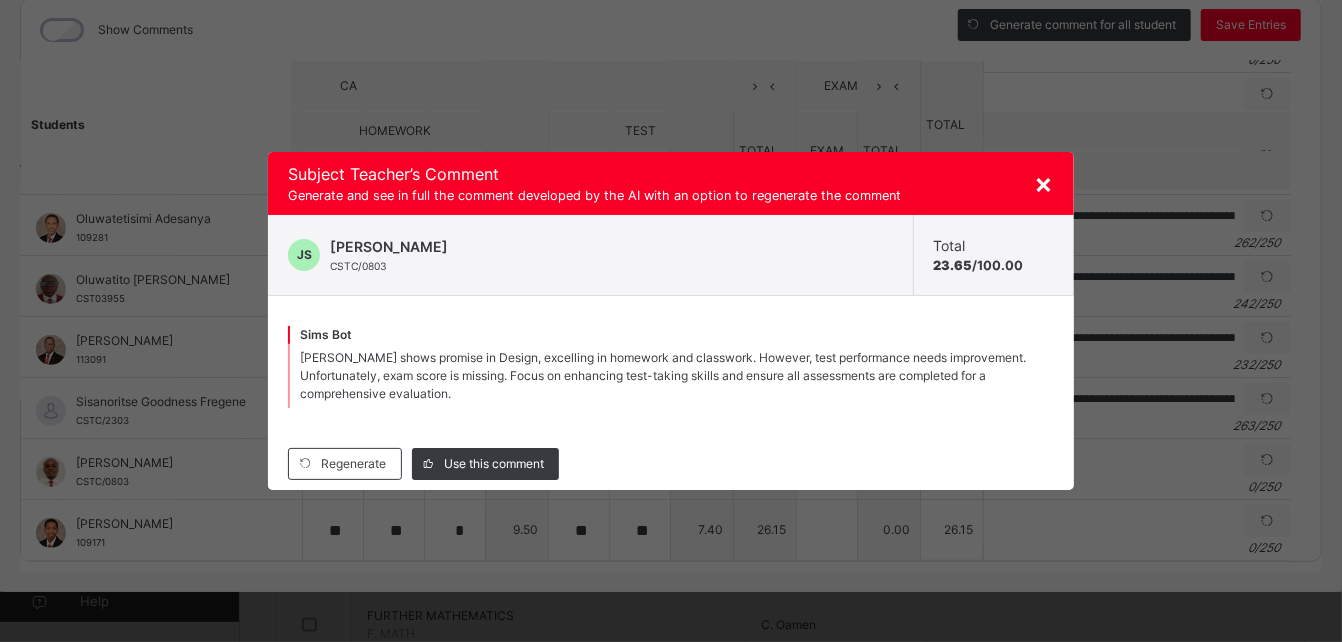click on "×" at bounding box center (1044, 183) 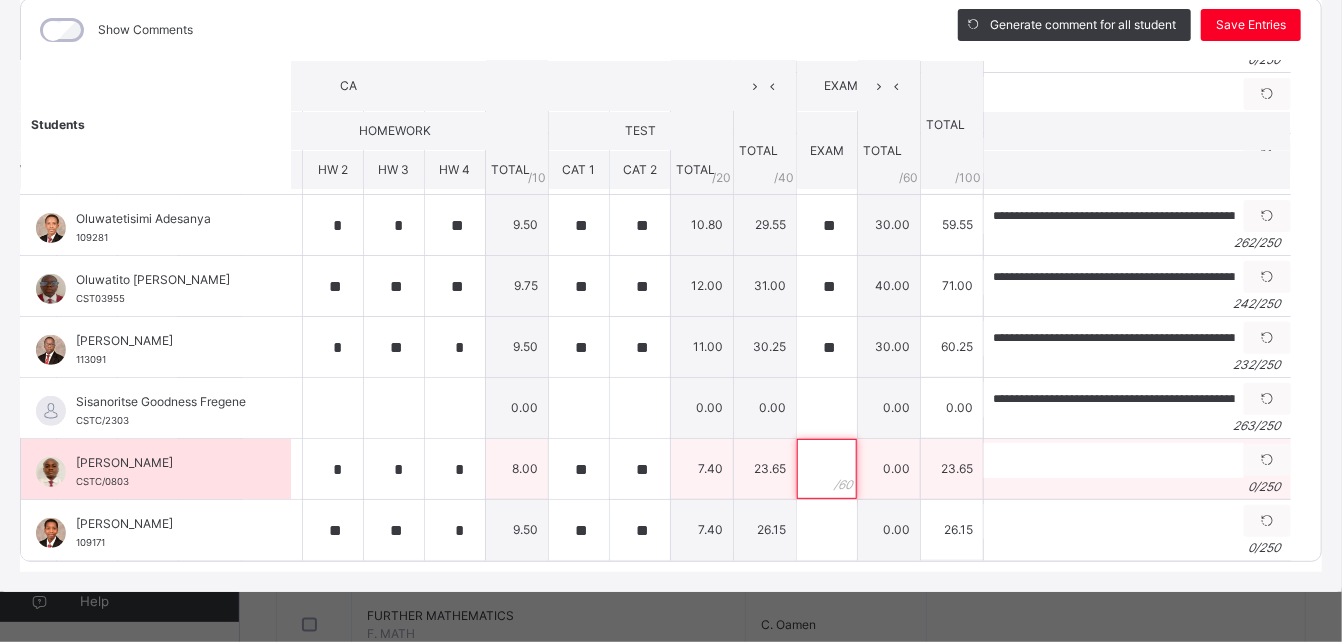 click at bounding box center [827, 469] 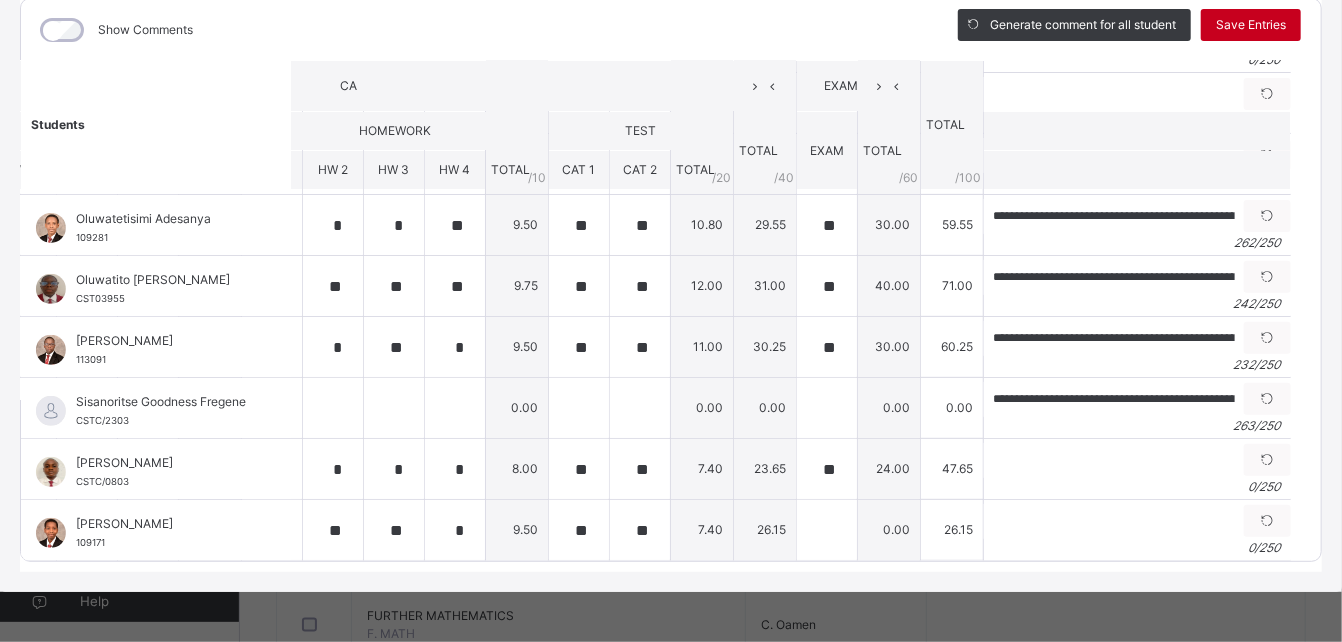 click on "Save Entries" at bounding box center (1251, 25) 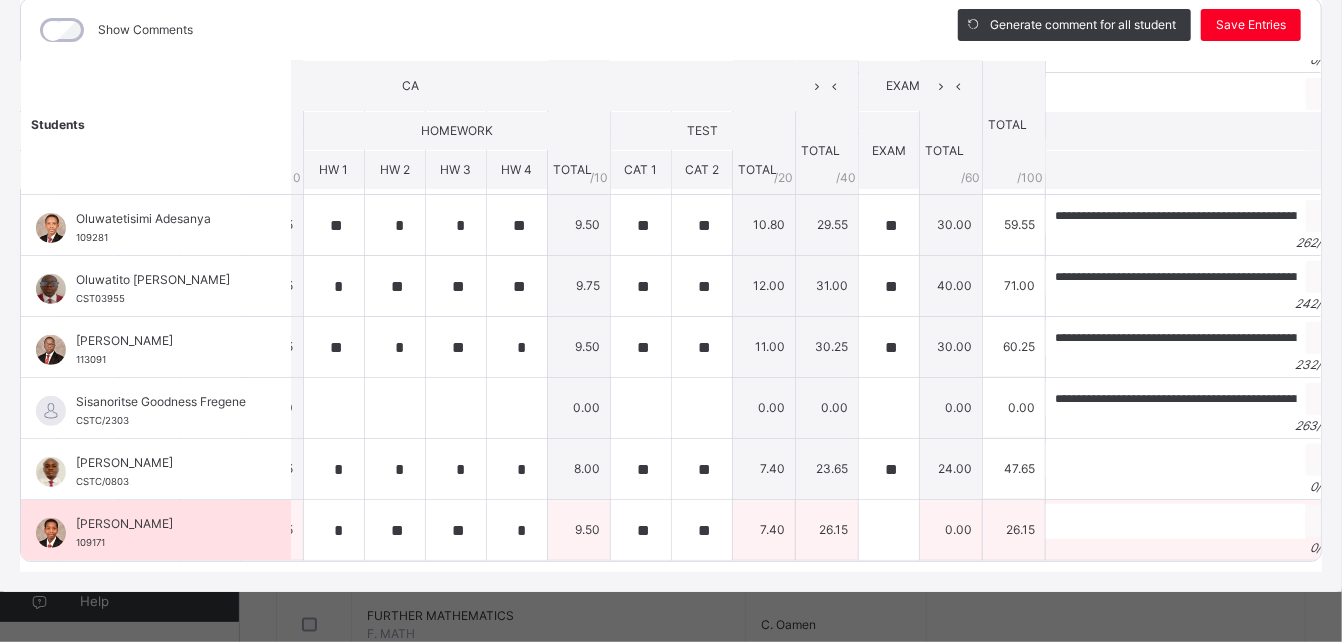 scroll, scrollTop: 317, scrollLeft: 306, axis: both 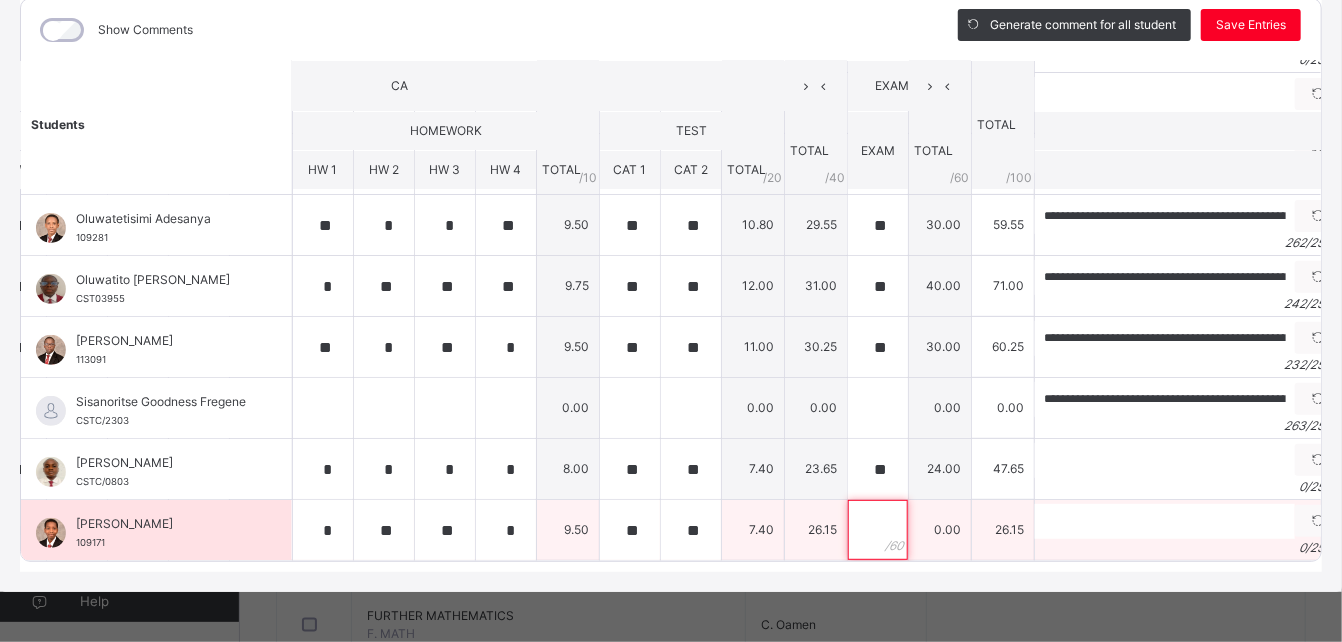 click at bounding box center [878, 530] 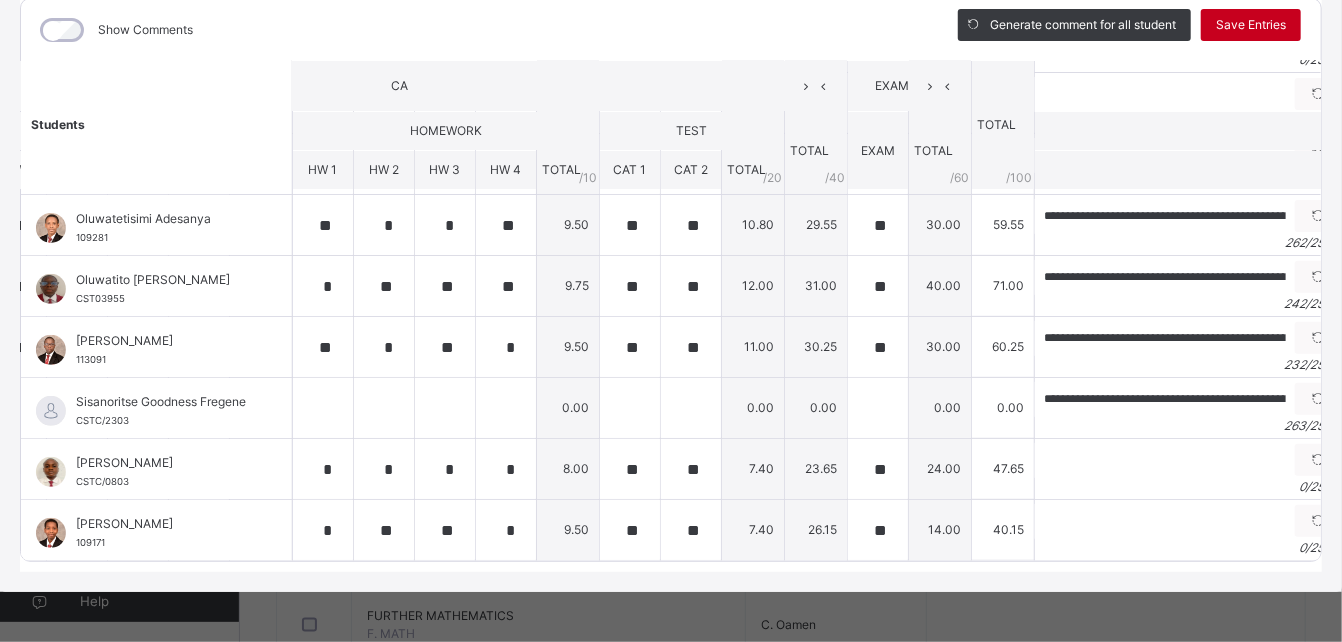 click on "Save Entries" at bounding box center [1251, 25] 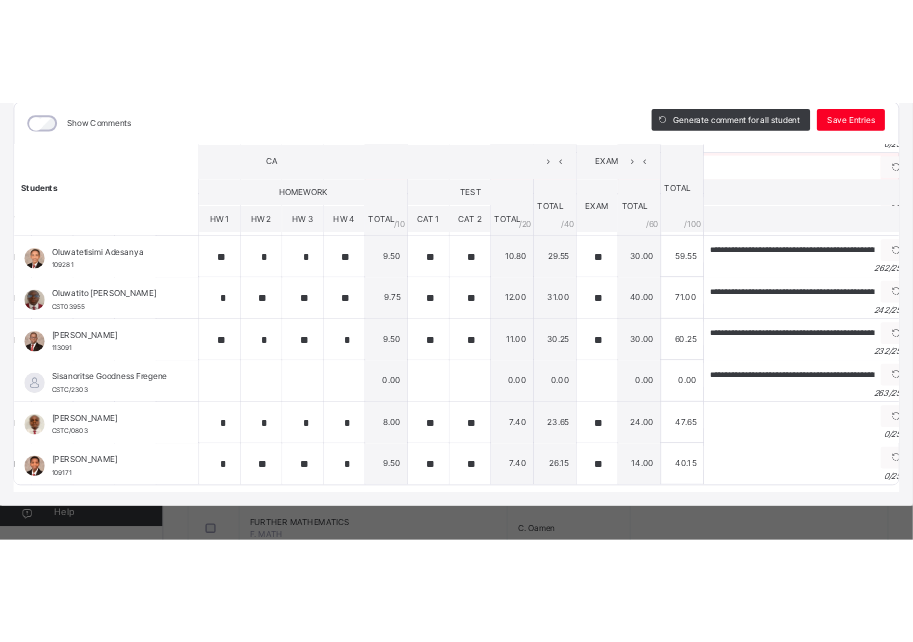 scroll, scrollTop: 317, scrollLeft: 322, axis: both 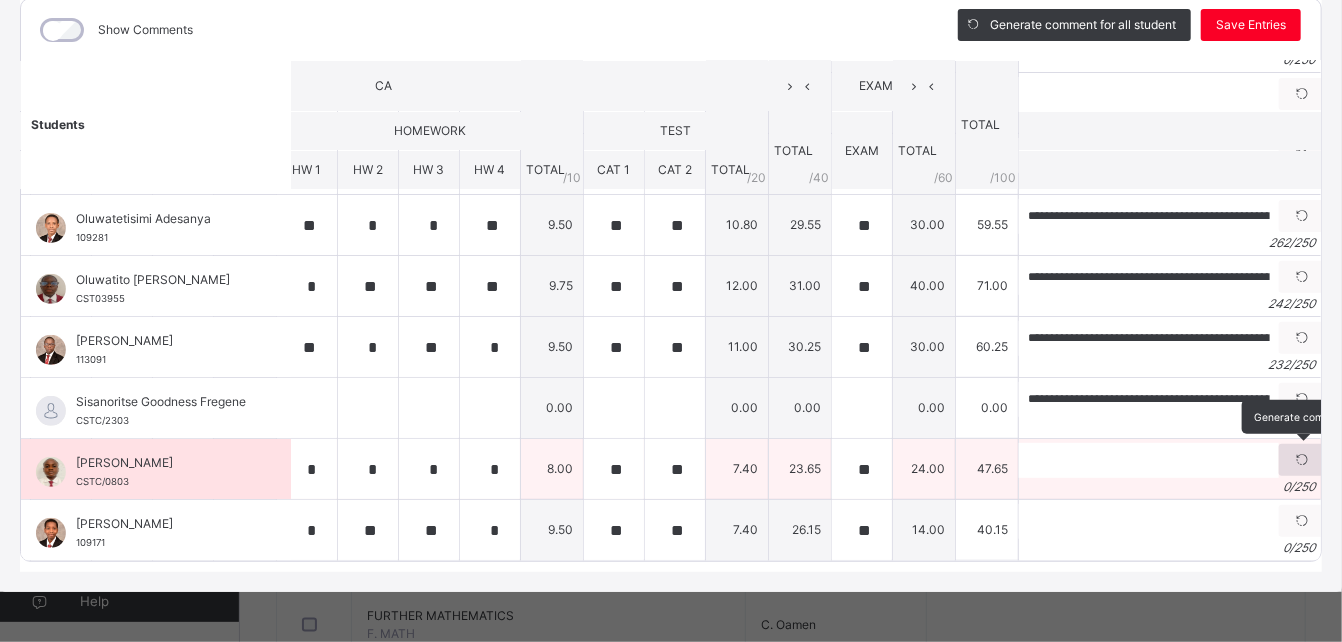 click at bounding box center [1302, 460] 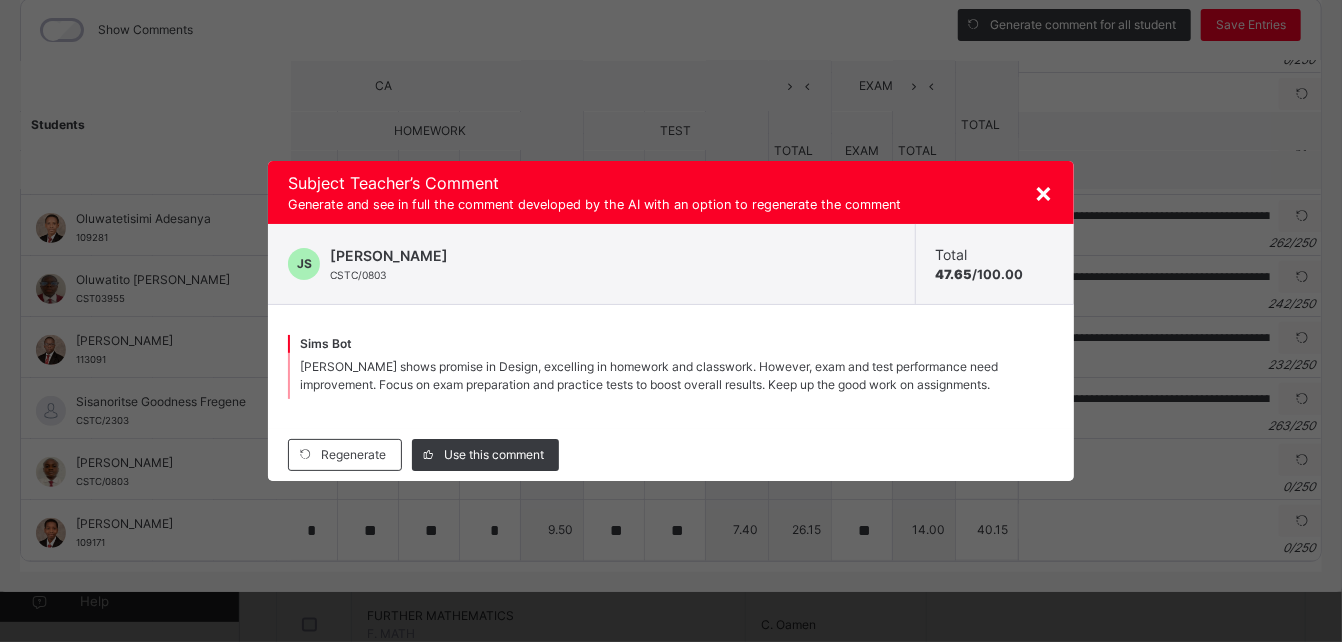 click on "[PERSON_NAME] shows promise in Design, excelling in homework and classwork. However, exam and test performance need improvement. Focus on exam preparation and practice tests to boost overall results. Keep up the good work on assignments." at bounding box center [649, 375] 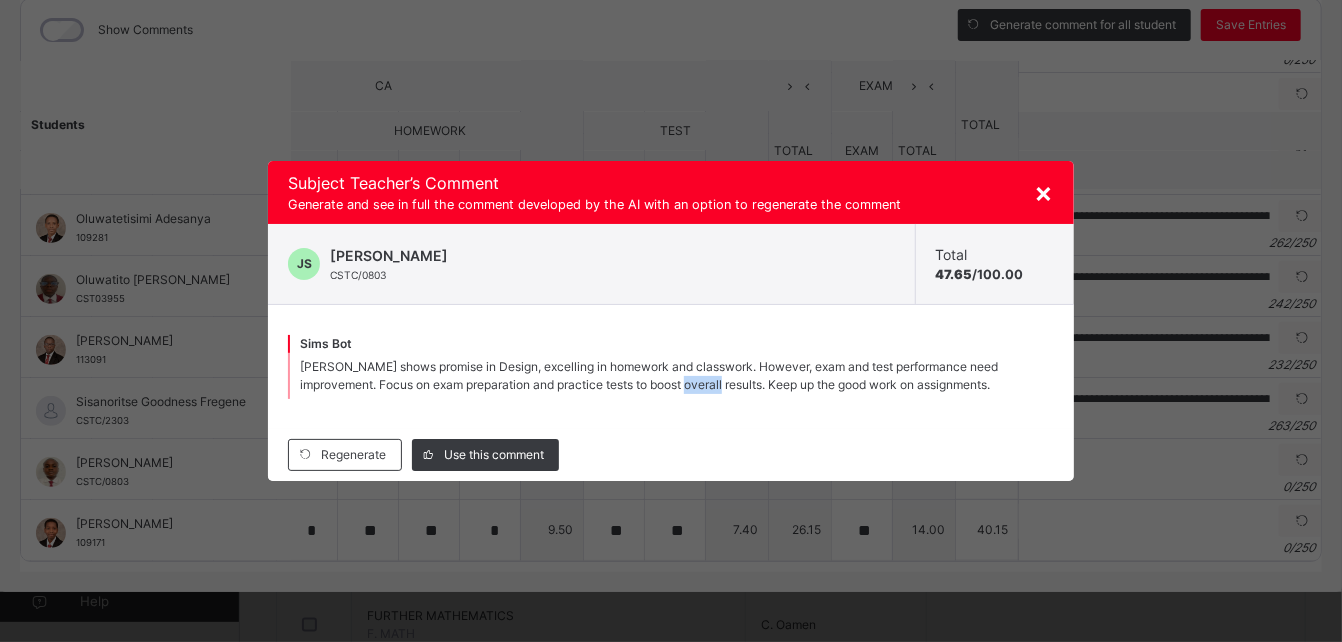 click on "[PERSON_NAME] shows promise in Design, excelling in homework and classwork. However, exam and test performance need improvement. Focus on exam preparation and practice tests to boost overall results. Keep up the good work on assignments." at bounding box center (649, 375) 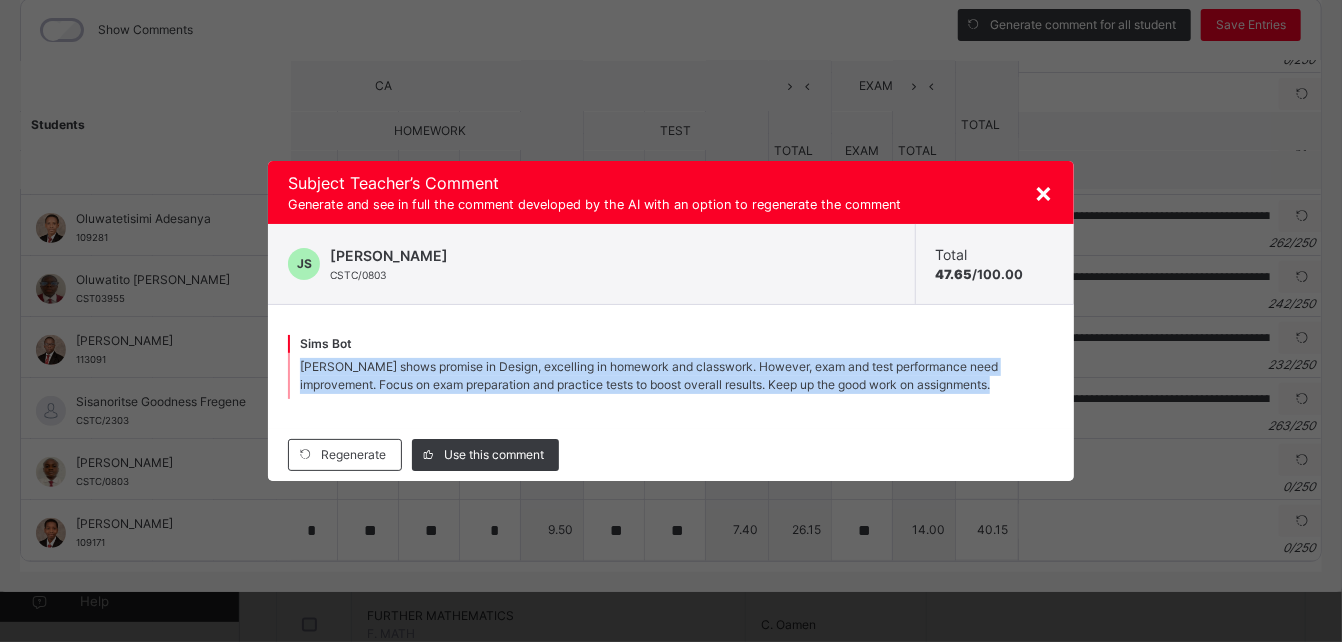 click on "[PERSON_NAME] shows promise in Design, excelling in homework and classwork. However, exam and test performance need improvement. Focus on exam preparation and practice tests to boost overall results. Keep up the good work on assignments." at bounding box center (649, 375) 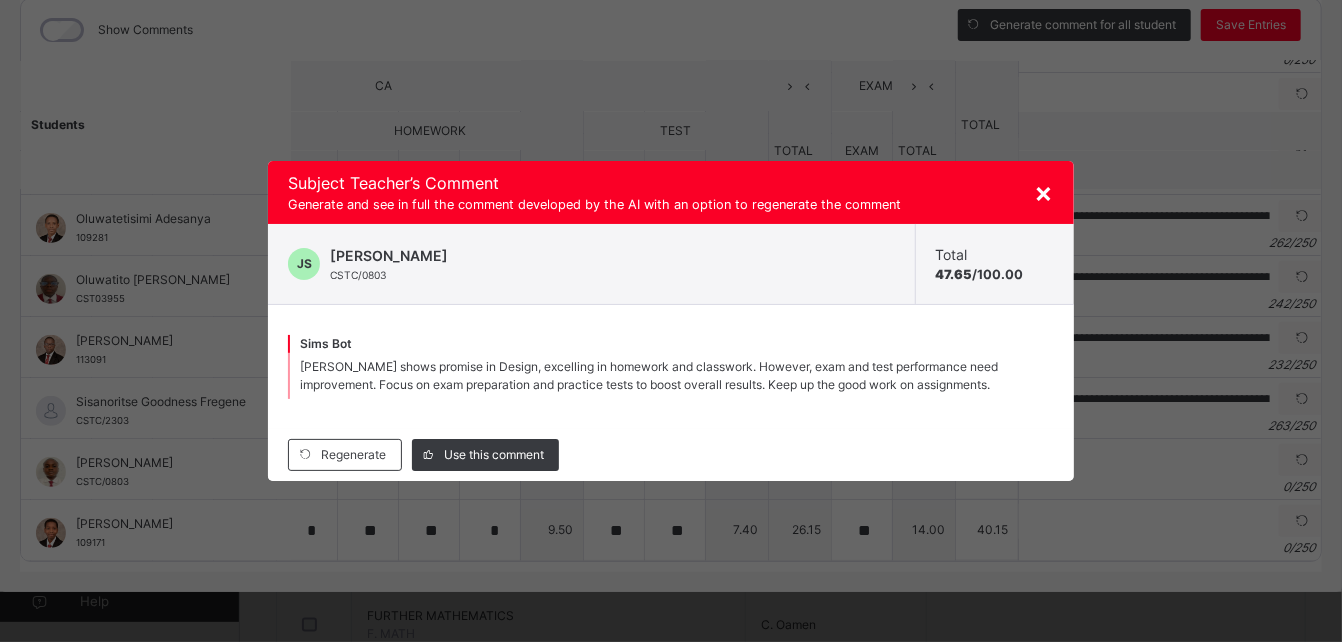 click on "[PERSON_NAME] shows promise in Design, excelling in homework and classwork. However, exam and test performance need improvement. Focus on exam preparation and practice tests to boost overall results. Keep up the good work on assignments." at bounding box center (649, 375) 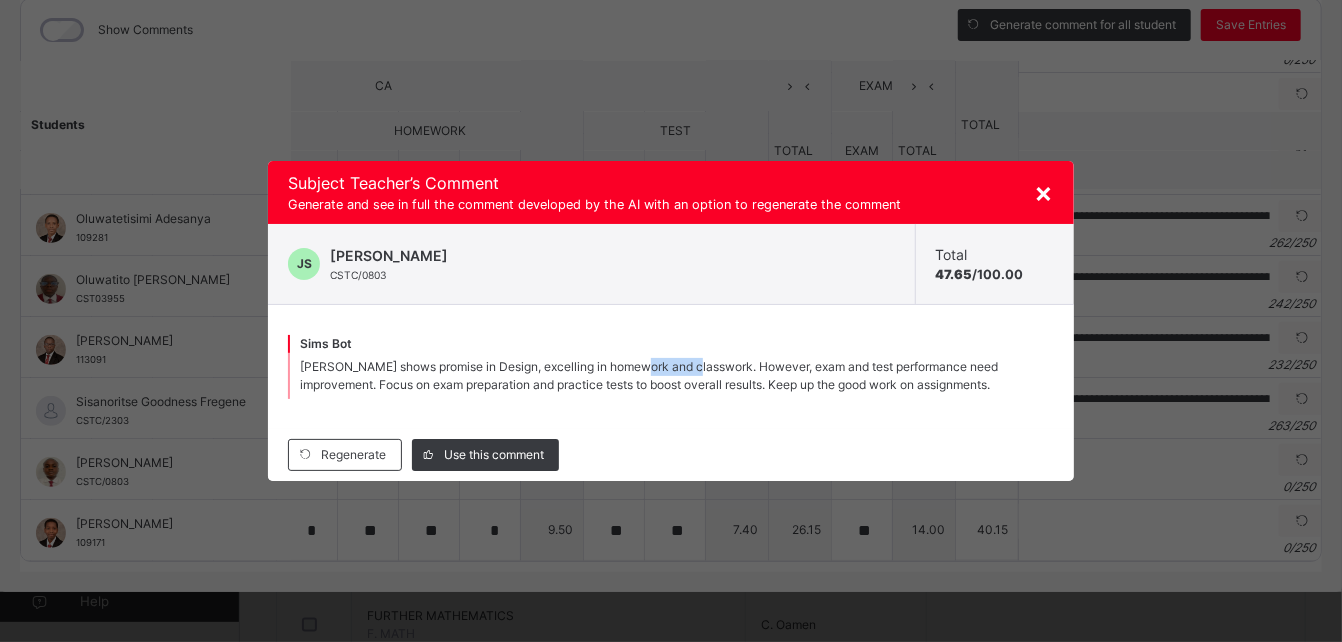 click on "[PERSON_NAME] shows promise in Design, excelling in homework and classwork. However, exam and test performance need improvement. Focus on exam preparation and practice tests to boost overall results. Keep up the good work on assignments." at bounding box center (649, 375) 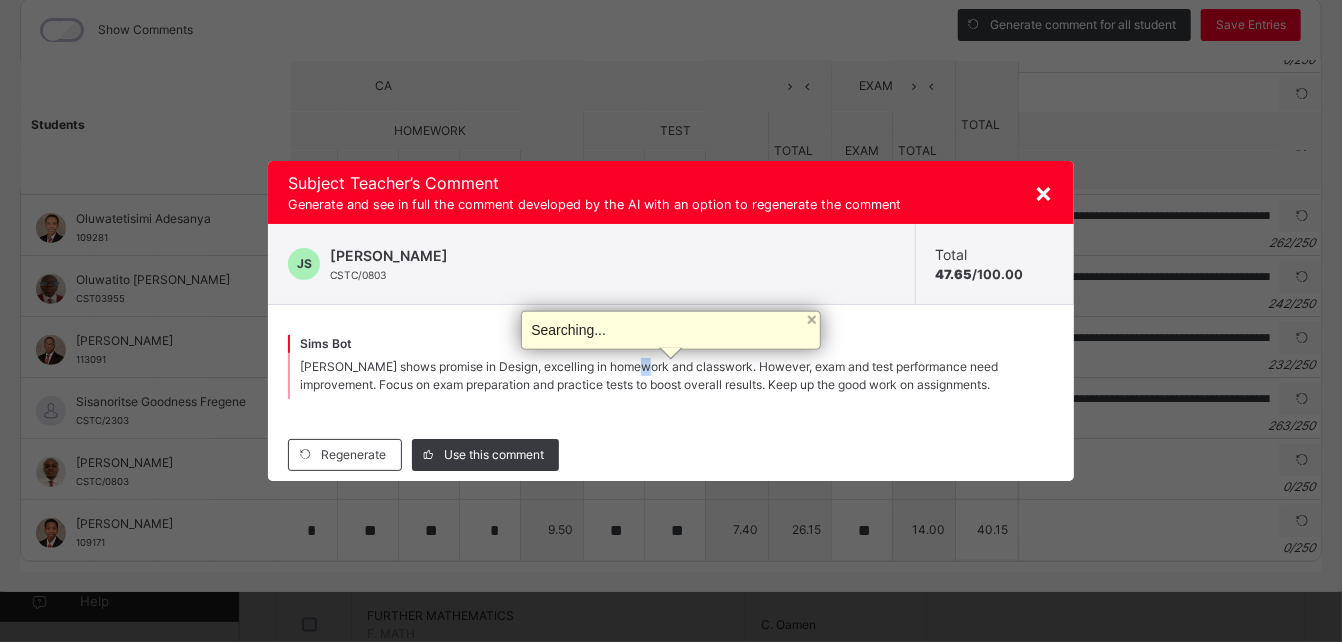 click on "[PERSON_NAME] shows promise in Design, excelling in homework and classwork. However, exam and test performance need improvement. Focus on exam preparation and practice tests to boost overall results. Keep up the good work on assignments." at bounding box center (649, 375) 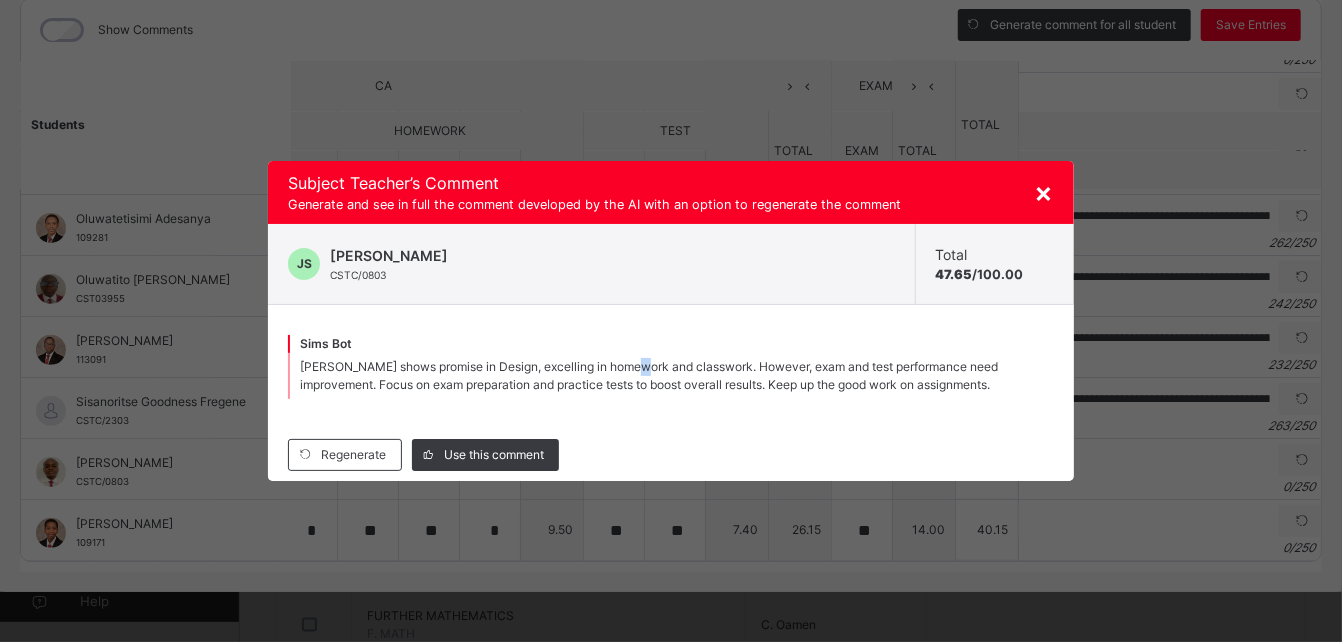 click on "[PERSON_NAME] shows promise in Design, excelling in homework and classwork. However, exam and test performance need improvement. Focus on exam preparation and practice tests to boost overall results. Keep up the good work on assignments." at bounding box center (649, 375) 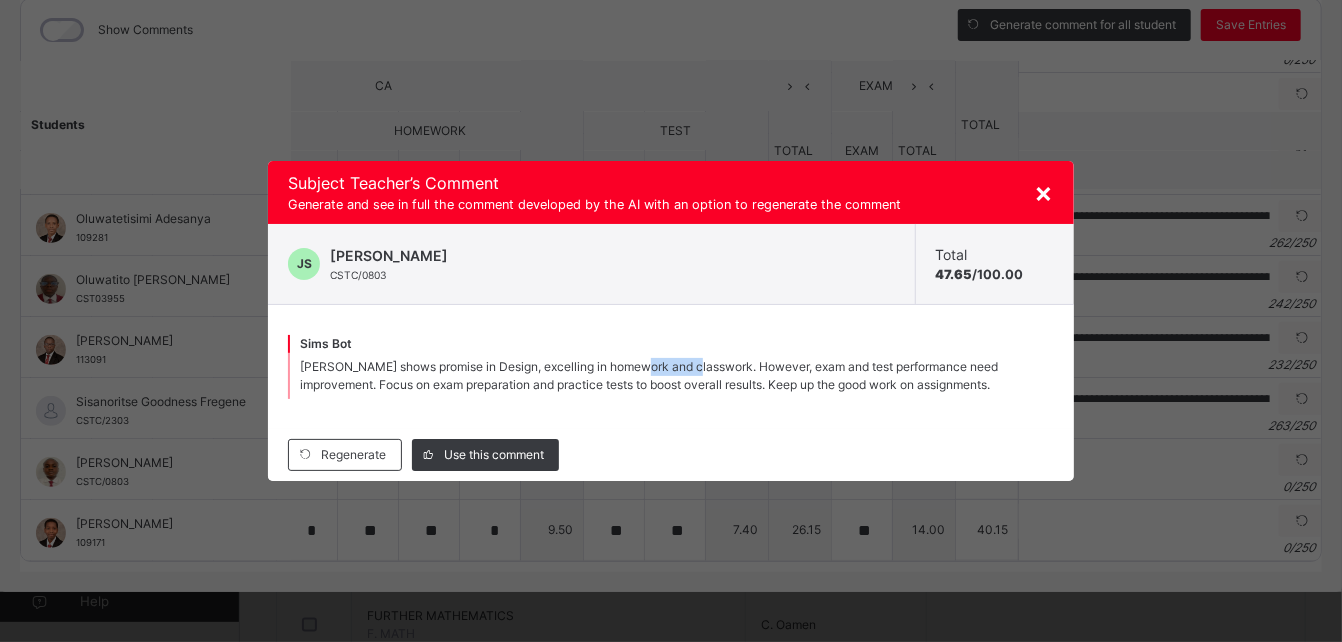 click on "[PERSON_NAME] shows promise in Design, excelling in homework and classwork. However, exam and test performance need improvement. Focus on exam preparation and practice tests to boost overall results. Keep up the good work on assignments." at bounding box center [649, 375] 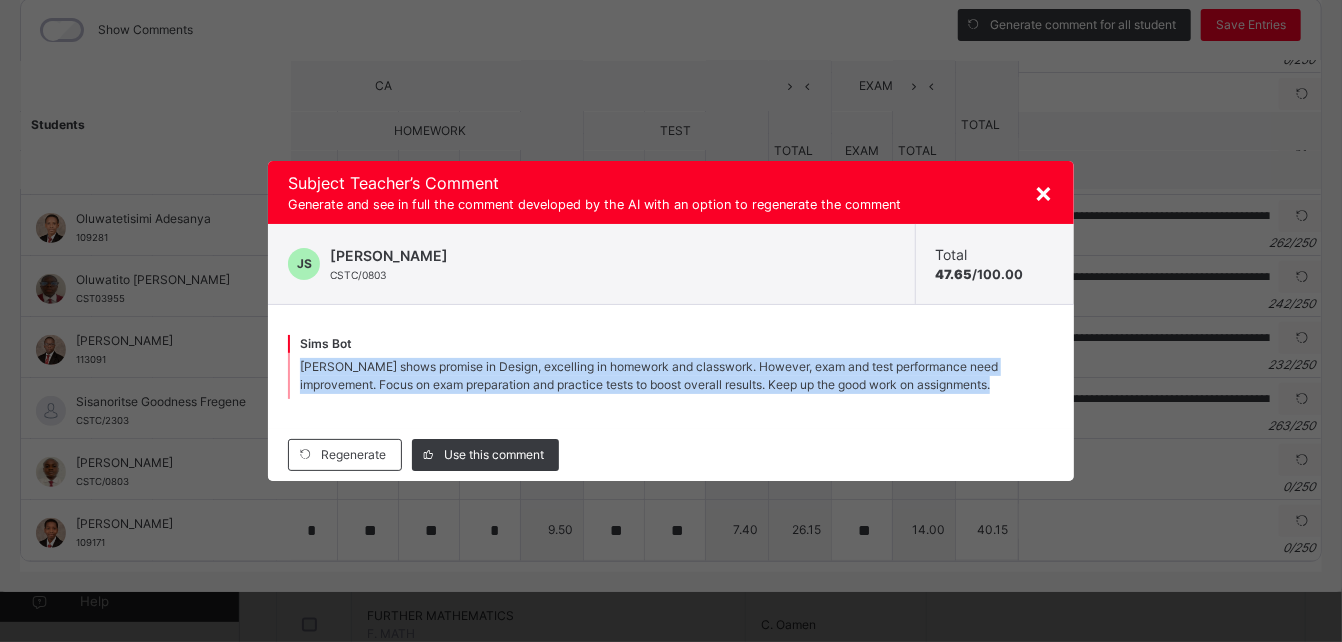 click on "[PERSON_NAME] shows promise in Design, excelling in homework and classwork. However, exam and test performance need improvement. Focus on exam preparation and practice tests to boost overall results. Keep up the good work on assignments." at bounding box center (649, 375) 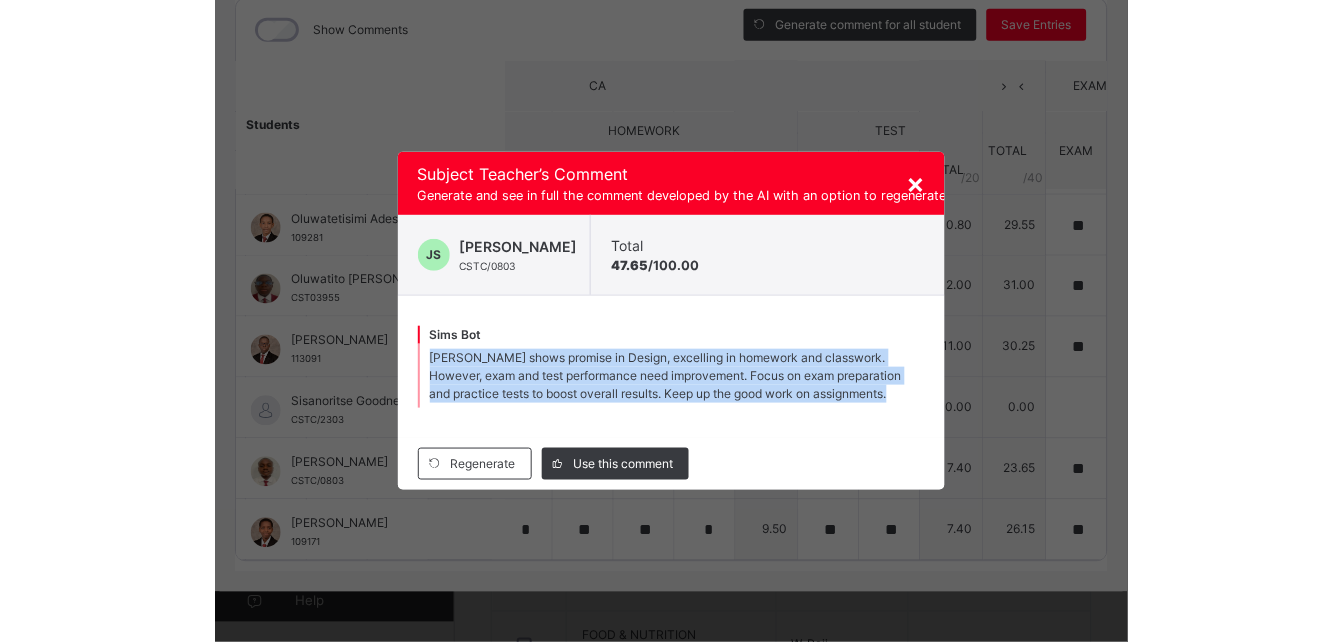 scroll, scrollTop: 268, scrollLeft: 0, axis: vertical 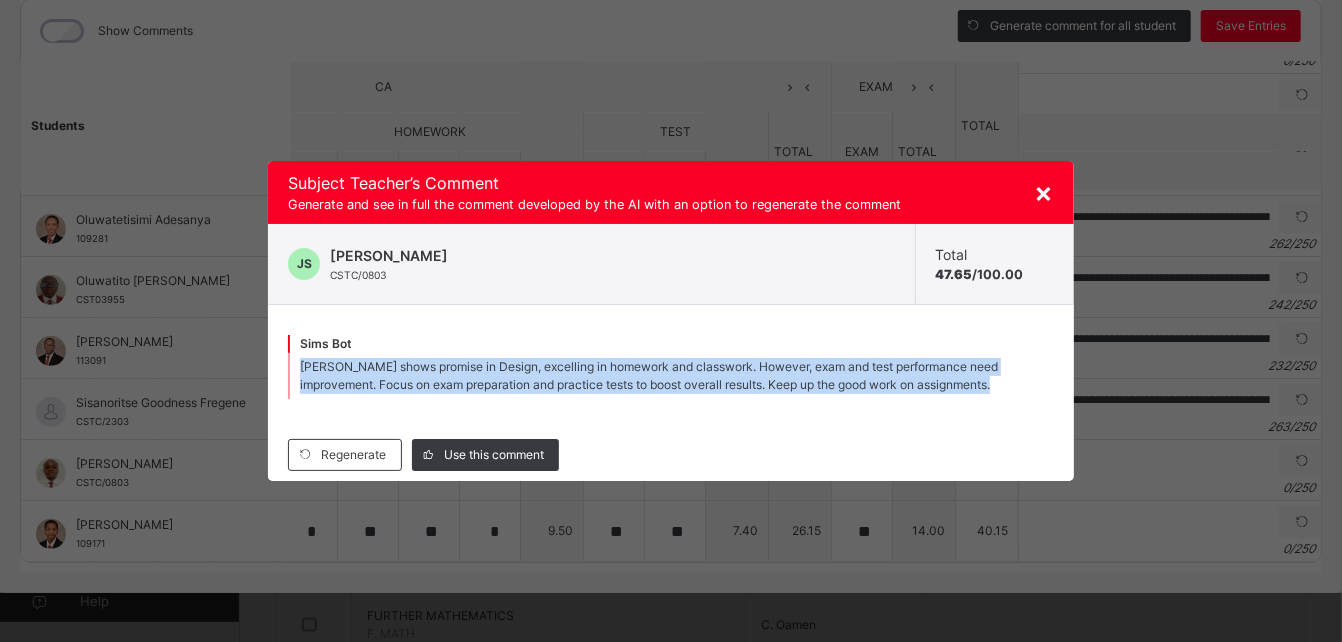 copy on "[PERSON_NAME] shows promise in Design, excelling in homework and classwork. However, exam and test performance need improvement. Focus on exam preparation and practice tests to boost overall results. Keep up the good work on assignments." 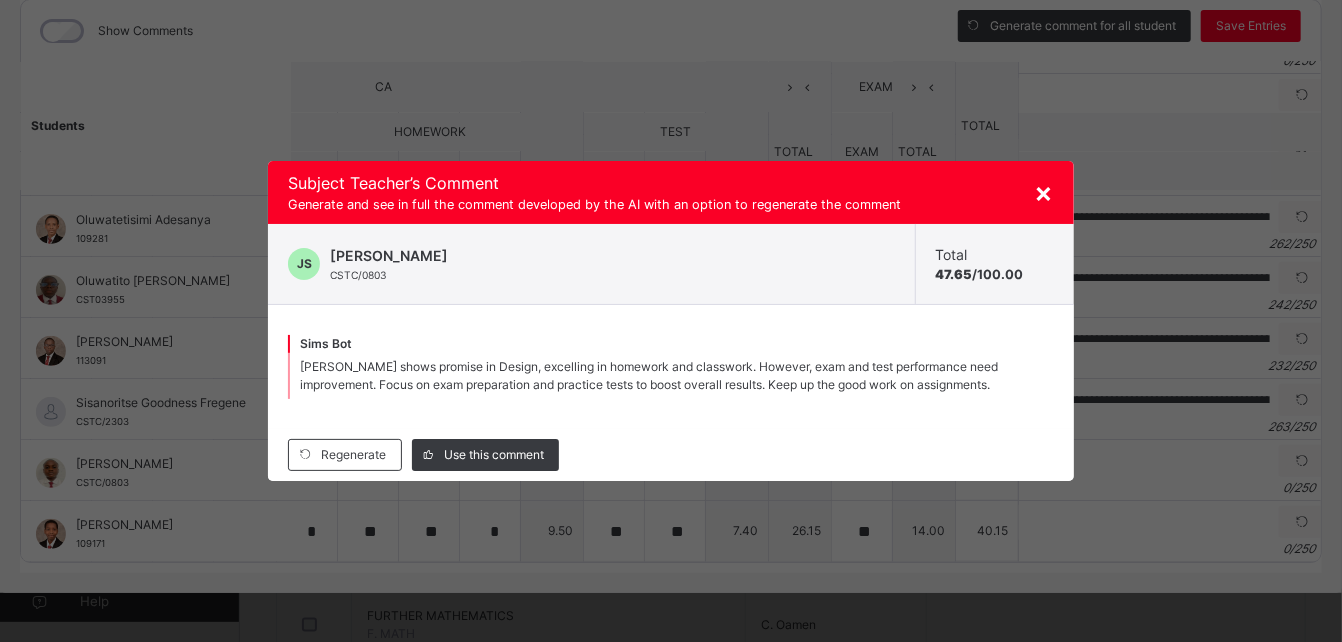 click on "×" at bounding box center (1044, 192) 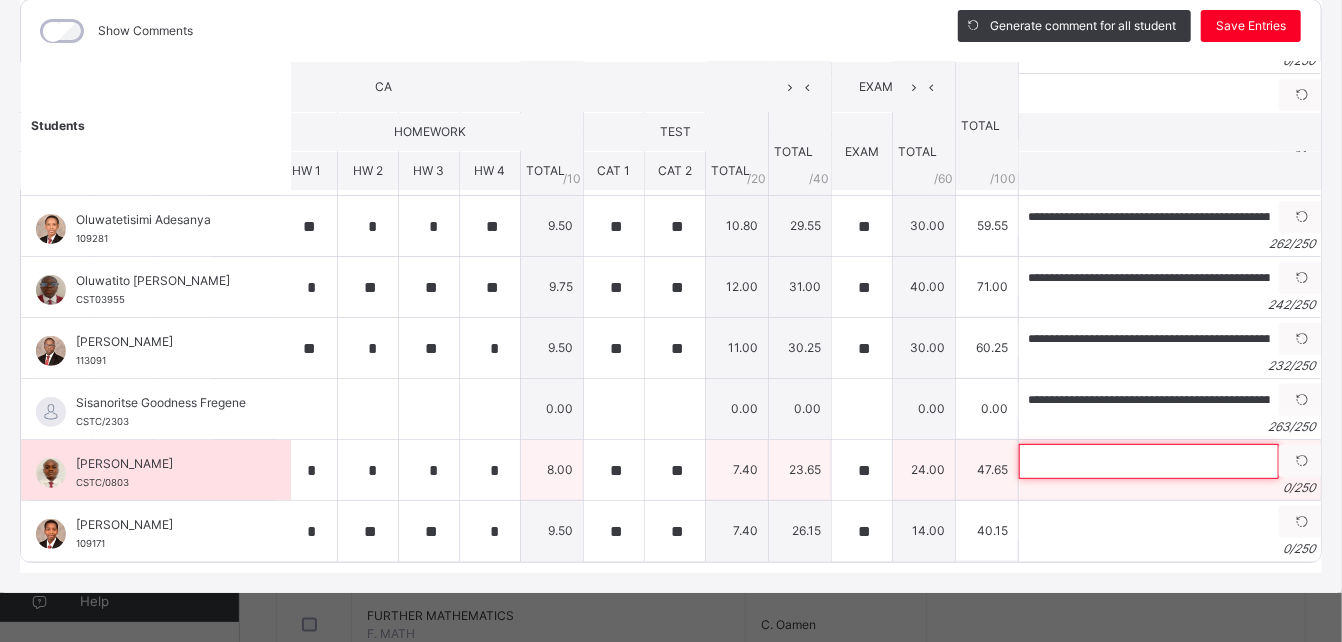click at bounding box center (1149, 461) 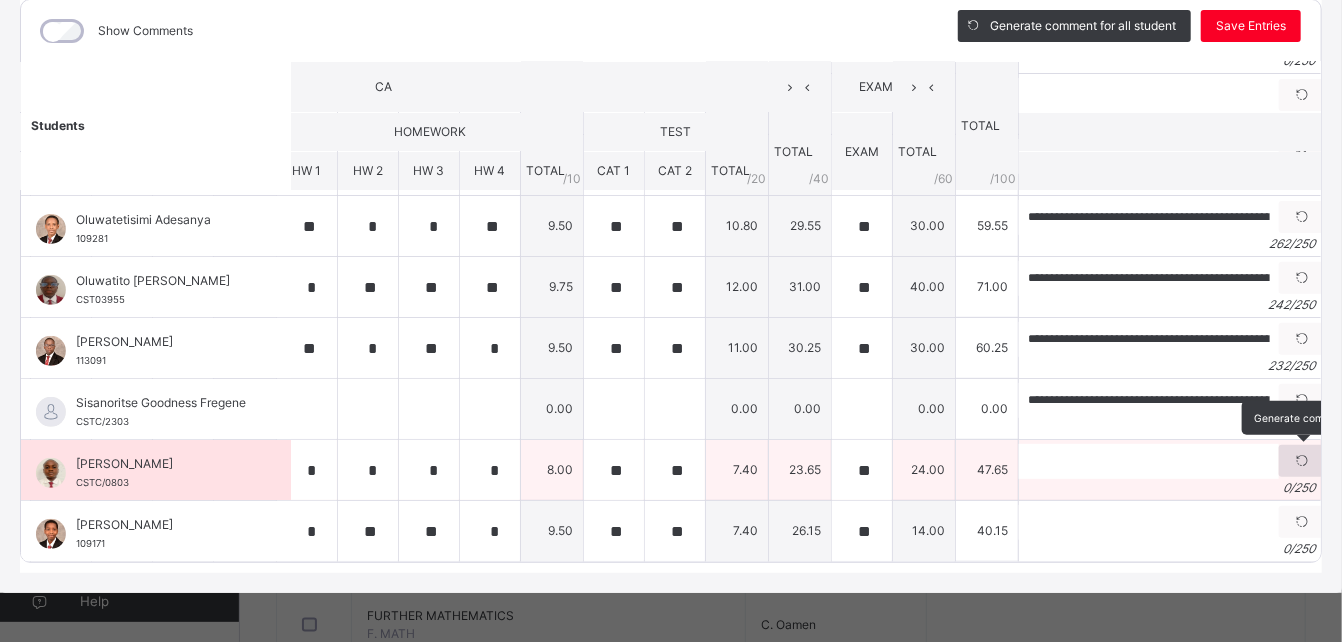 click at bounding box center (1302, 461) 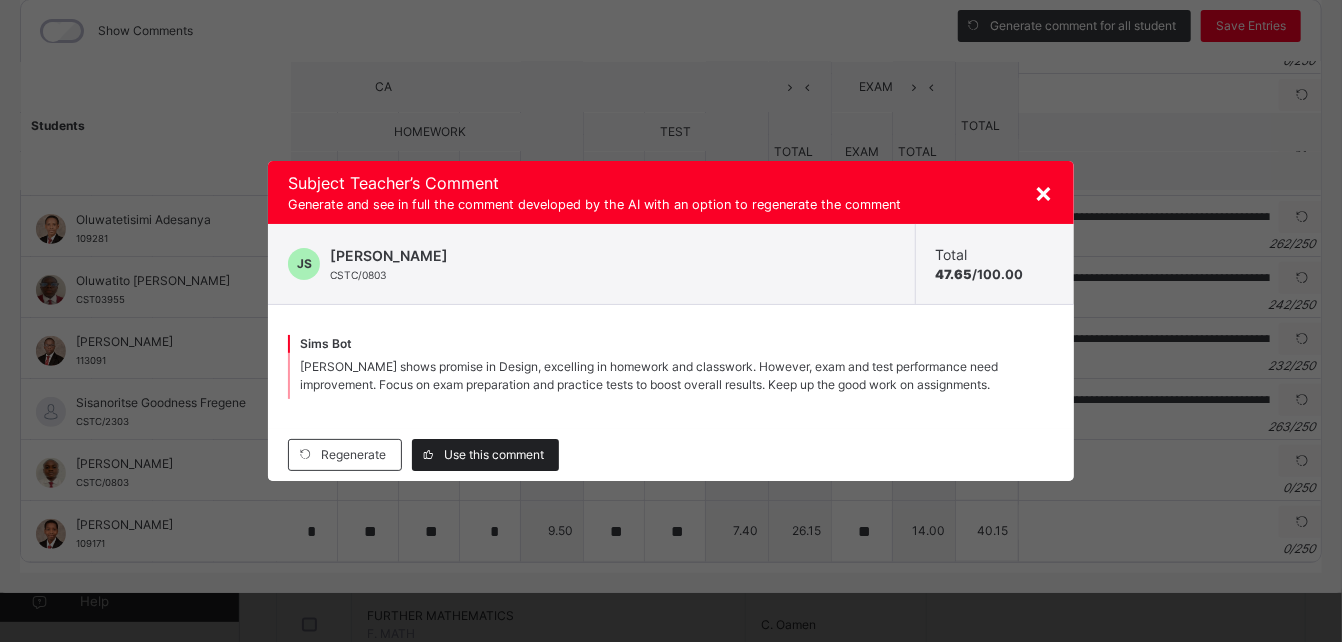 click on "Use this comment" at bounding box center (485, 455) 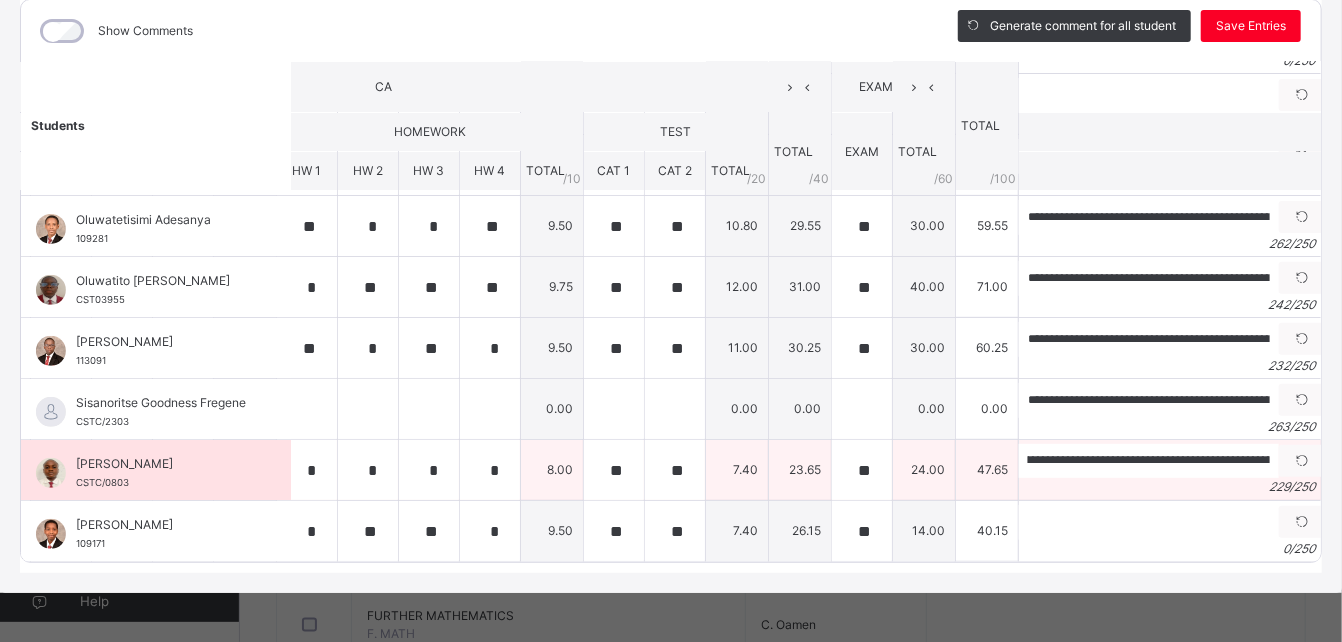 scroll, scrollTop: 0, scrollLeft: 249, axis: horizontal 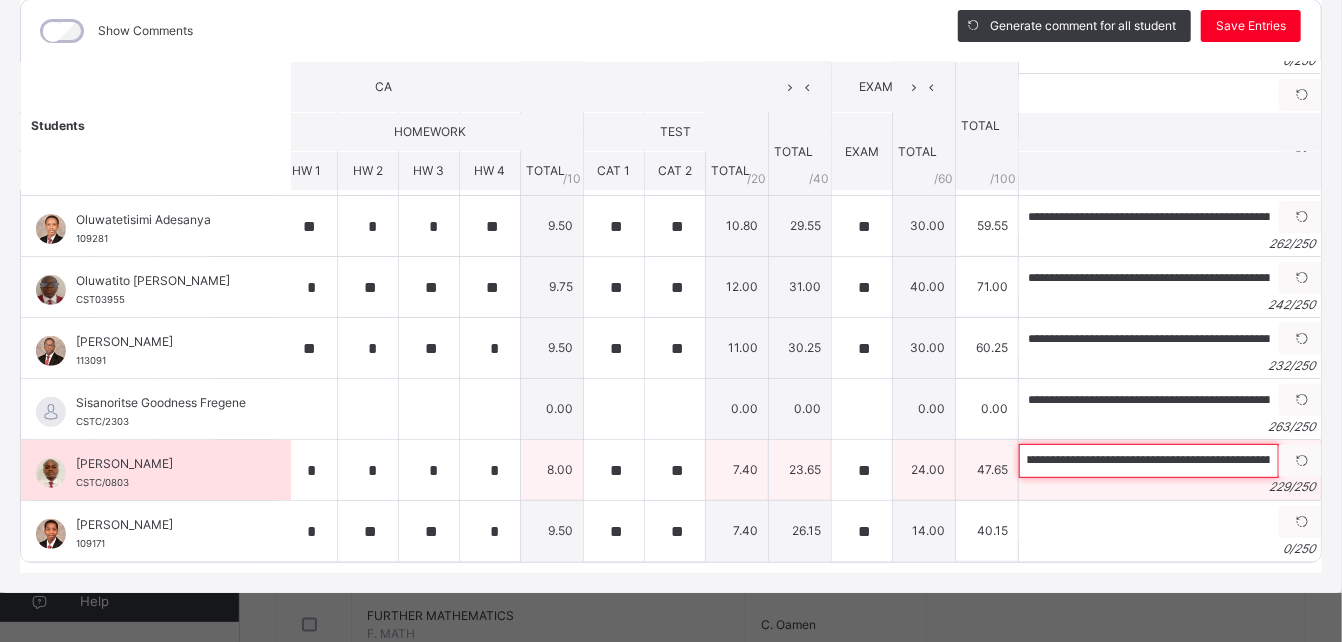 click on "**********" at bounding box center [1149, 461] 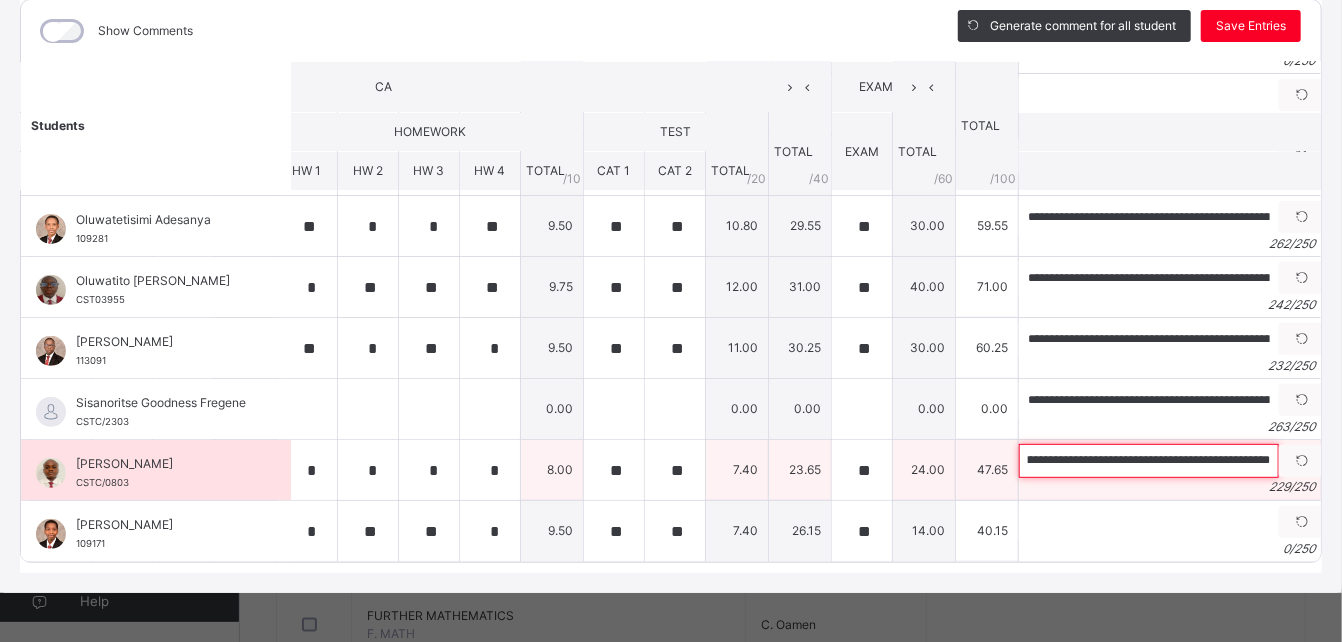 scroll, scrollTop: 0, scrollLeft: 1118, axis: horizontal 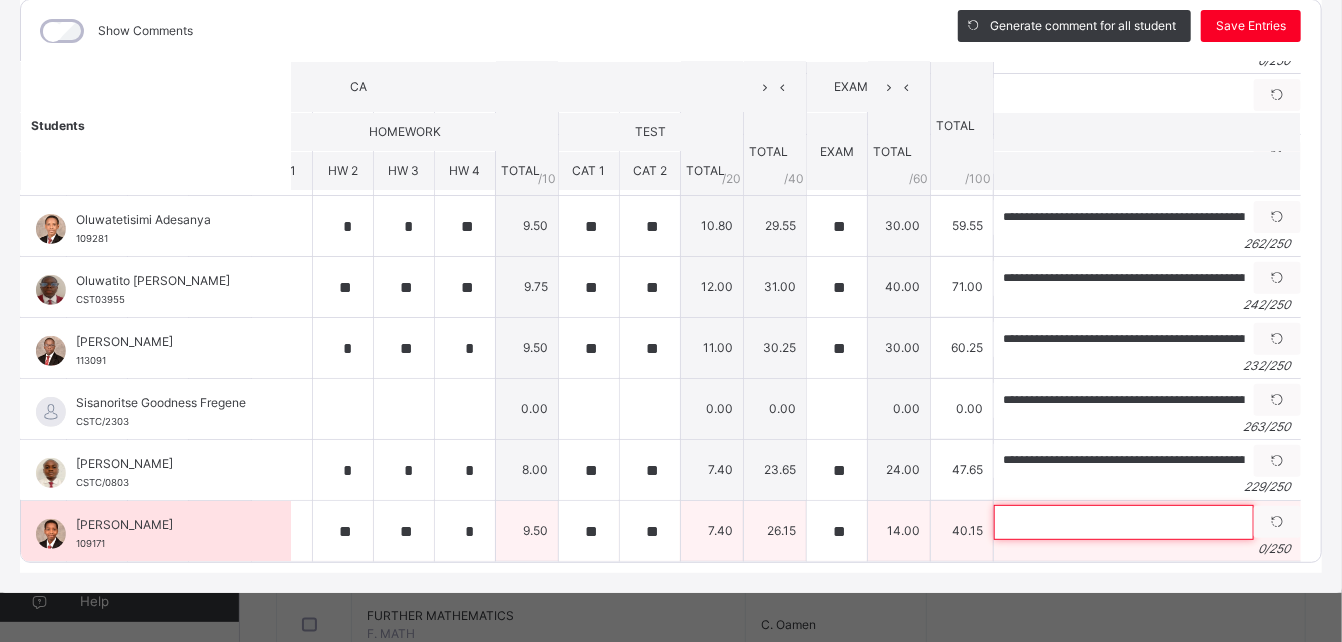 click at bounding box center (1124, 522) 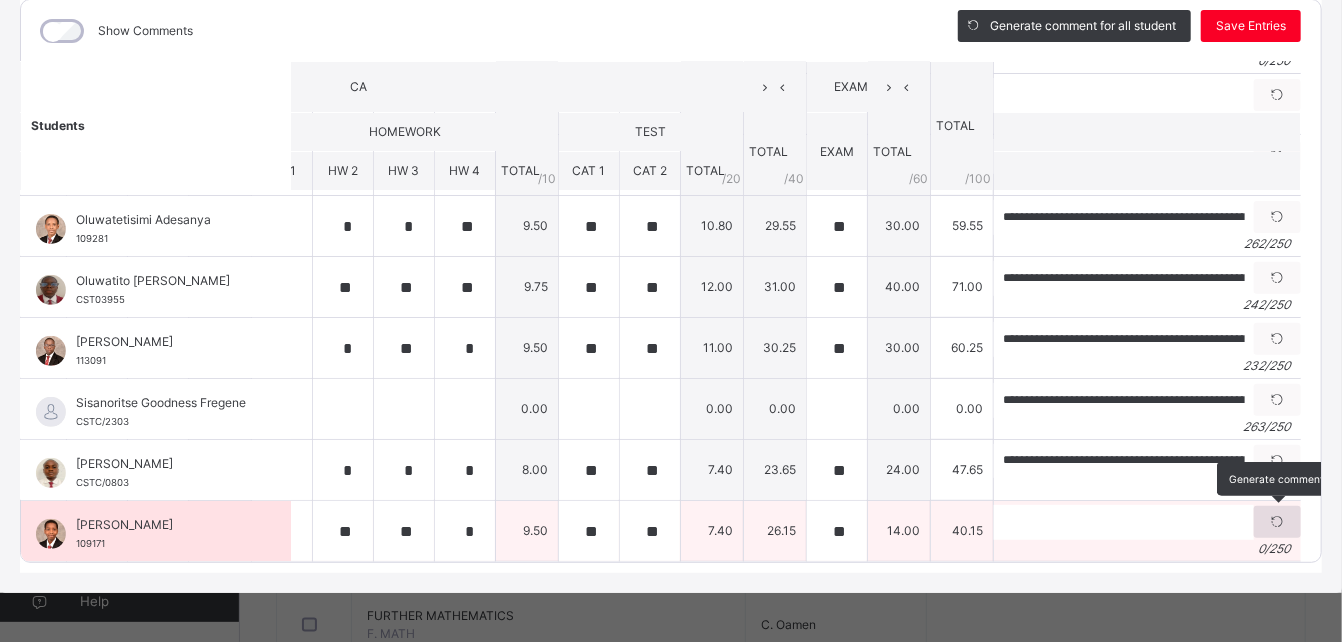 click at bounding box center [1277, 522] 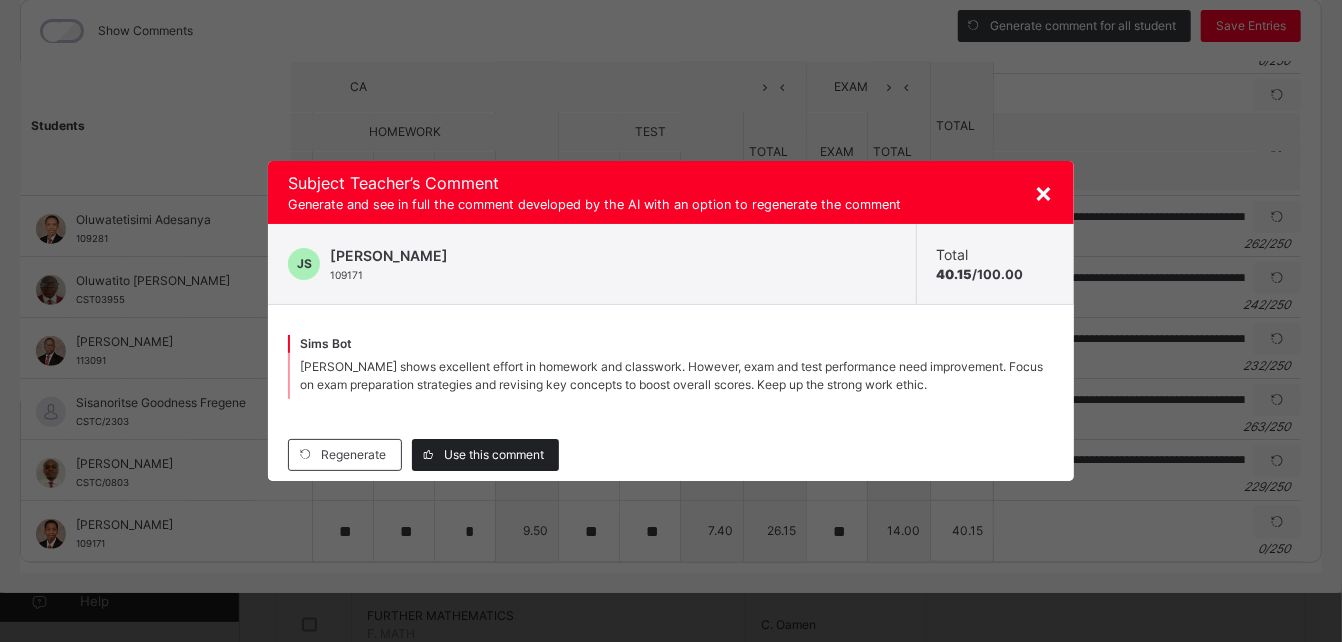click on "Use this comment" at bounding box center (494, 455) 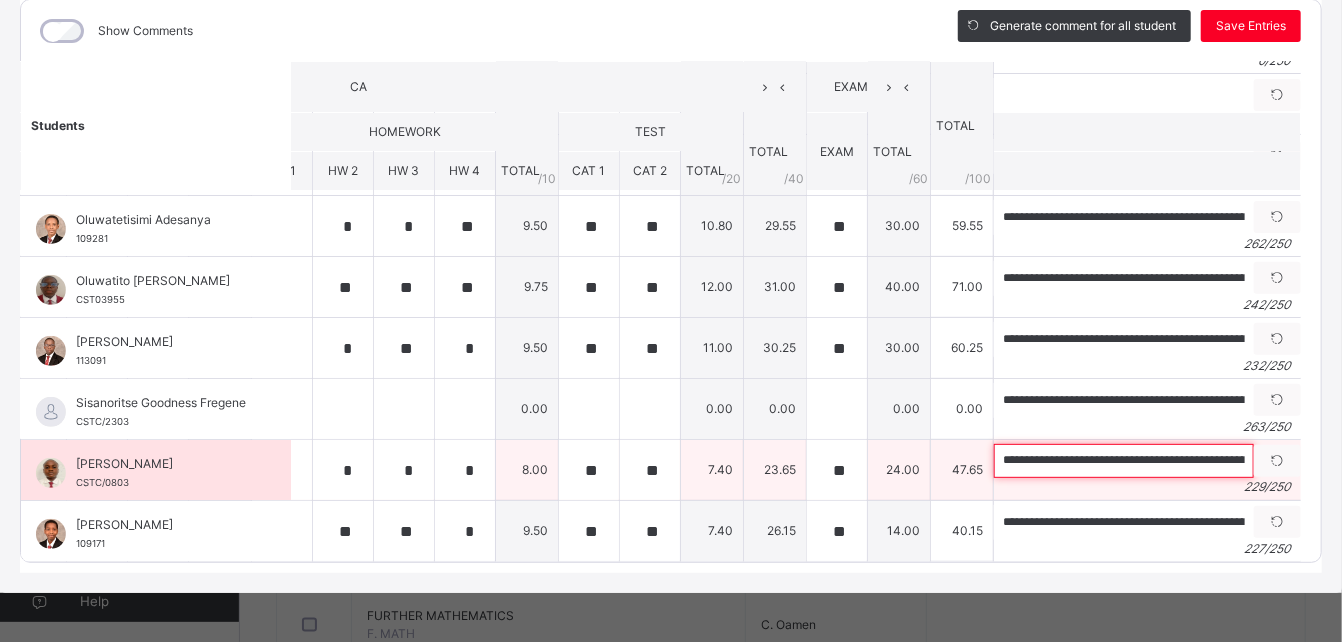 click on "**********" at bounding box center [1124, 461] 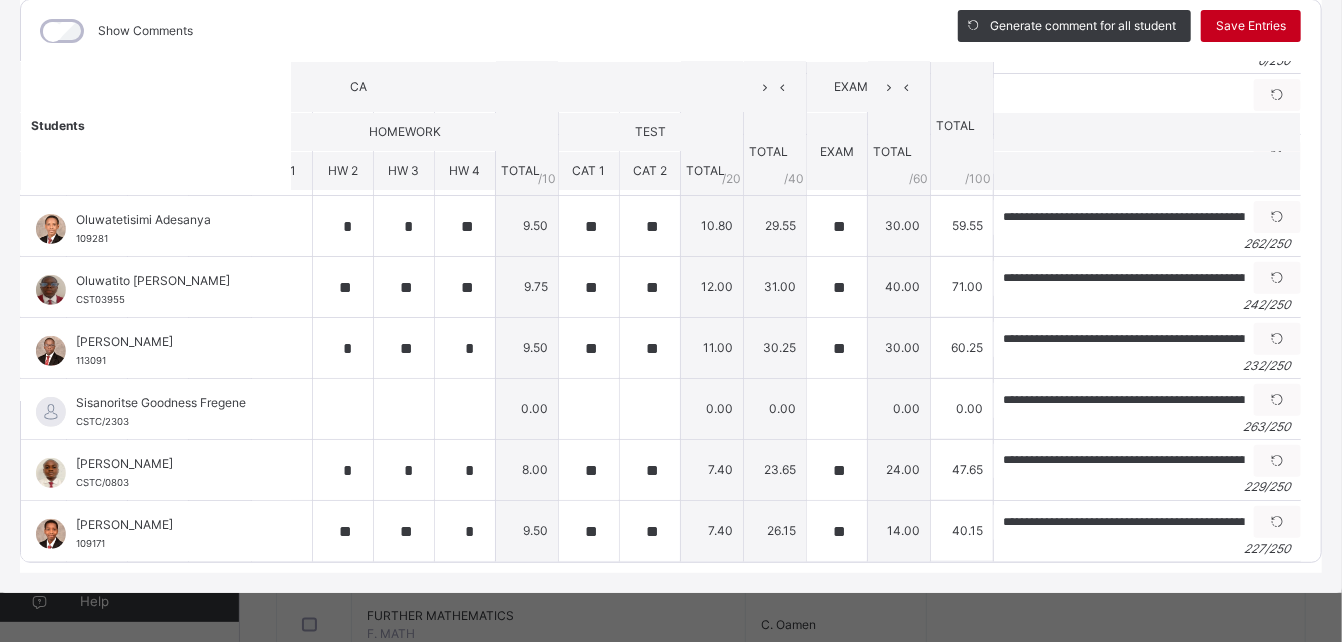 click on "Save Entries" at bounding box center [1251, 26] 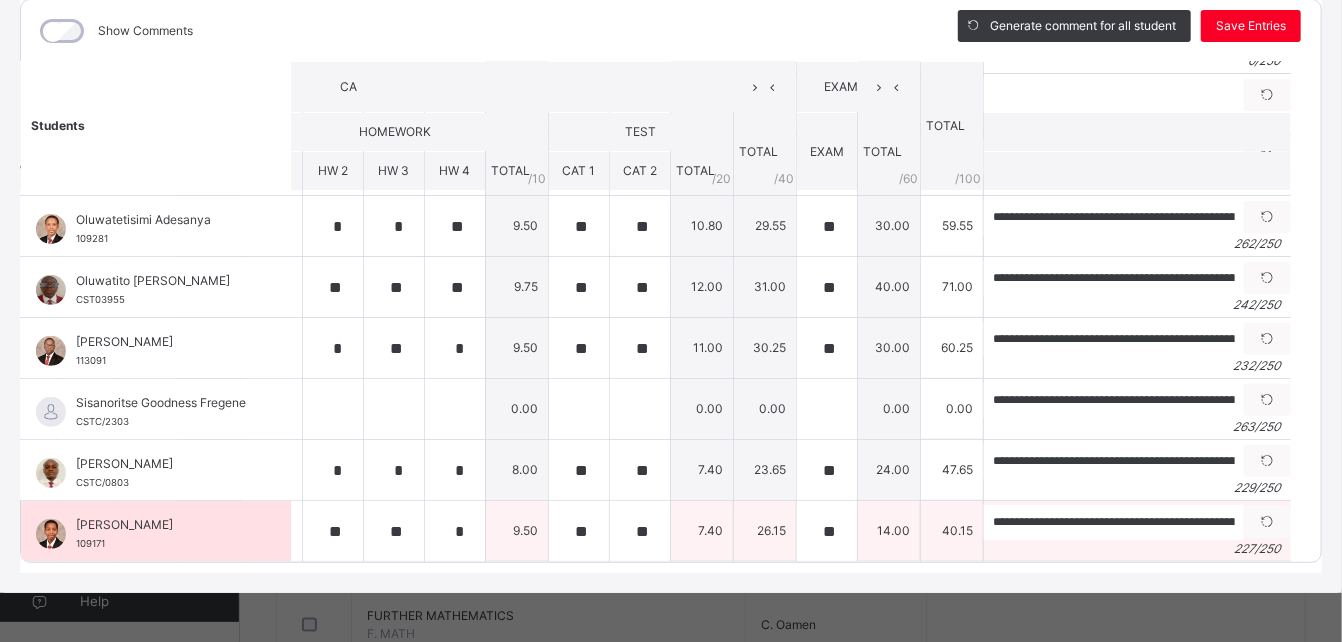 scroll, scrollTop: 0, scrollLeft: 357, axis: horizontal 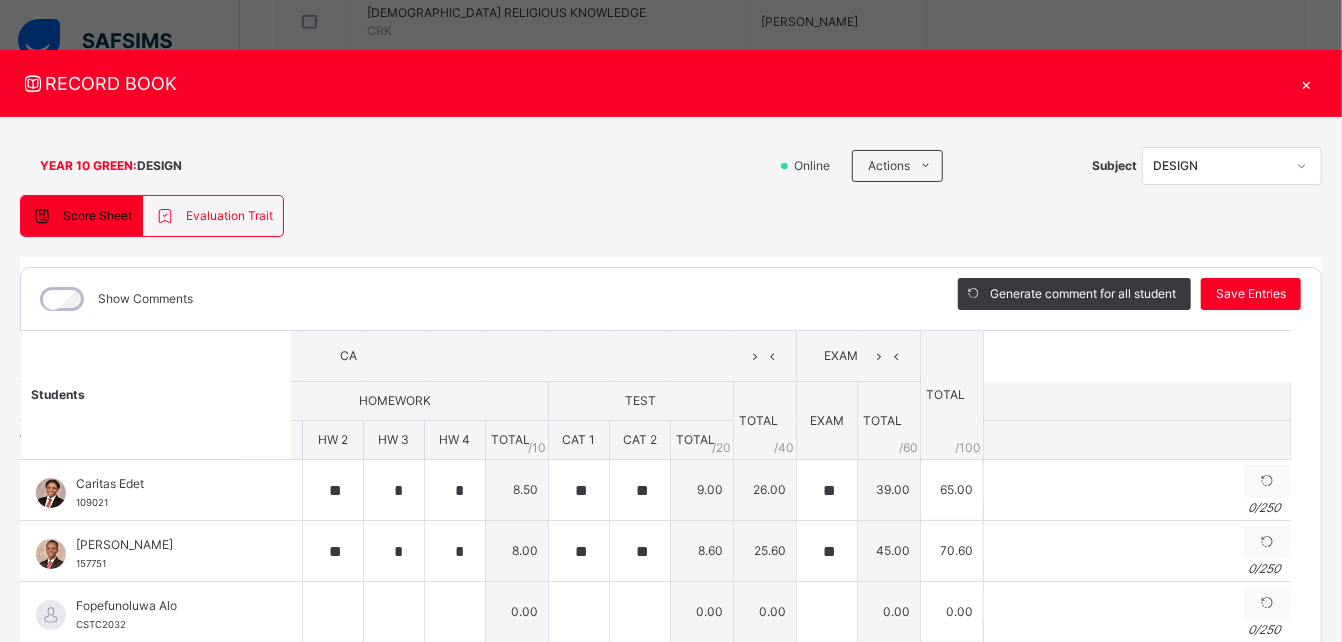 click on "×" at bounding box center [1307, 83] 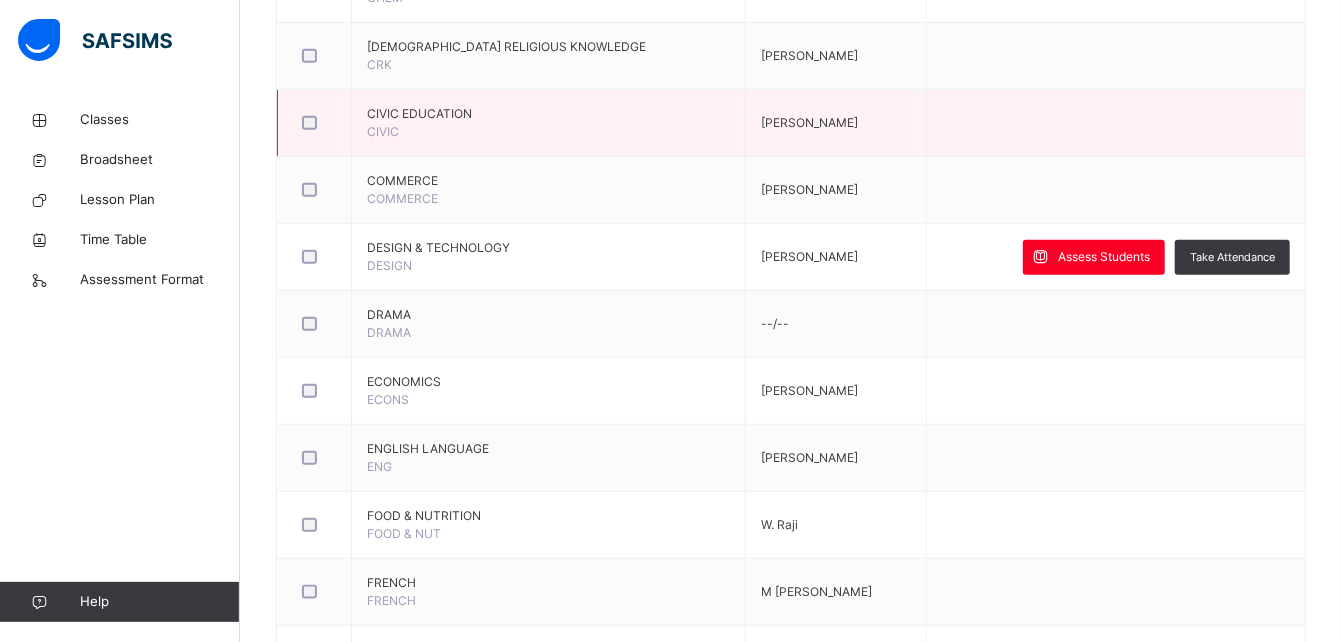 scroll, scrollTop: 879, scrollLeft: 0, axis: vertical 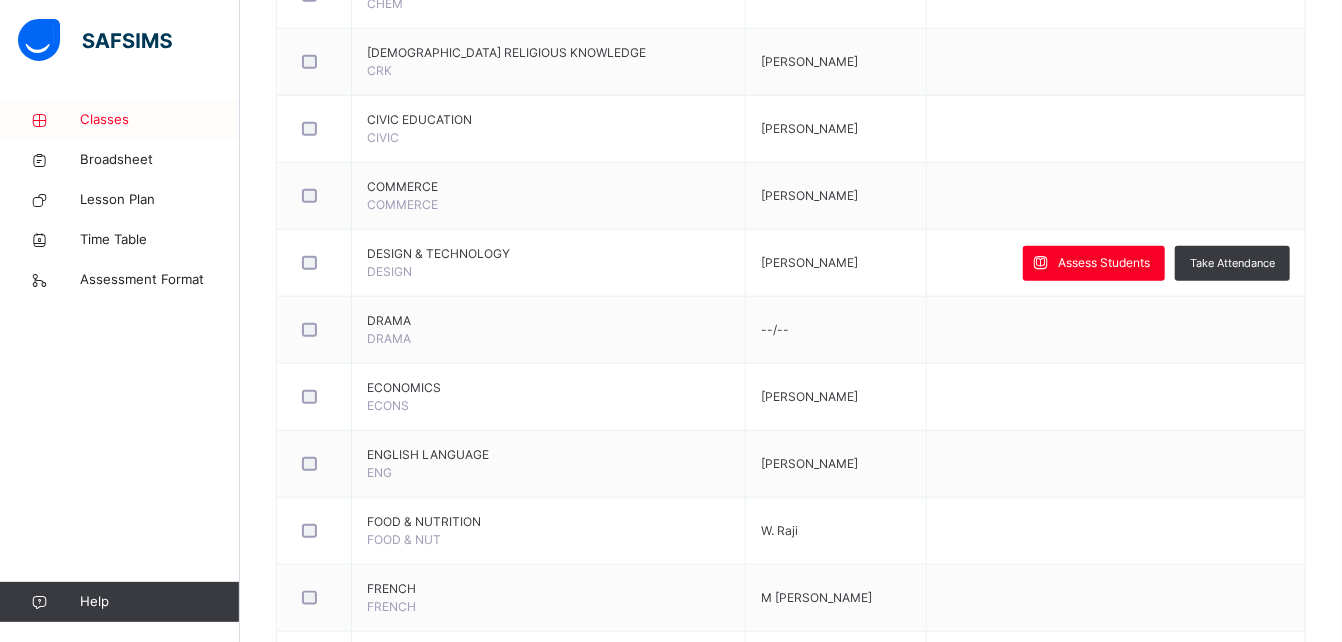 click on "Classes" at bounding box center (160, 120) 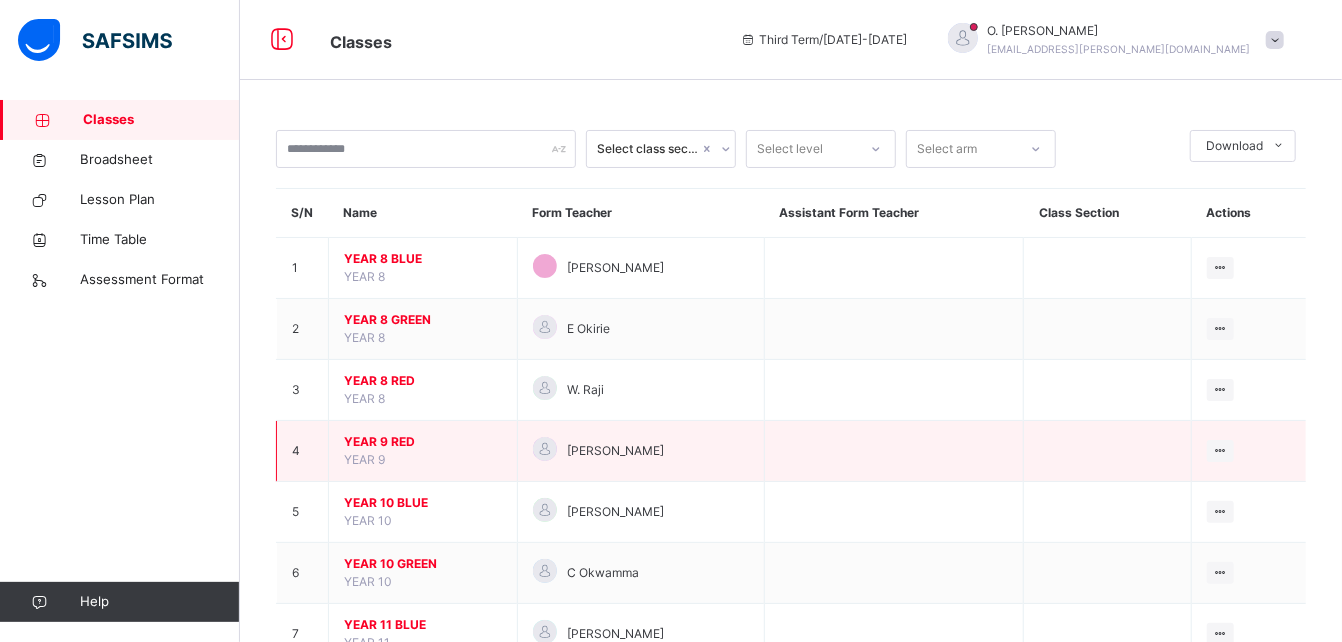 scroll, scrollTop: 133, scrollLeft: 0, axis: vertical 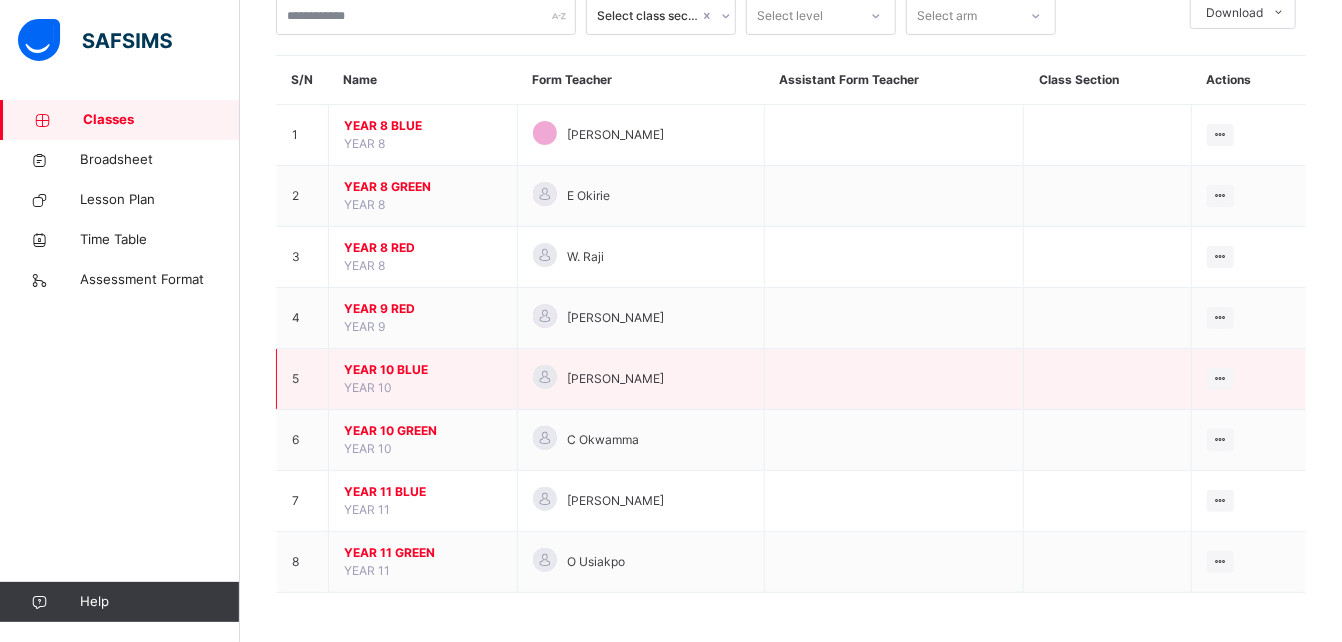 click on "YEAR 10   BLUE" at bounding box center (423, 370) 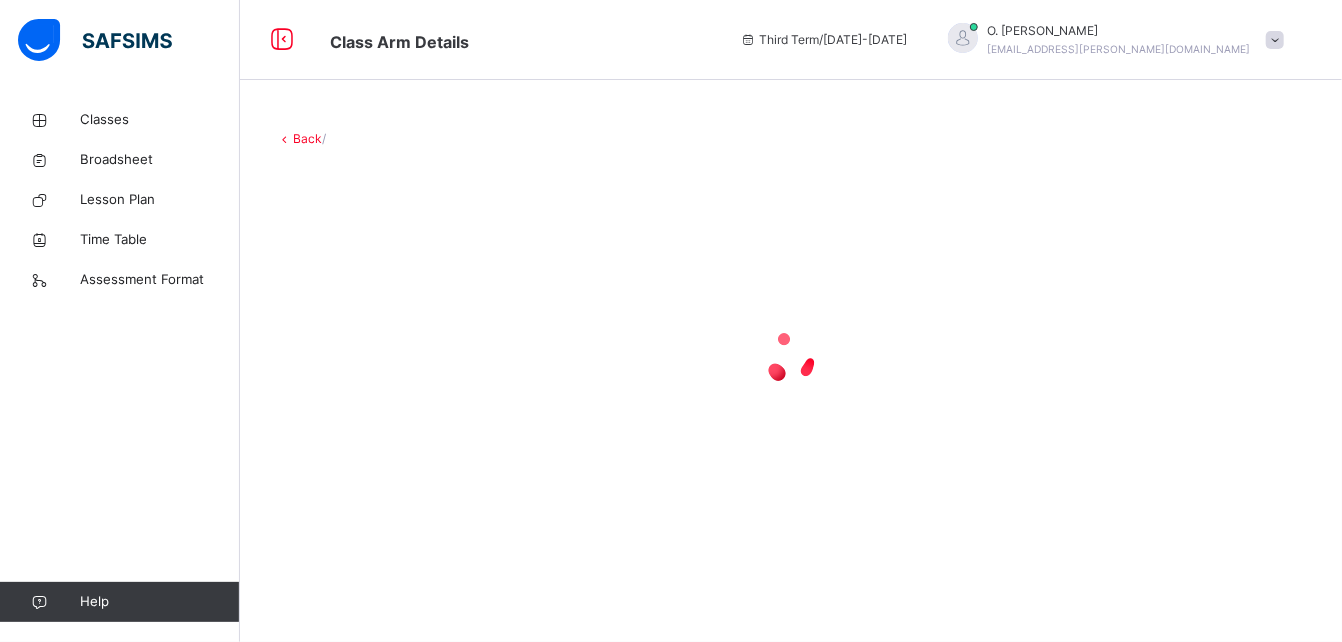 scroll, scrollTop: 0, scrollLeft: 0, axis: both 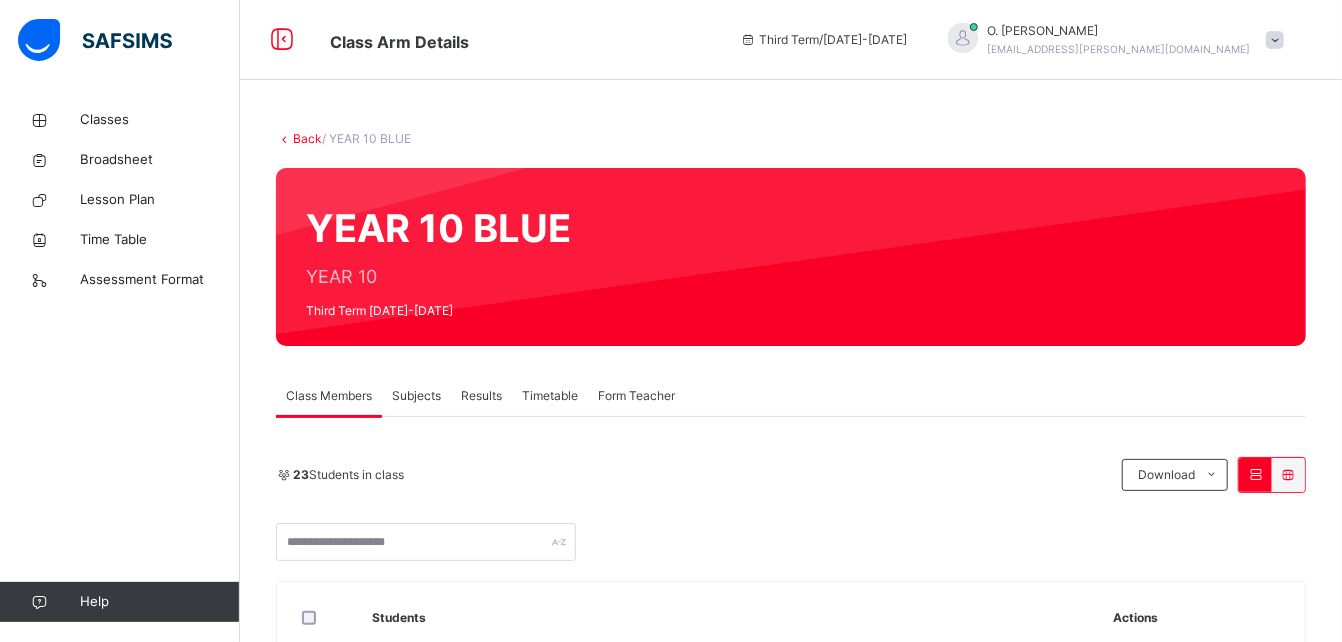 click on "Subjects" at bounding box center (416, 396) 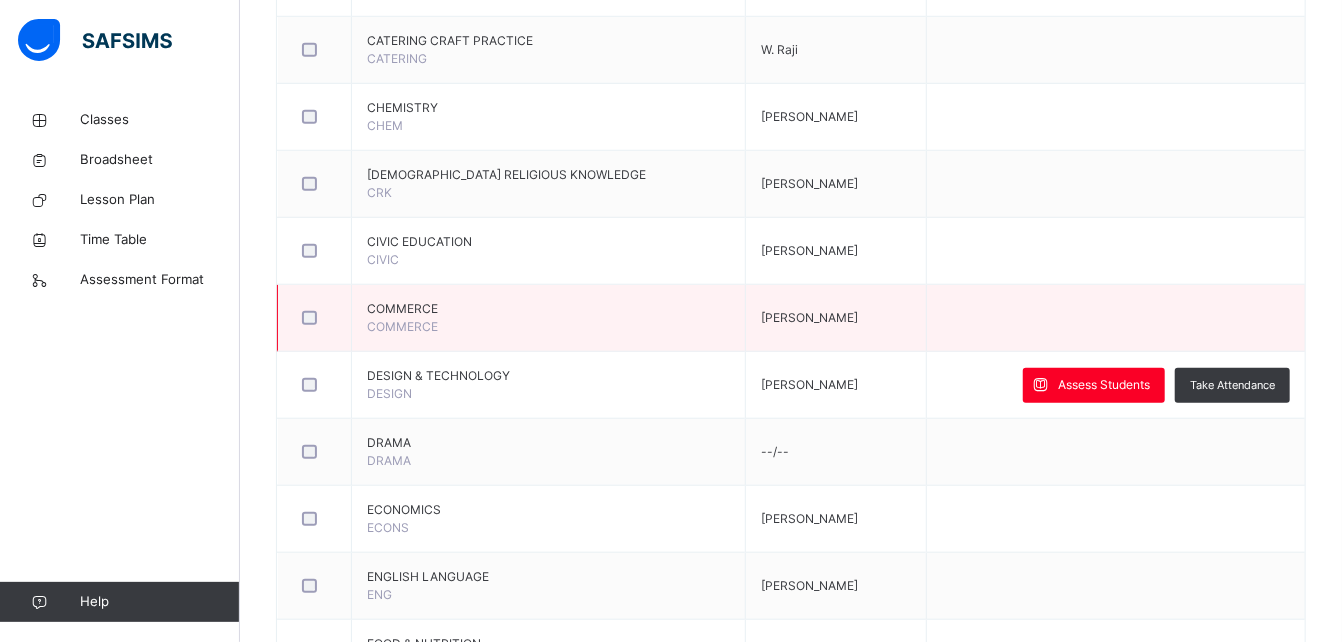 scroll, scrollTop: 749, scrollLeft: 0, axis: vertical 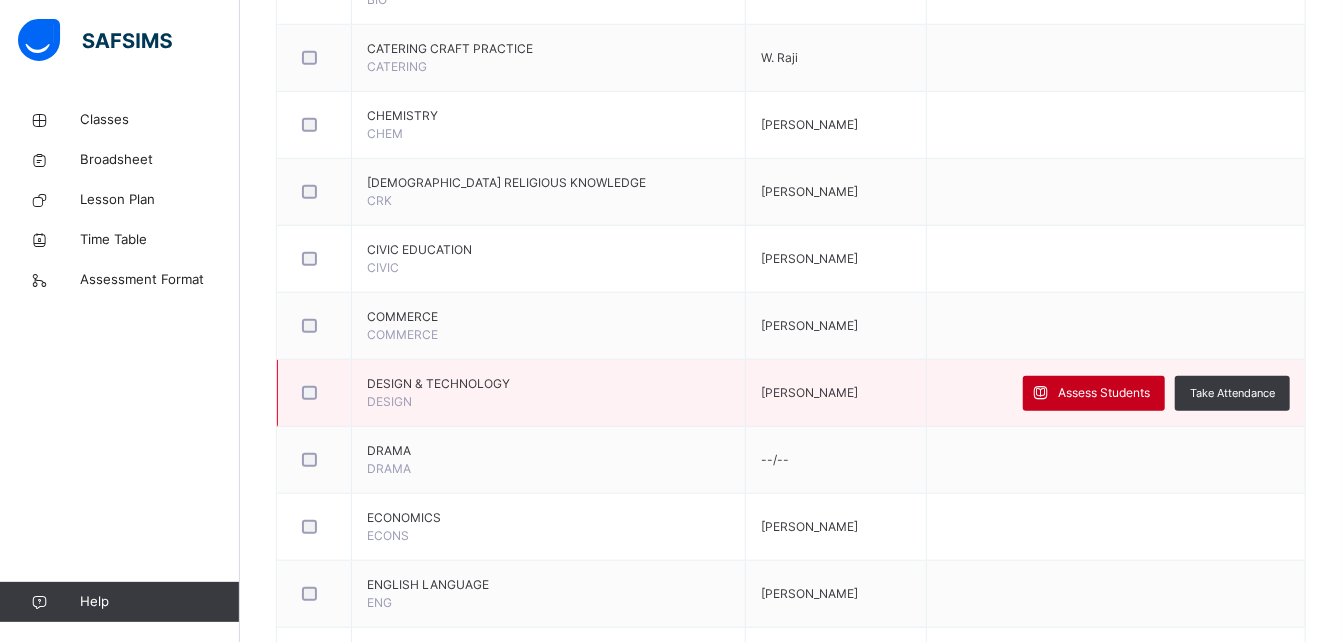 click on "Assess Students" at bounding box center [1104, 393] 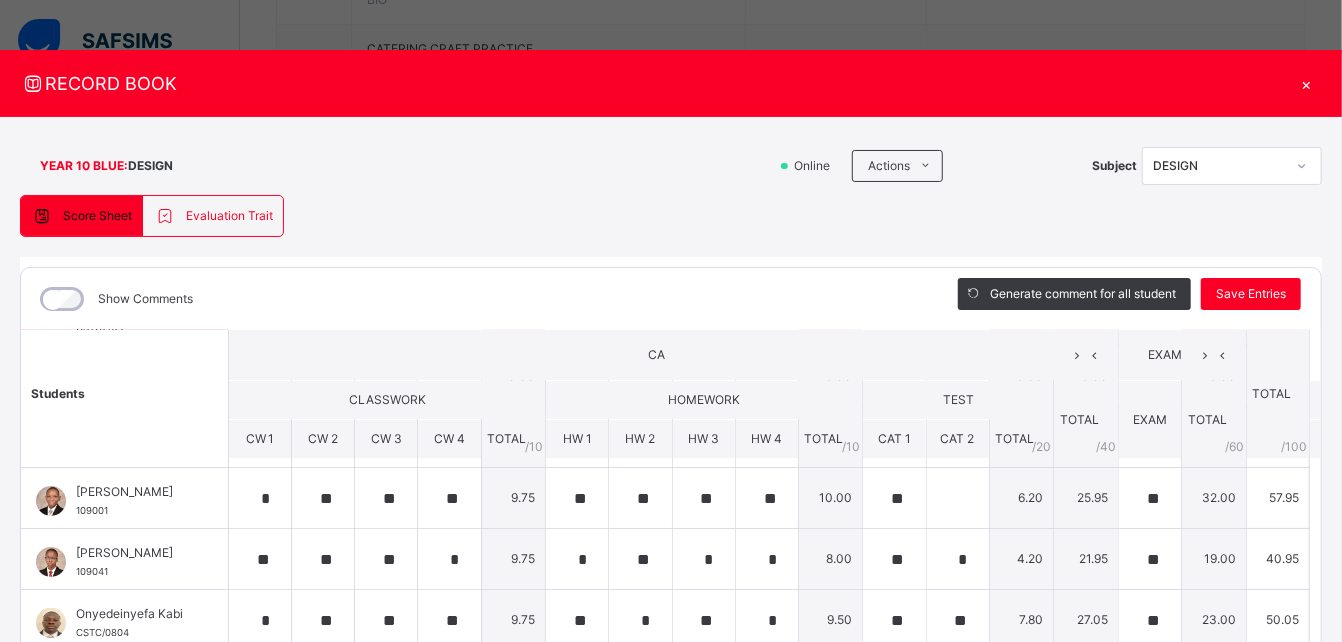 scroll, scrollTop: 239, scrollLeft: 0, axis: vertical 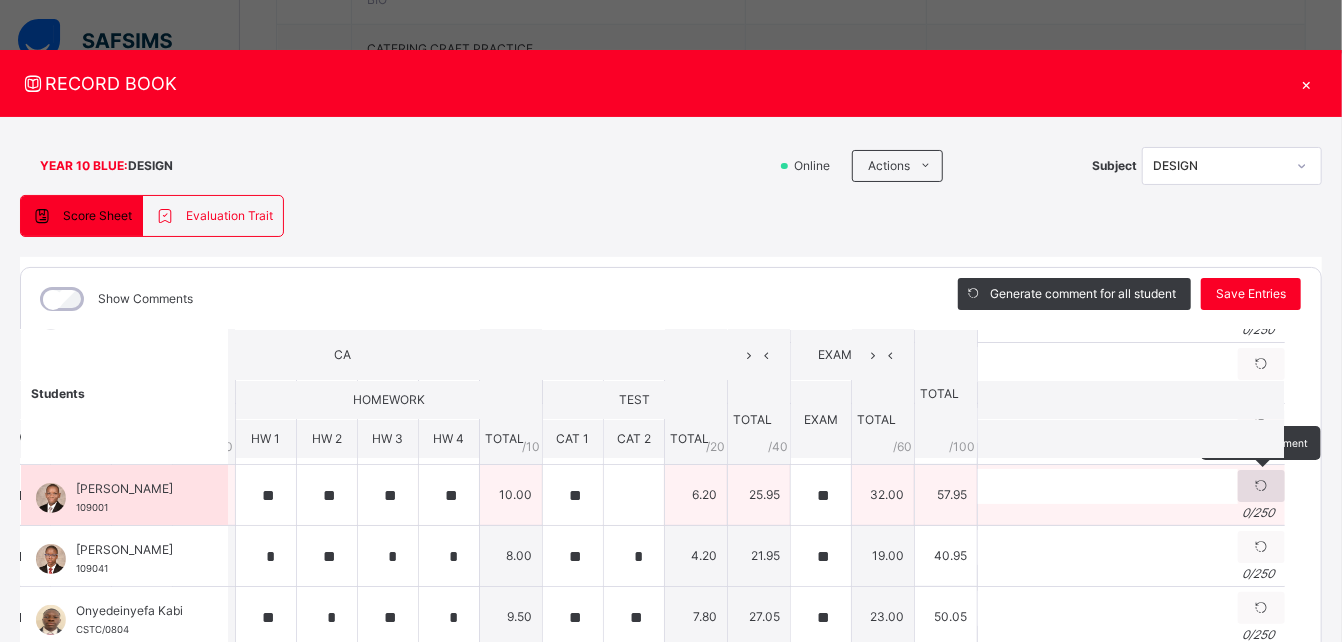 click at bounding box center (1261, 486) 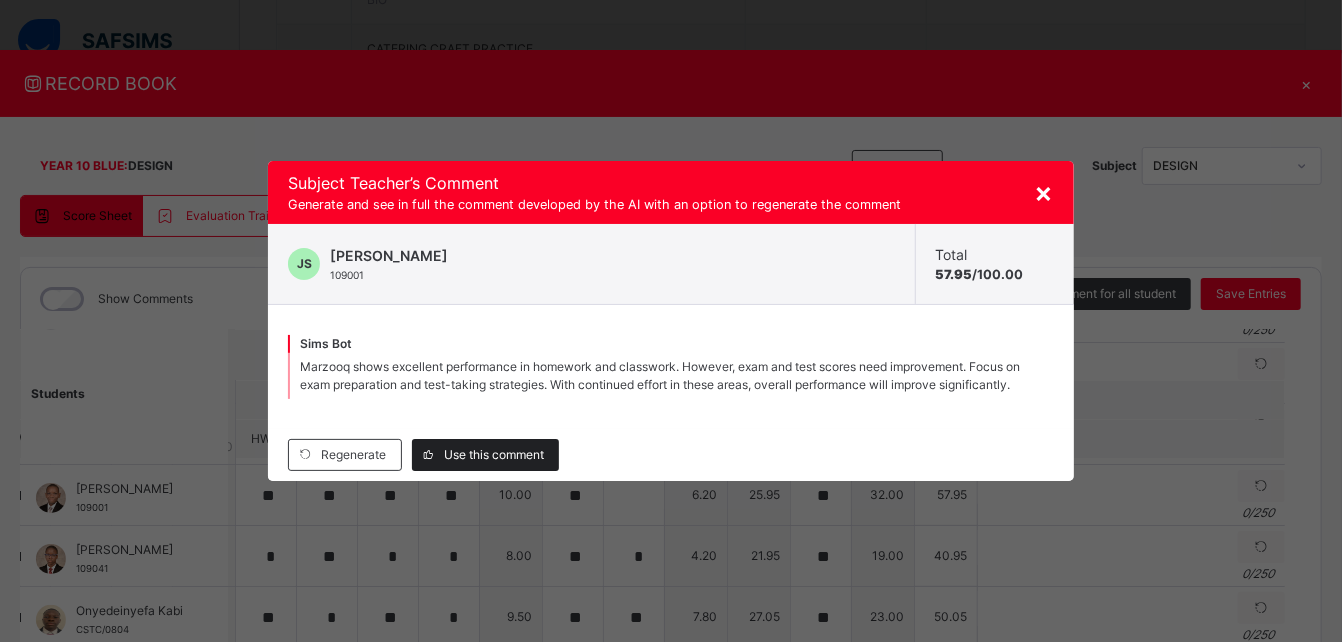 click on "Use this comment" at bounding box center [494, 455] 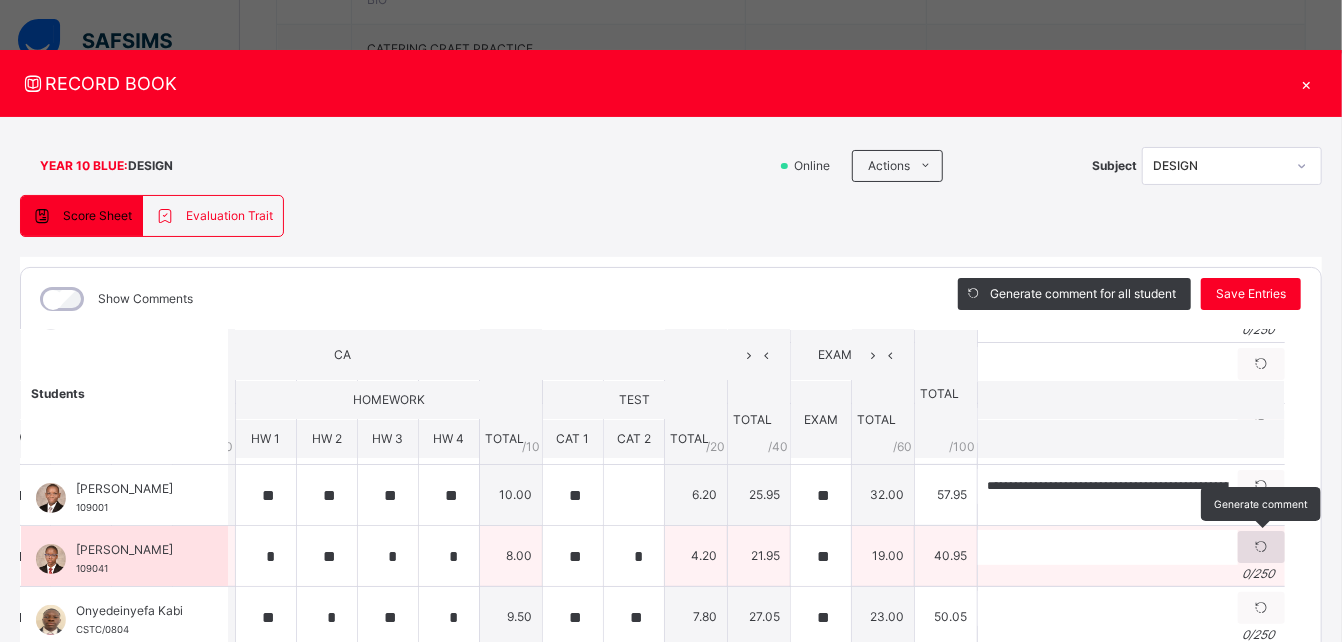 click at bounding box center (1261, 547) 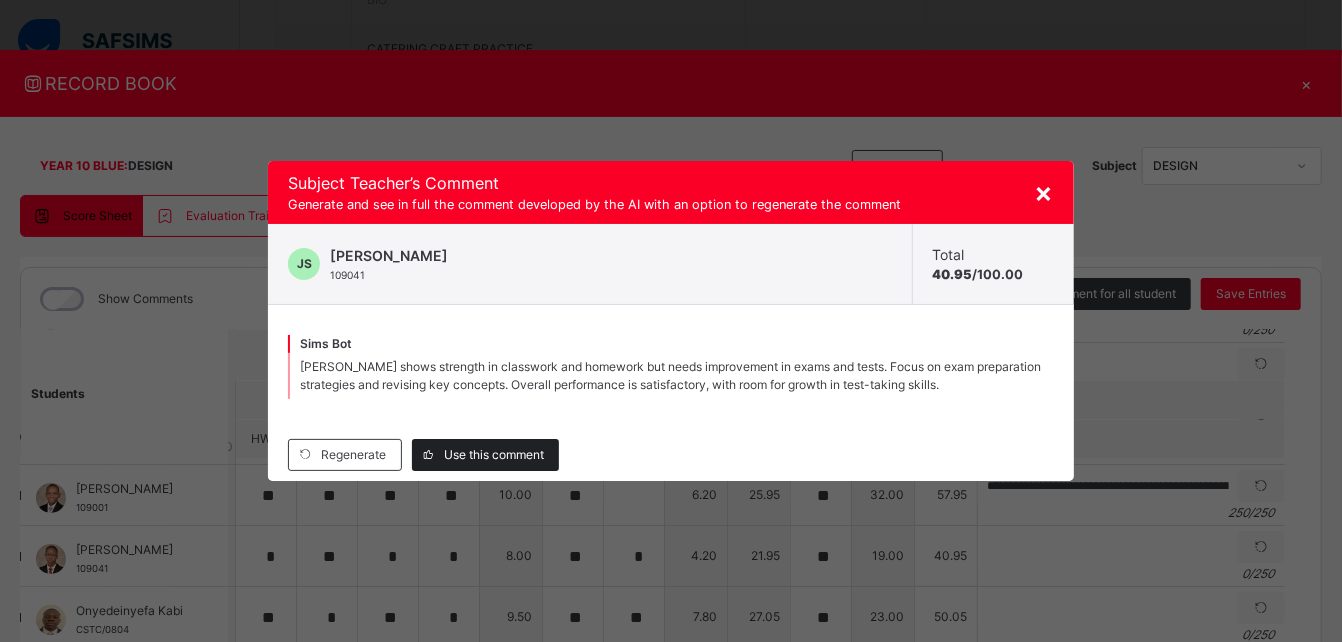 click on "Use this comment" at bounding box center [494, 455] 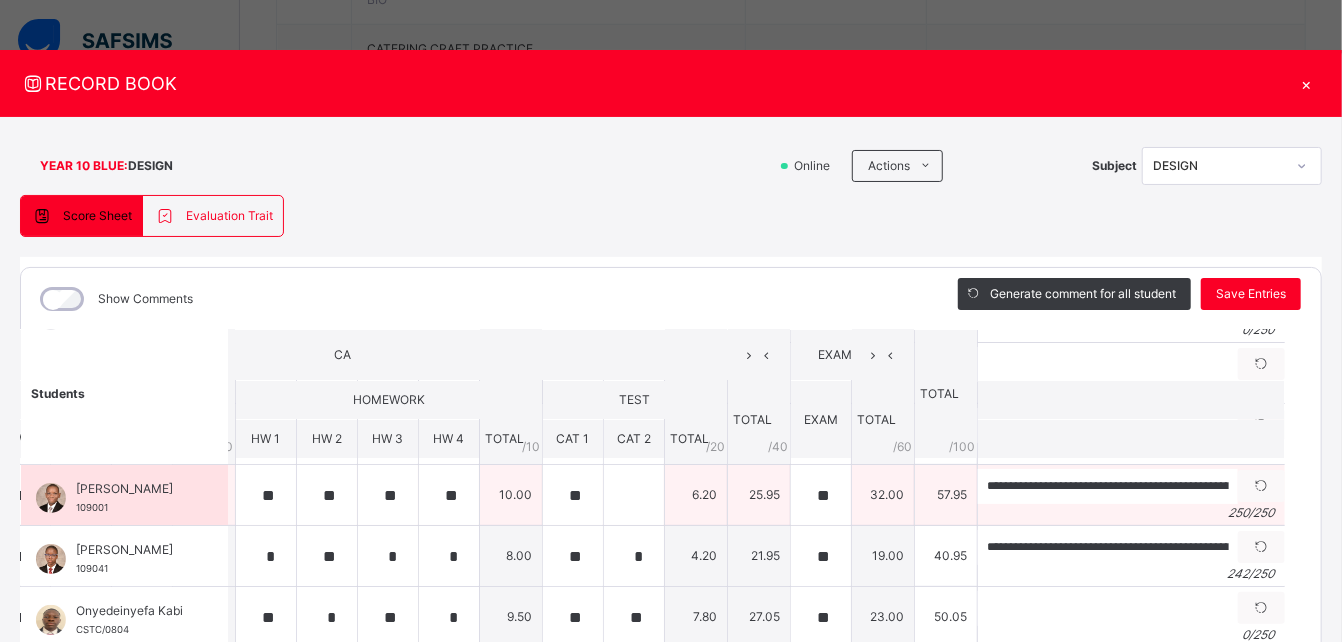 scroll, scrollTop: 256, scrollLeft: 308, axis: both 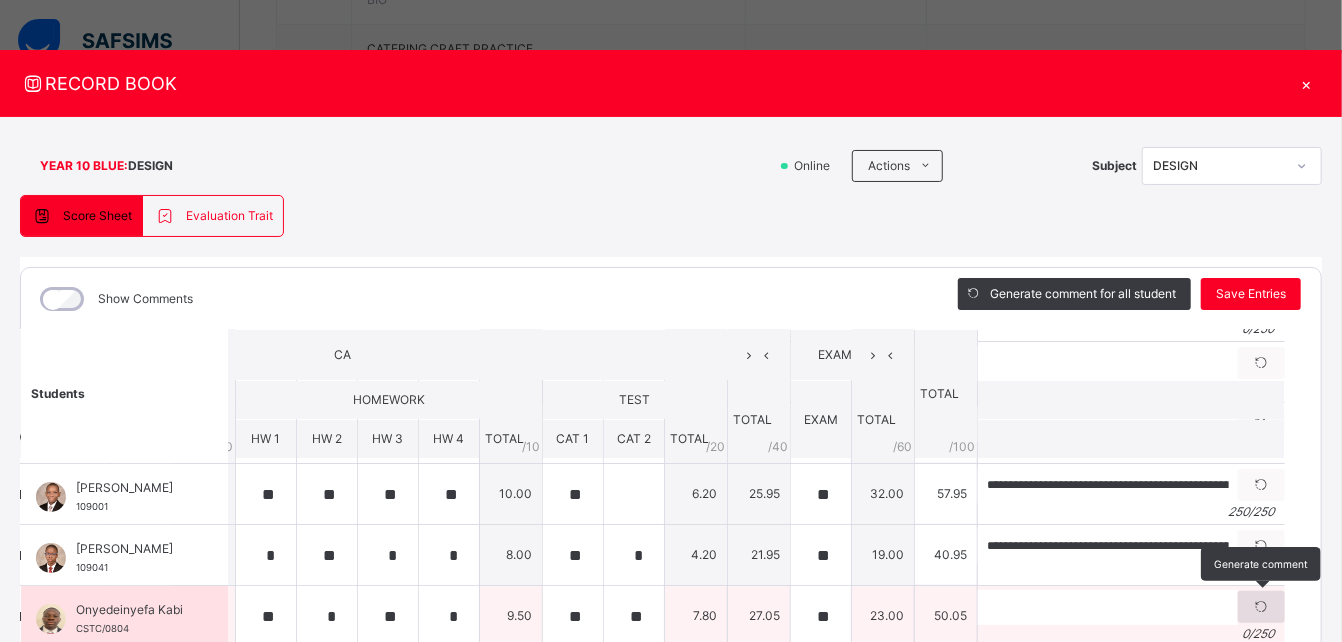 click at bounding box center [1261, 607] 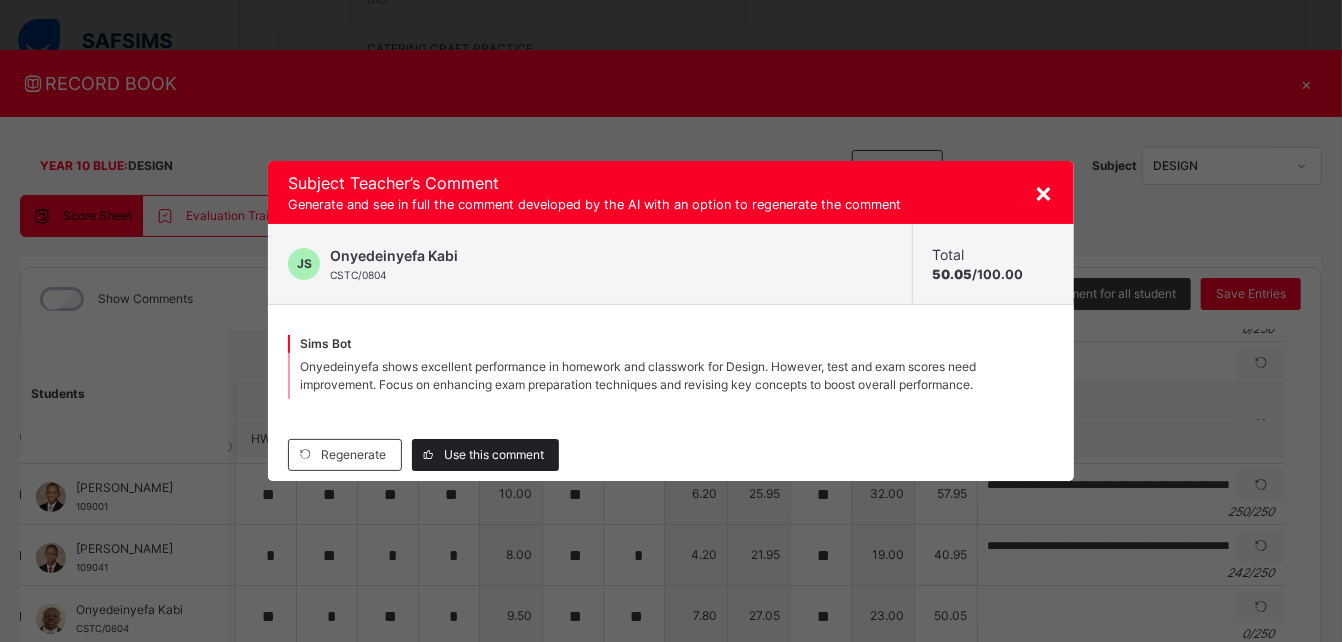click on "Use this comment" at bounding box center (485, 455) 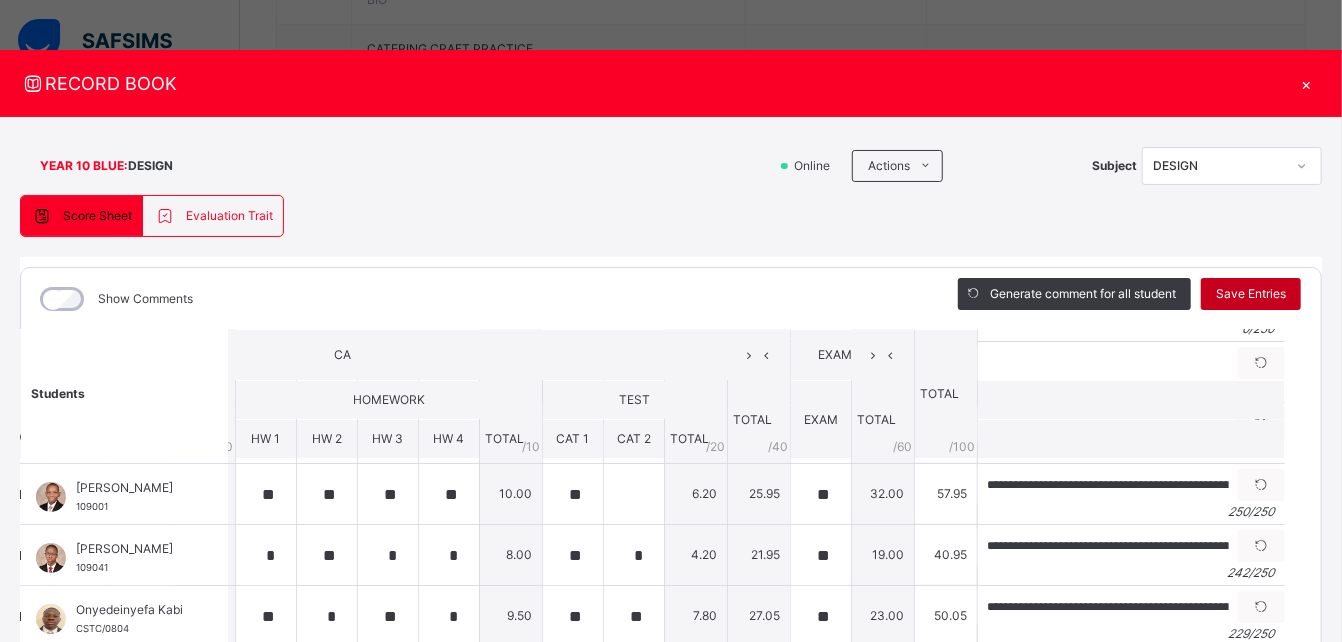 click on "Save Entries" at bounding box center (1251, 294) 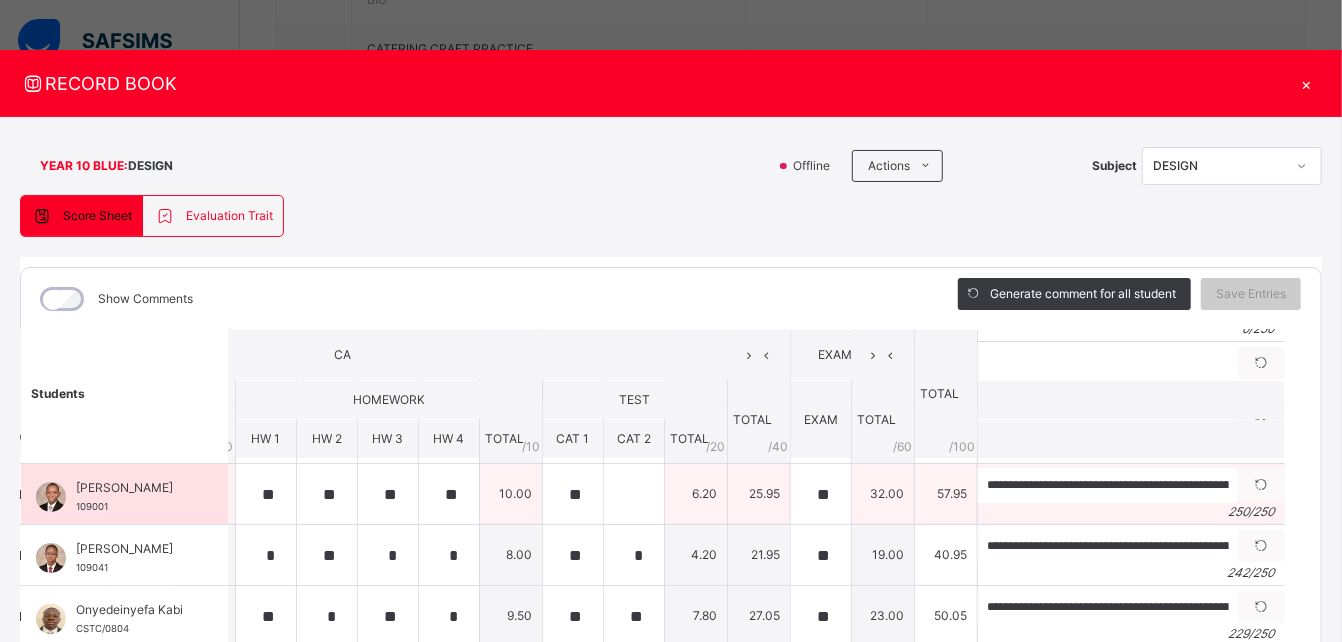 scroll, scrollTop: 0, scrollLeft: 302, axis: horizontal 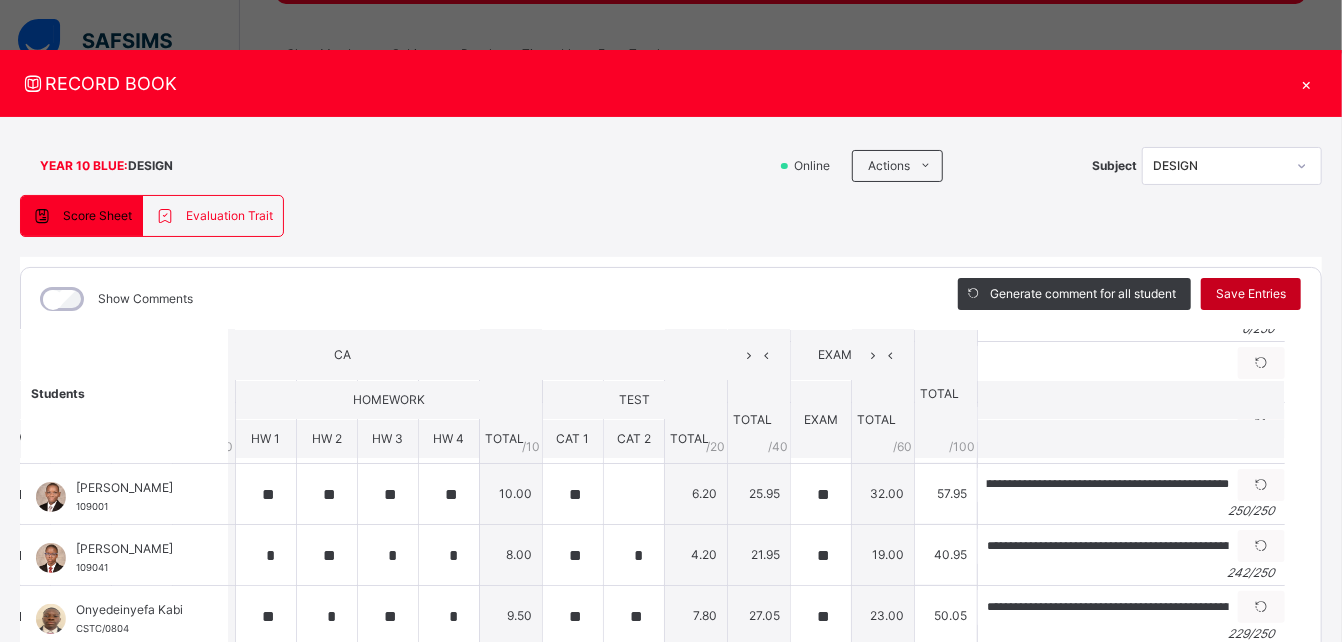 click on "Save Entries" at bounding box center (1251, 294) 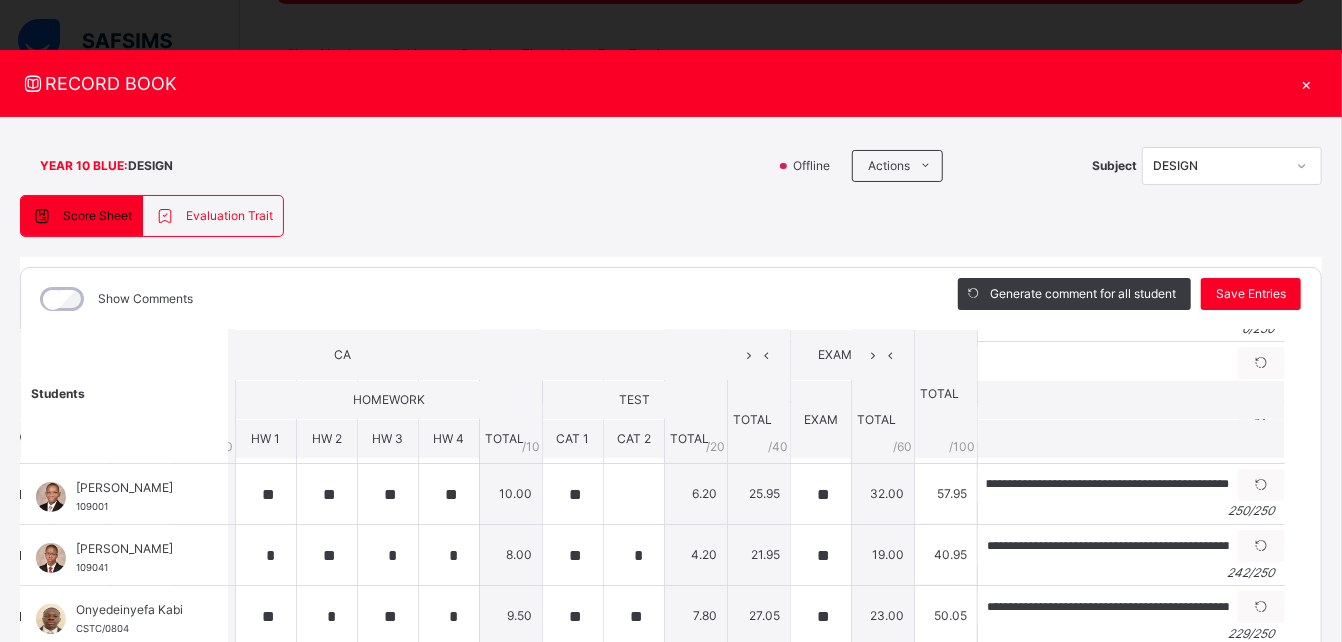 scroll, scrollTop: 0, scrollLeft: 308, axis: horizontal 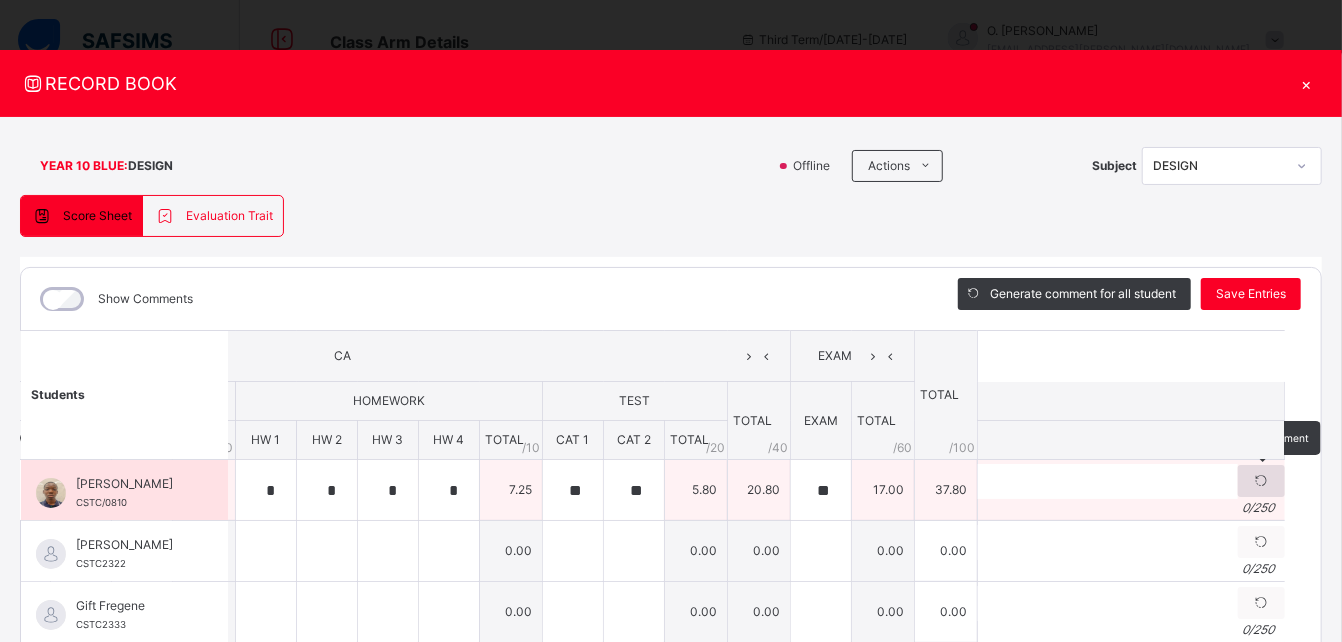 click at bounding box center (1261, 481) 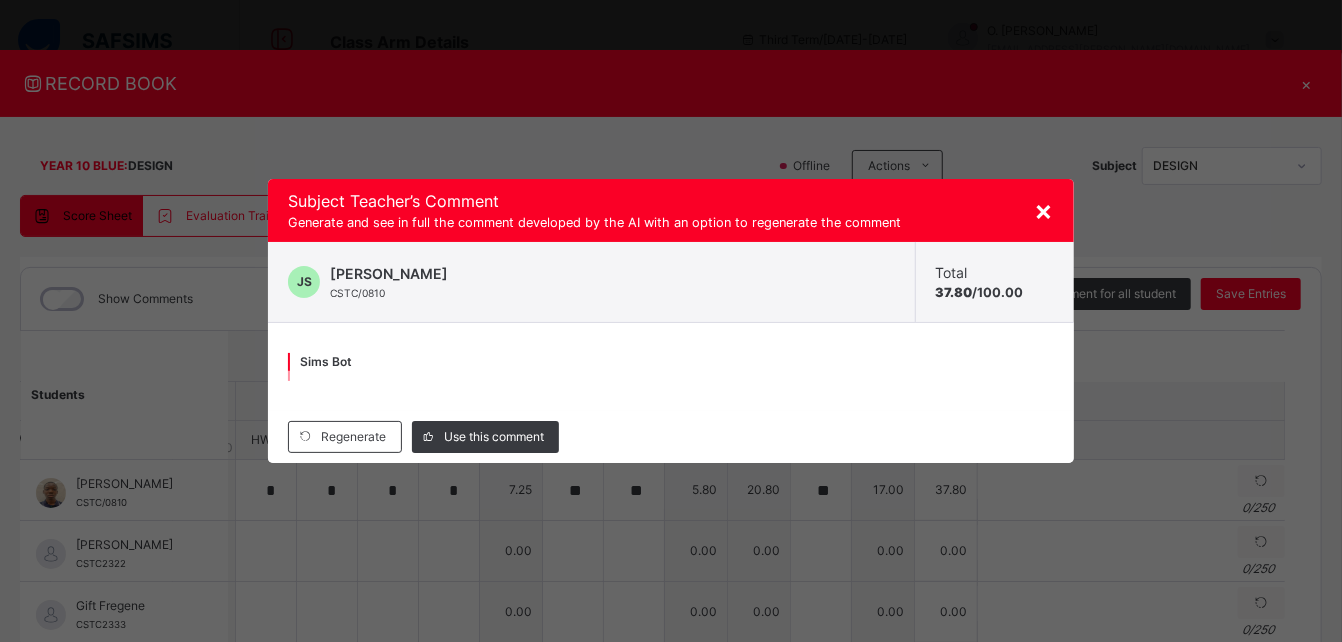 click on "×" at bounding box center (1044, 210) 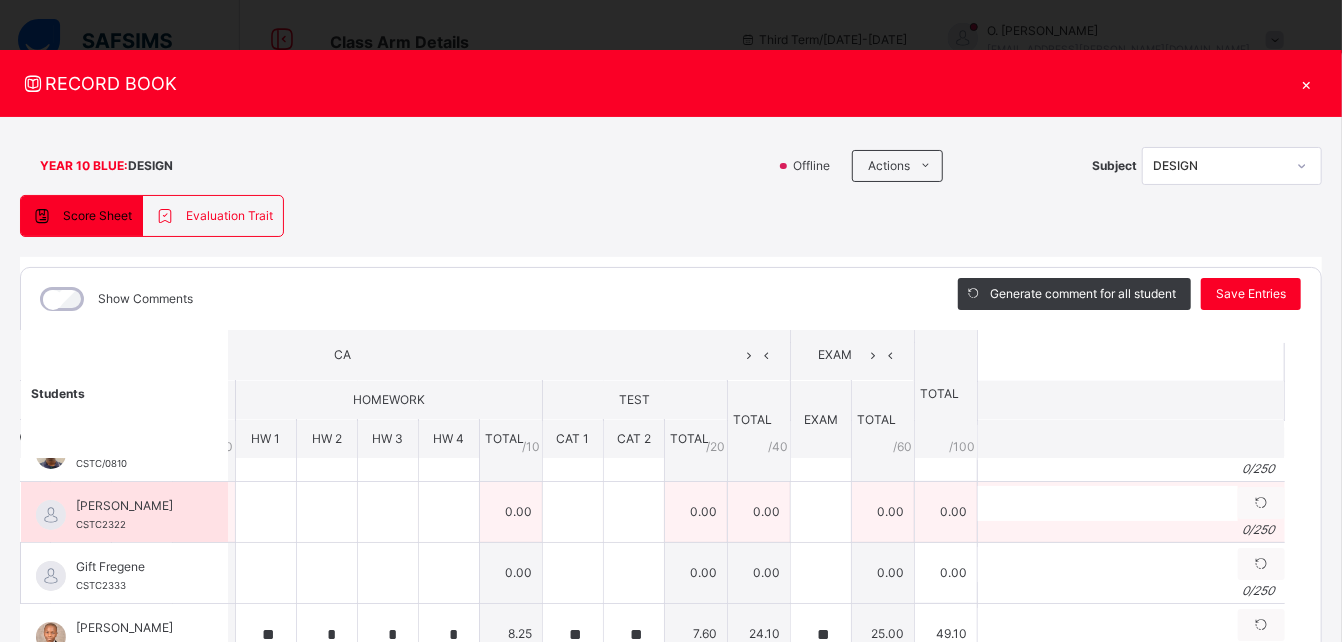 scroll, scrollTop: 256, scrollLeft: 308, axis: both 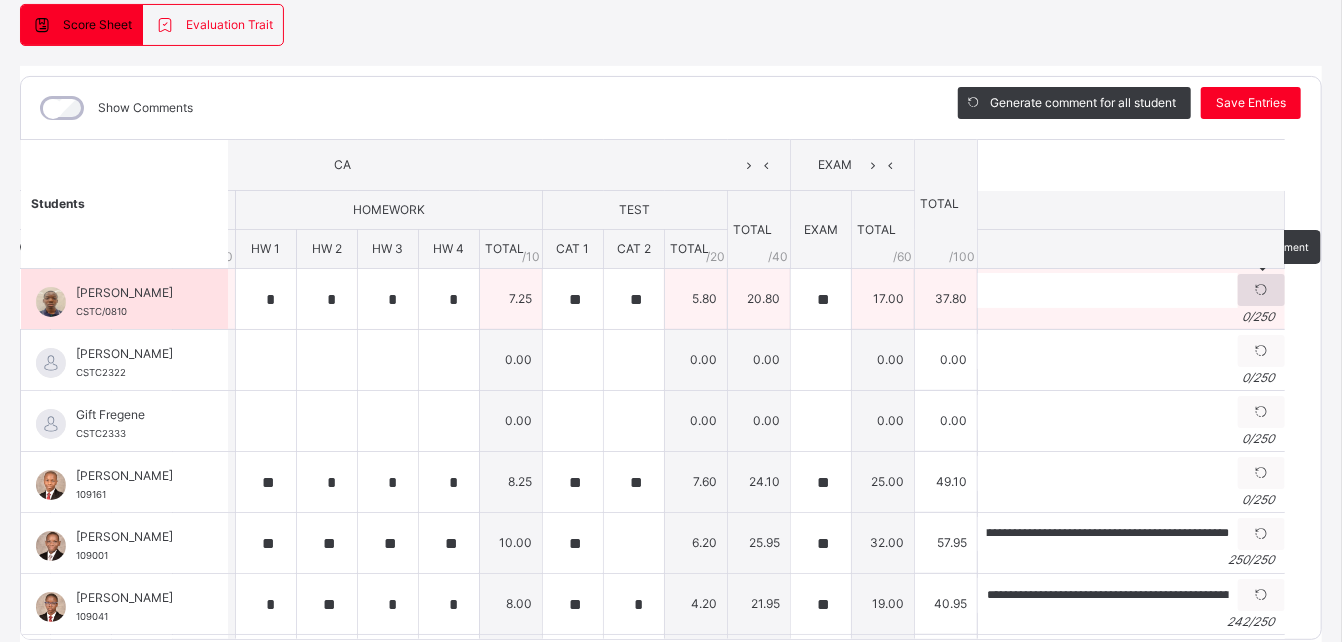 click at bounding box center [1261, 290] 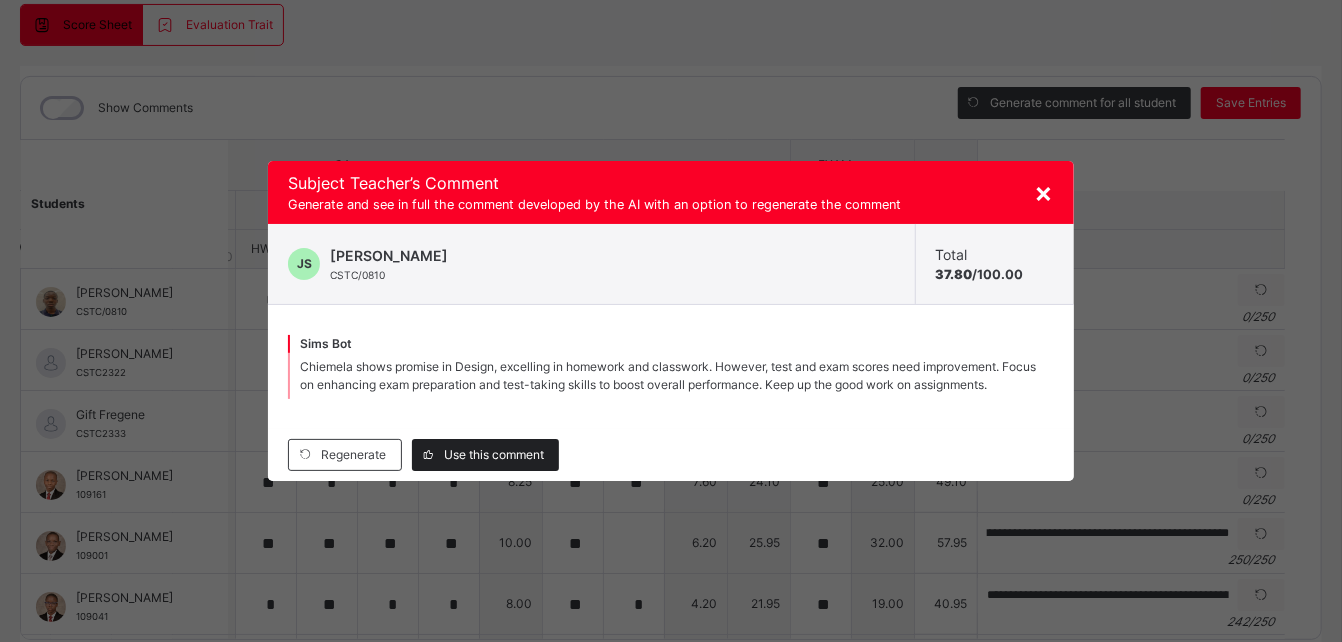click on "Use this comment" at bounding box center [494, 455] 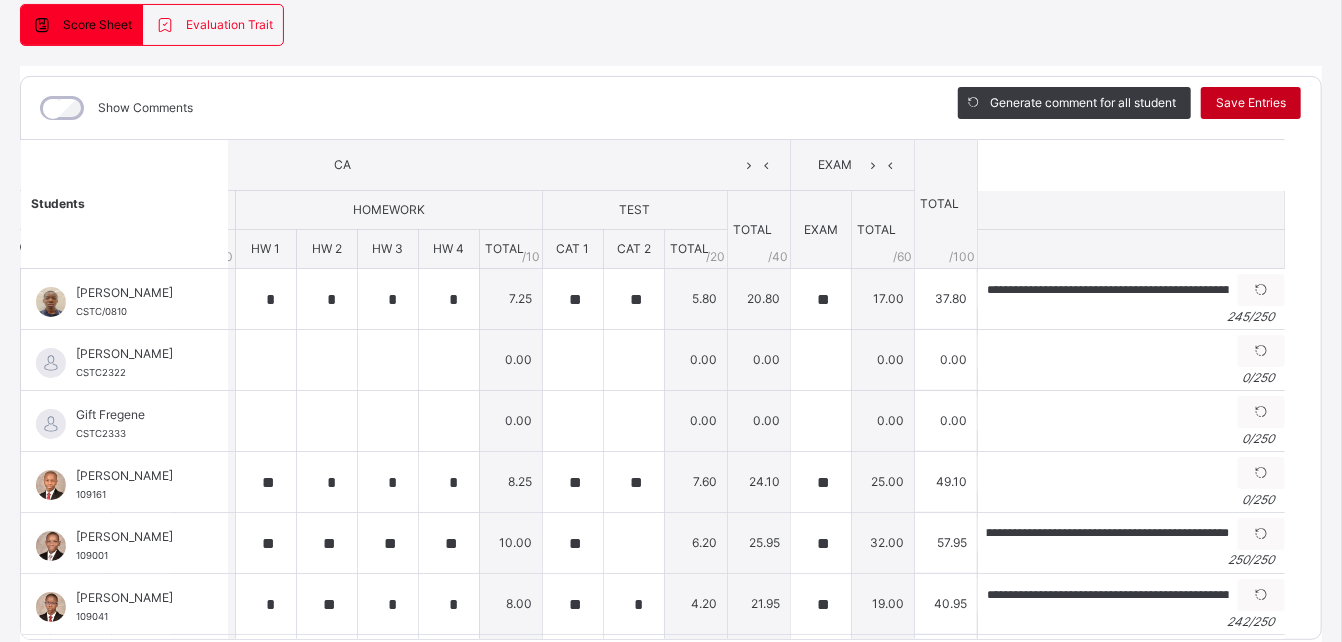 click on "Save Entries" at bounding box center [1251, 103] 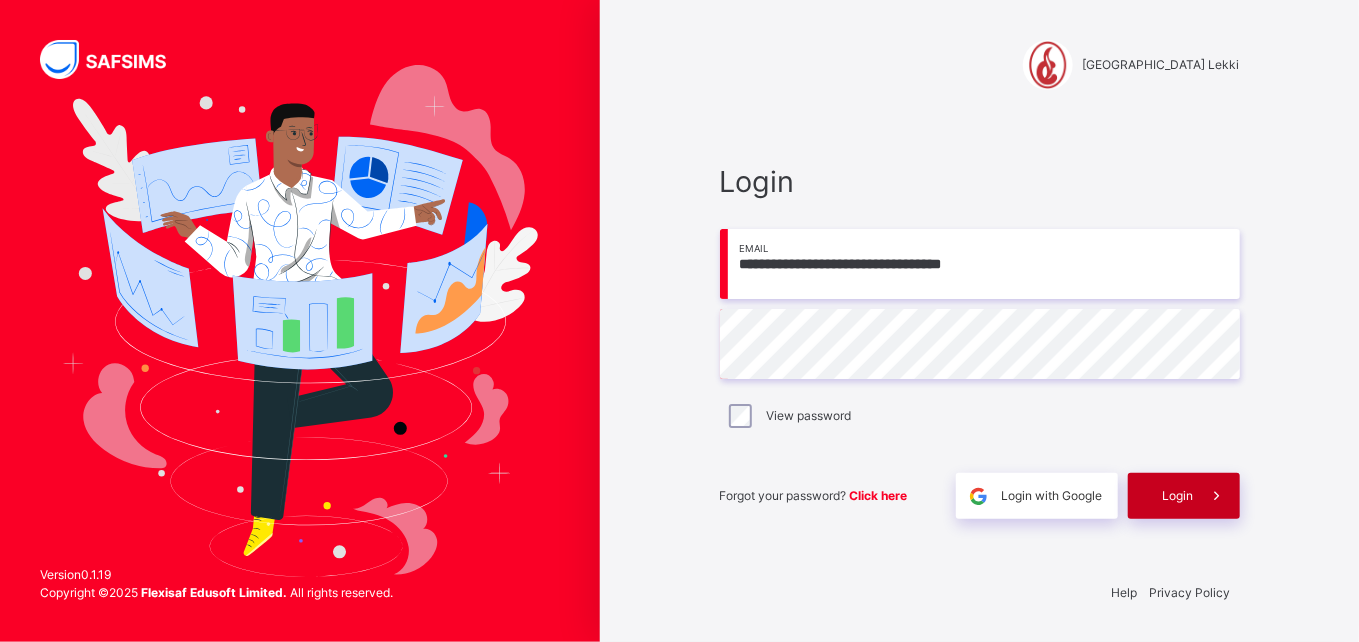 click on "Login" at bounding box center [1178, 496] 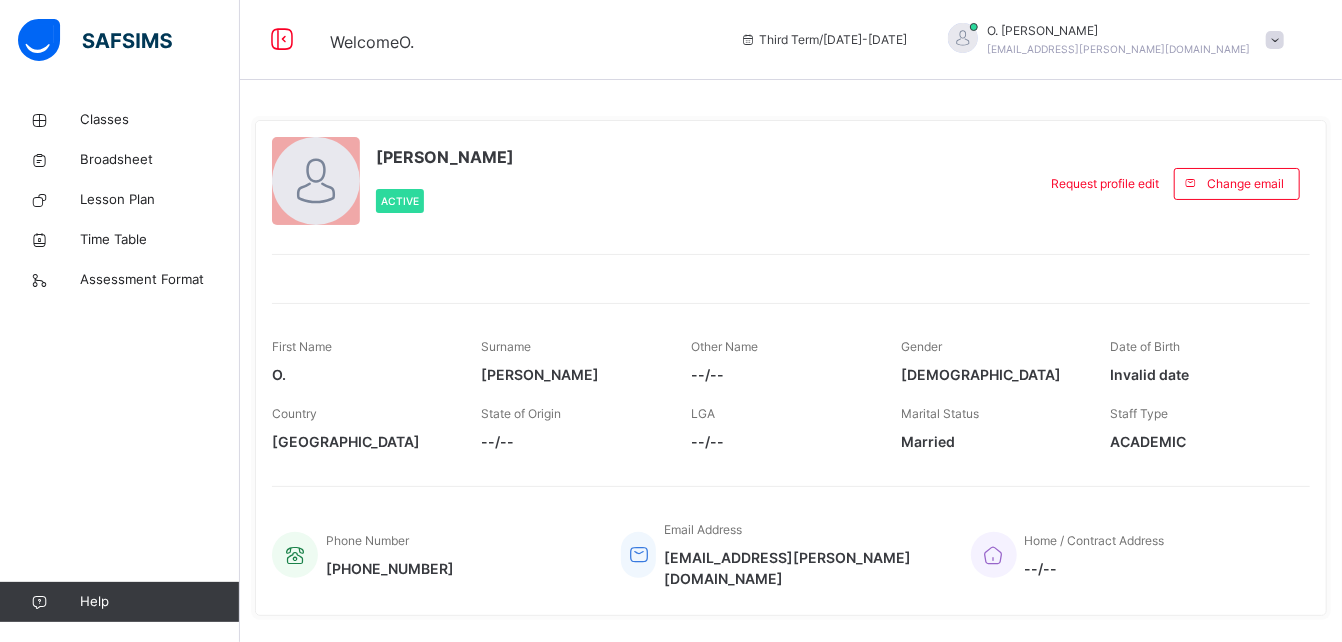click on "[PERSON_NAME]   Active" at bounding box center (649, 183) 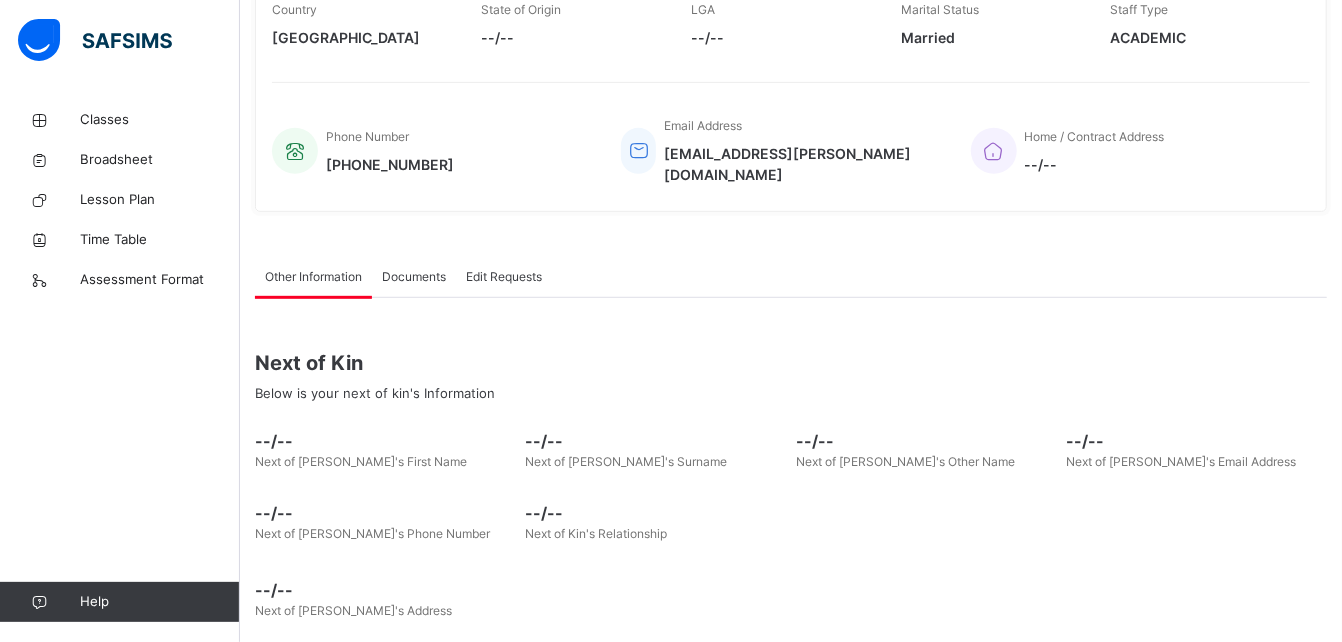 scroll, scrollTop: 0, scrollLeft: 0, axis: both 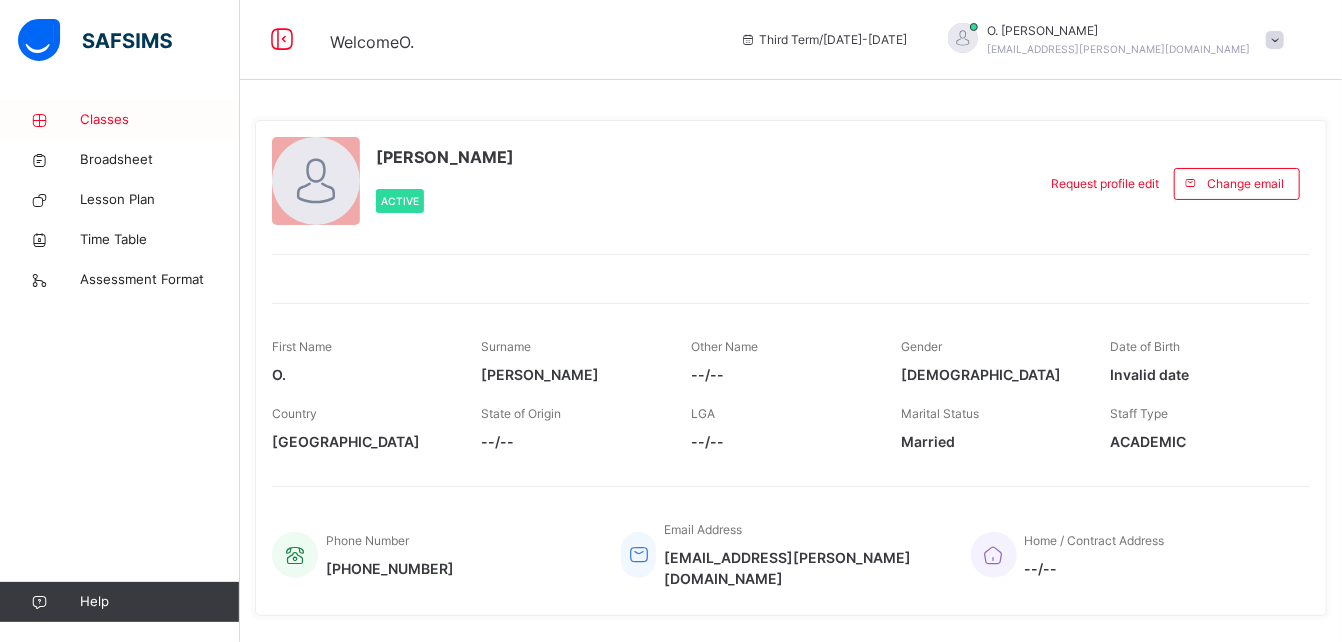 click on "Classes" at bounding box center [160, 120] 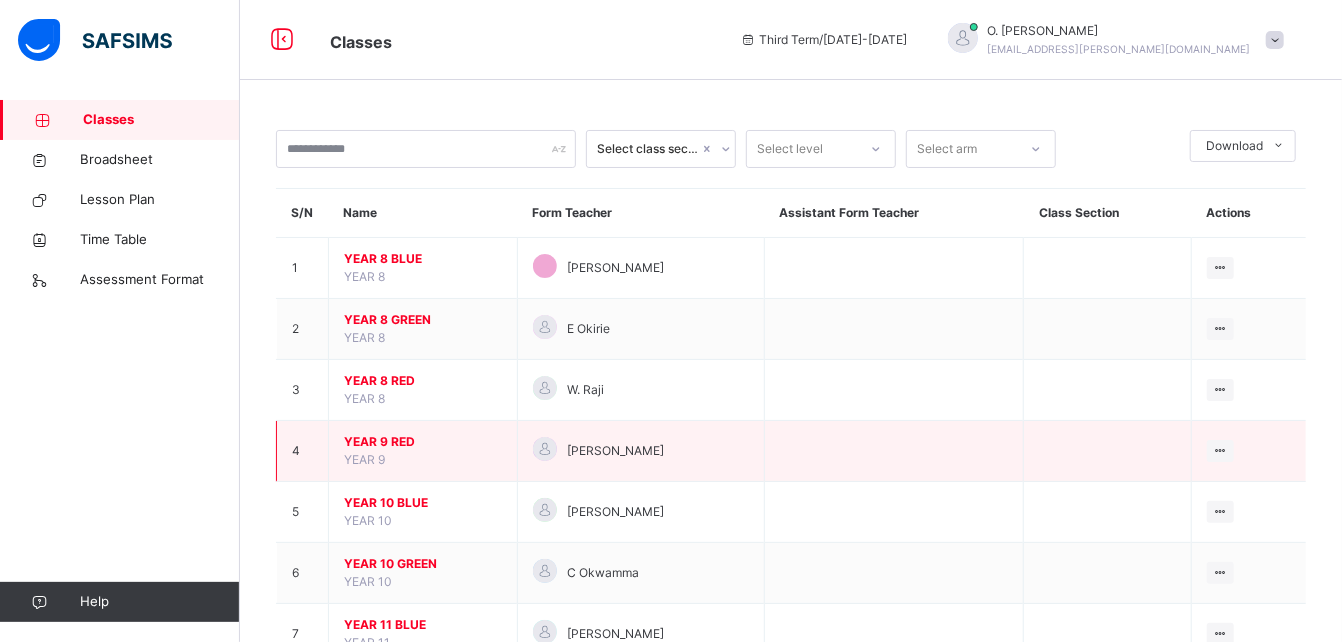 scroll, scrollTop: 133, scrollLeft: 0, axis: vertical 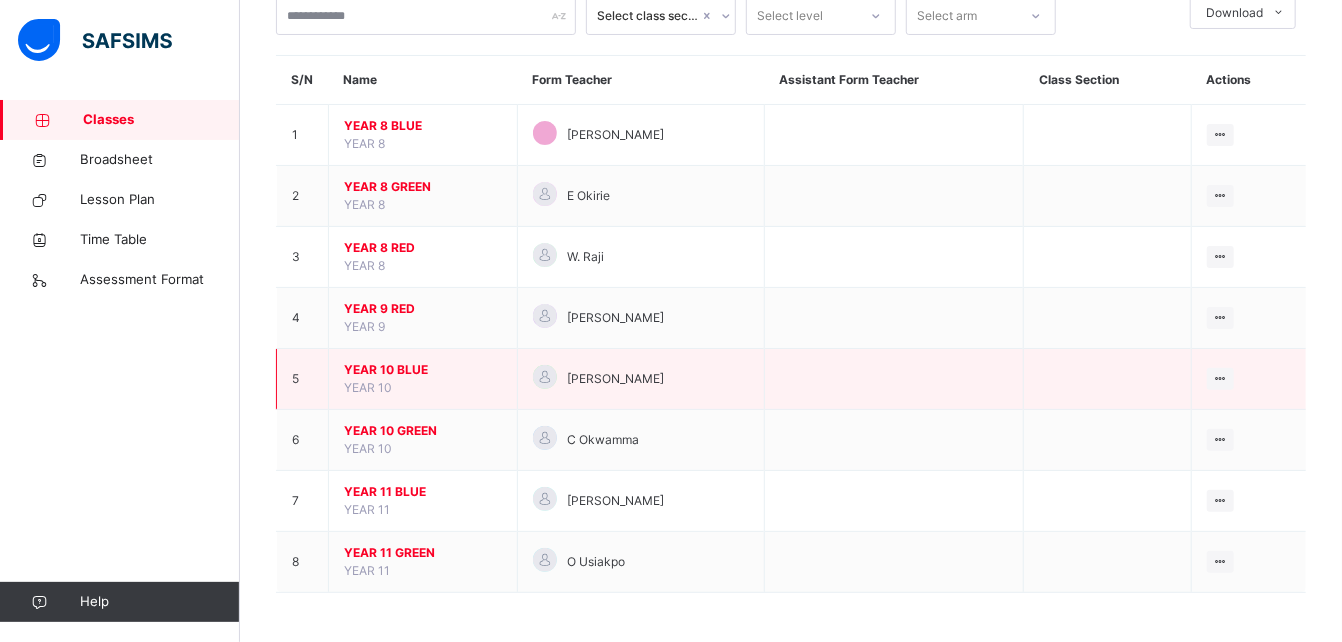 click on "YEAR 10   BLUE" at bounding box center [423, 370] 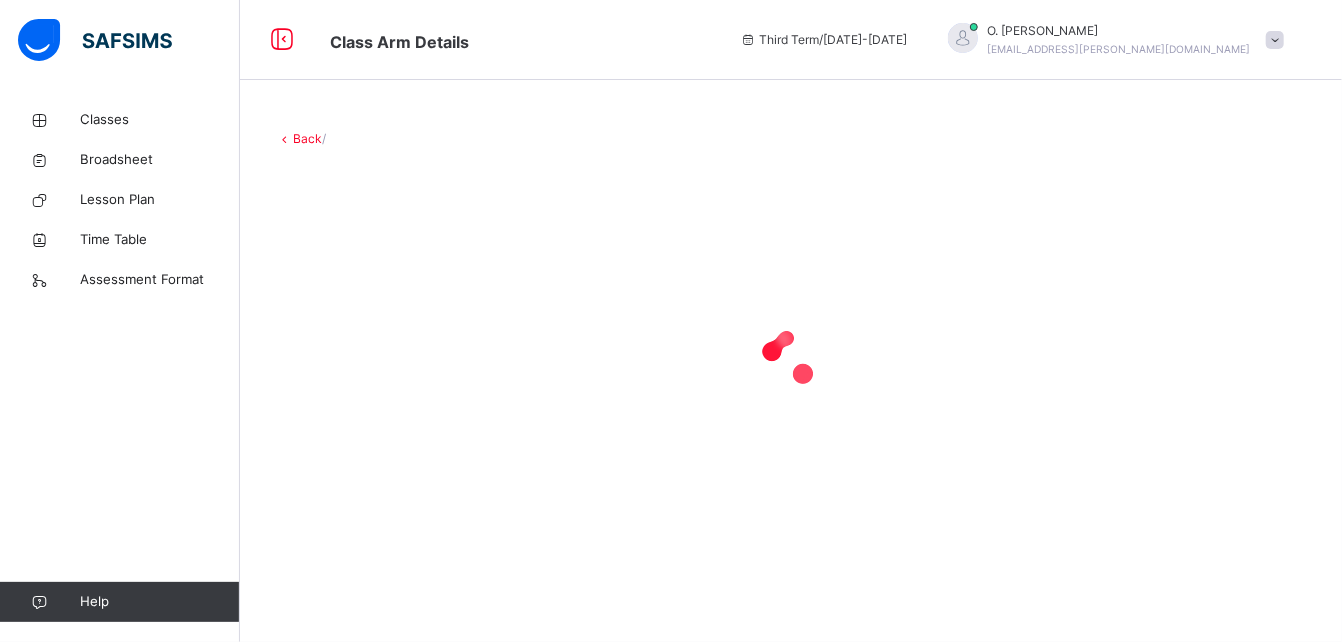 scroll, scrollTop: 0, scrollLeft: 0, axis: both 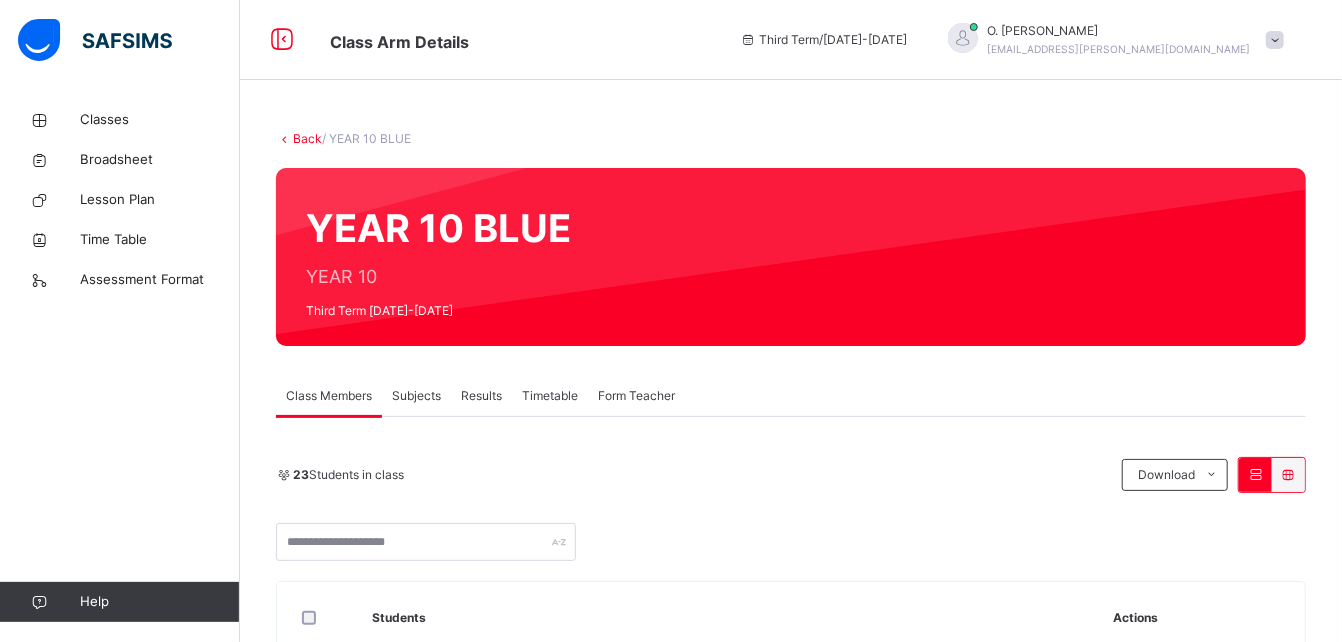 click on "Subjects" at bounding box center [416, 396] 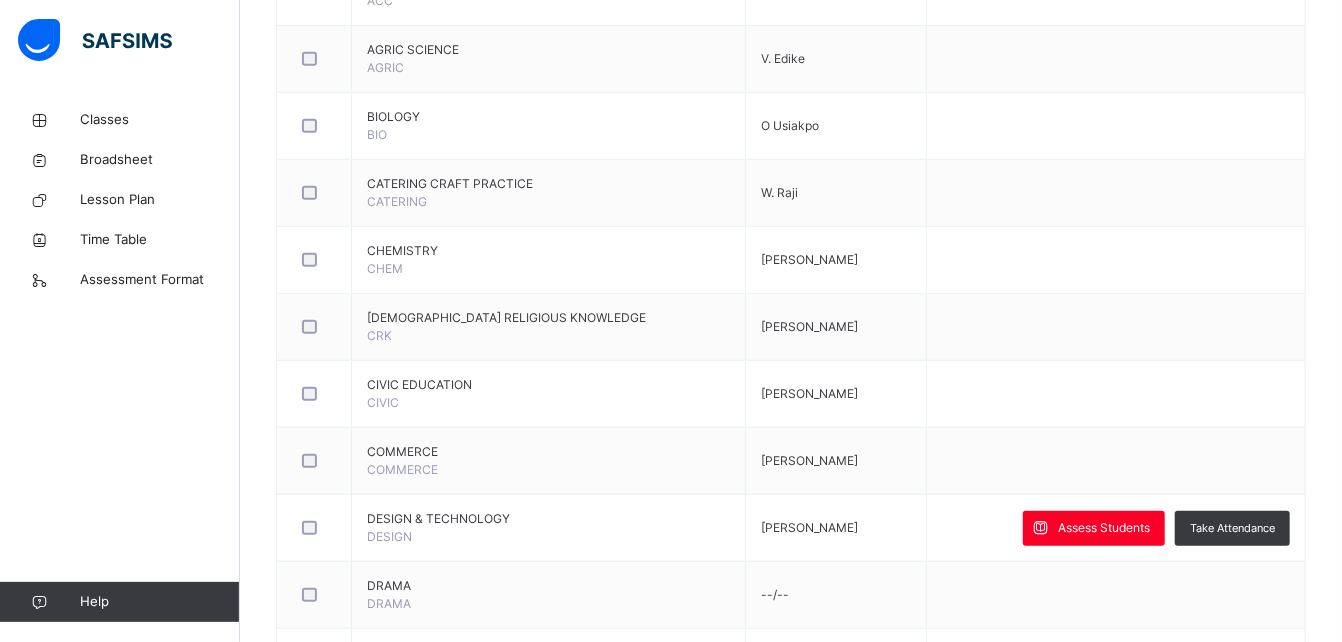scroll, scrollTop: 615, scrollLeft: 0, axis: vertical 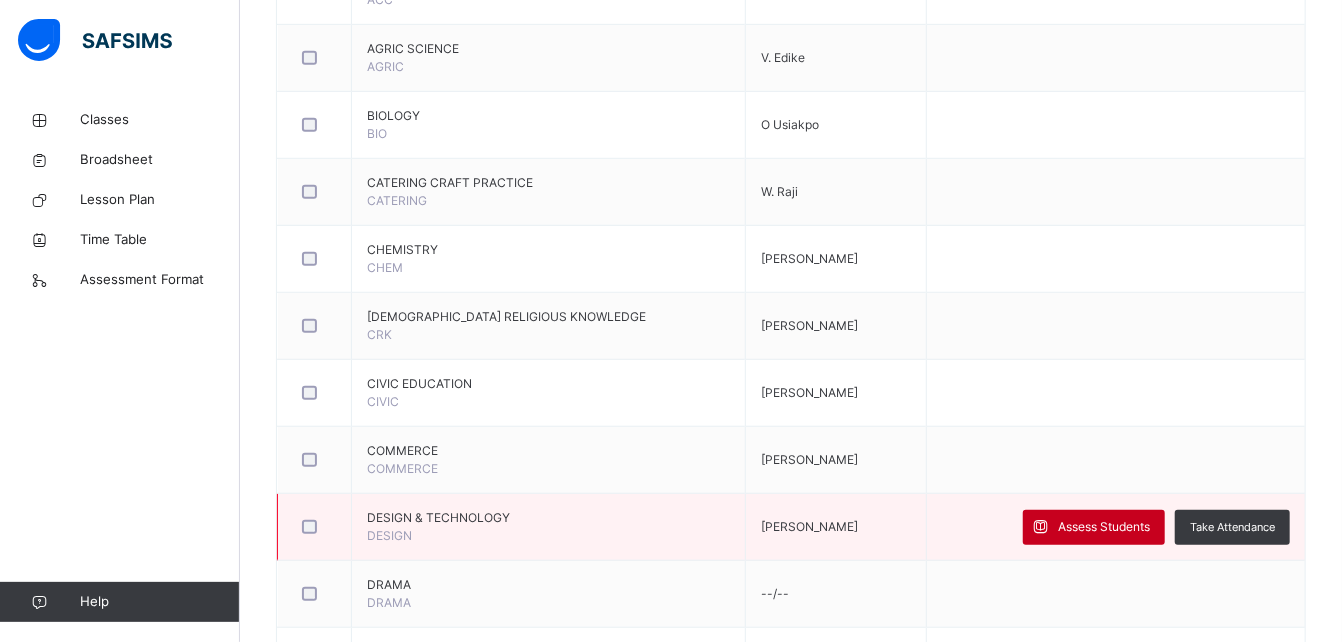 click on "Assess Students" at bounding box center (1104, 527) 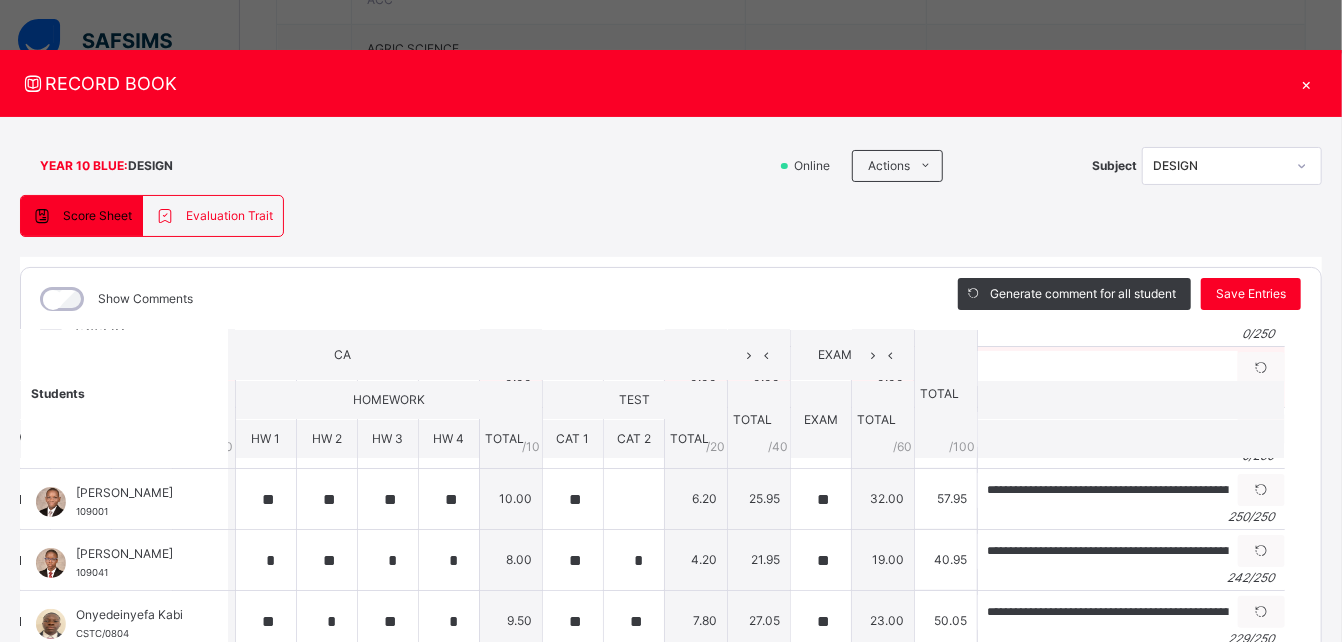 scroll, scrollTop: 240, scrollLeft: 308, axis: both 